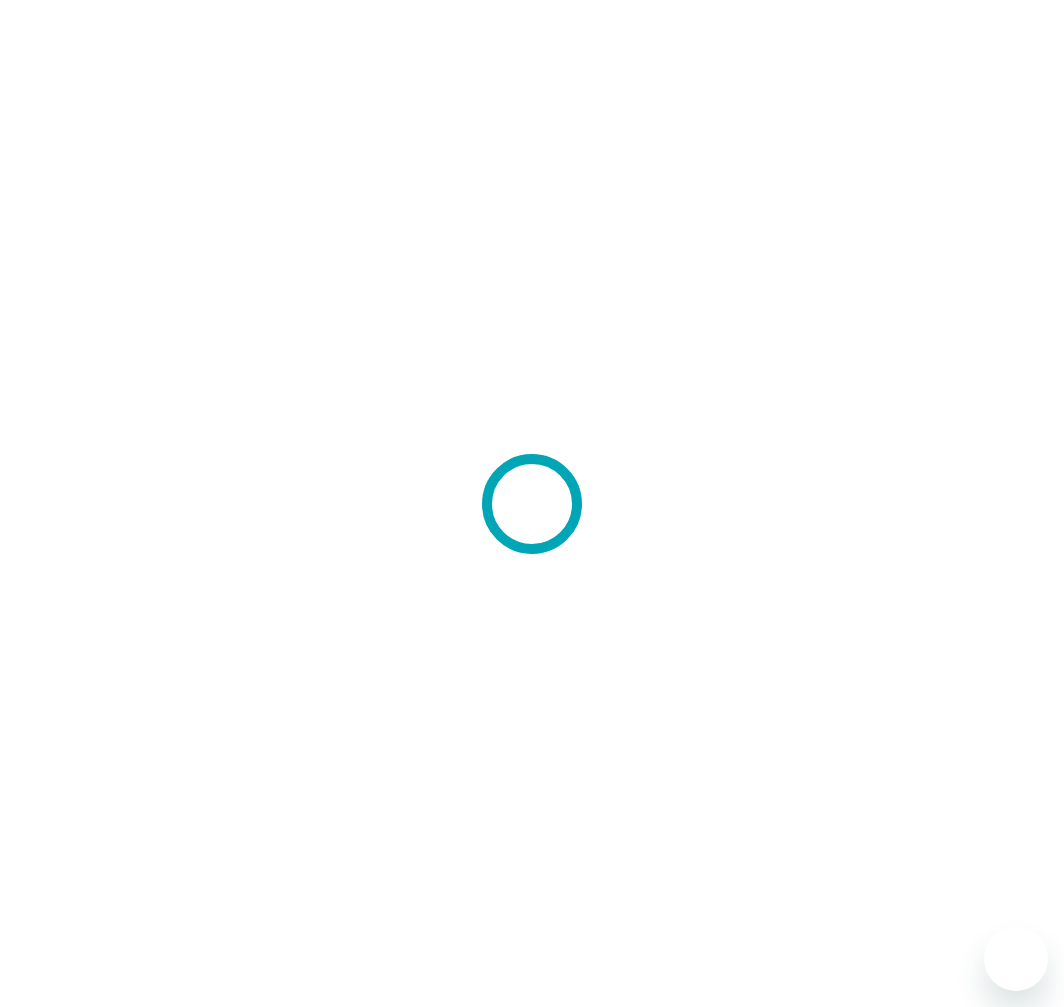 scroll, scrollTop: 0, scrollLeft: 0, axis: both 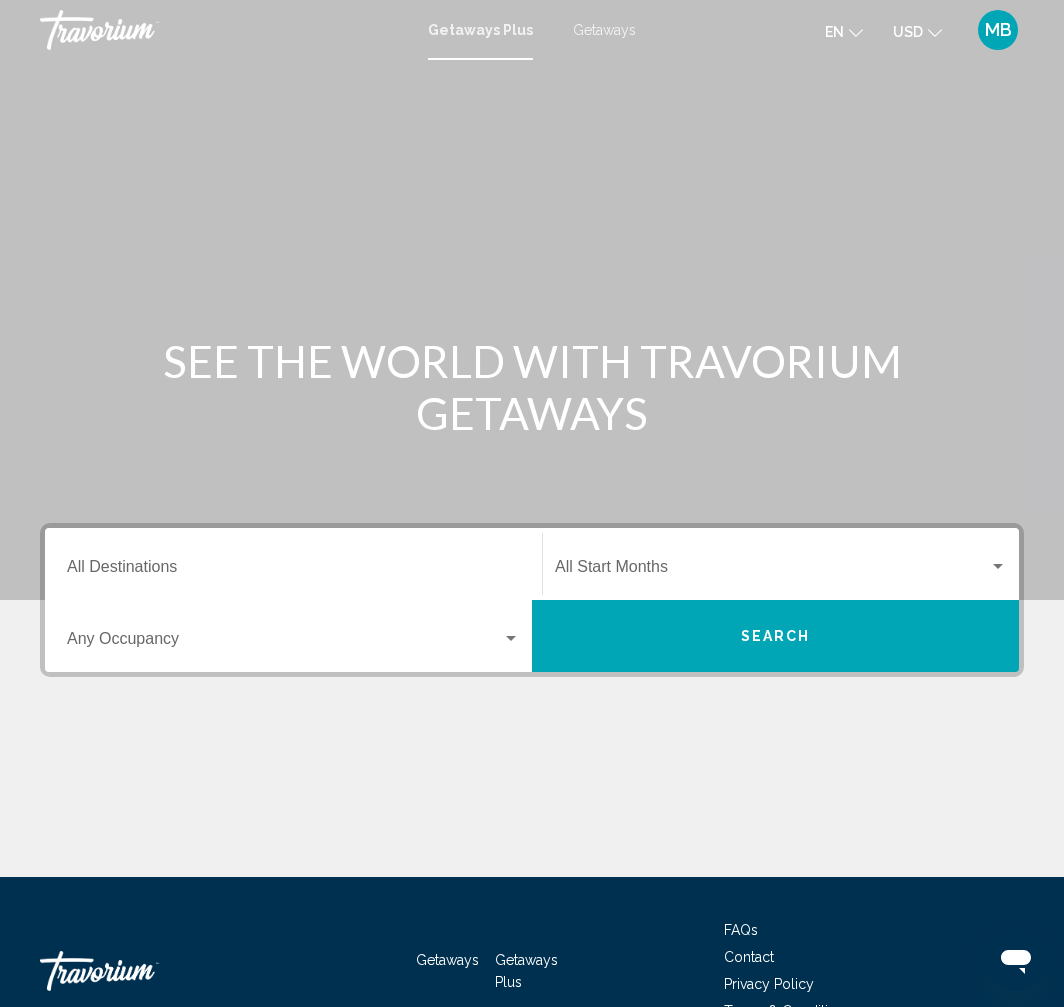 click on "Destination All Destinations" at bounding box center (293, 571) 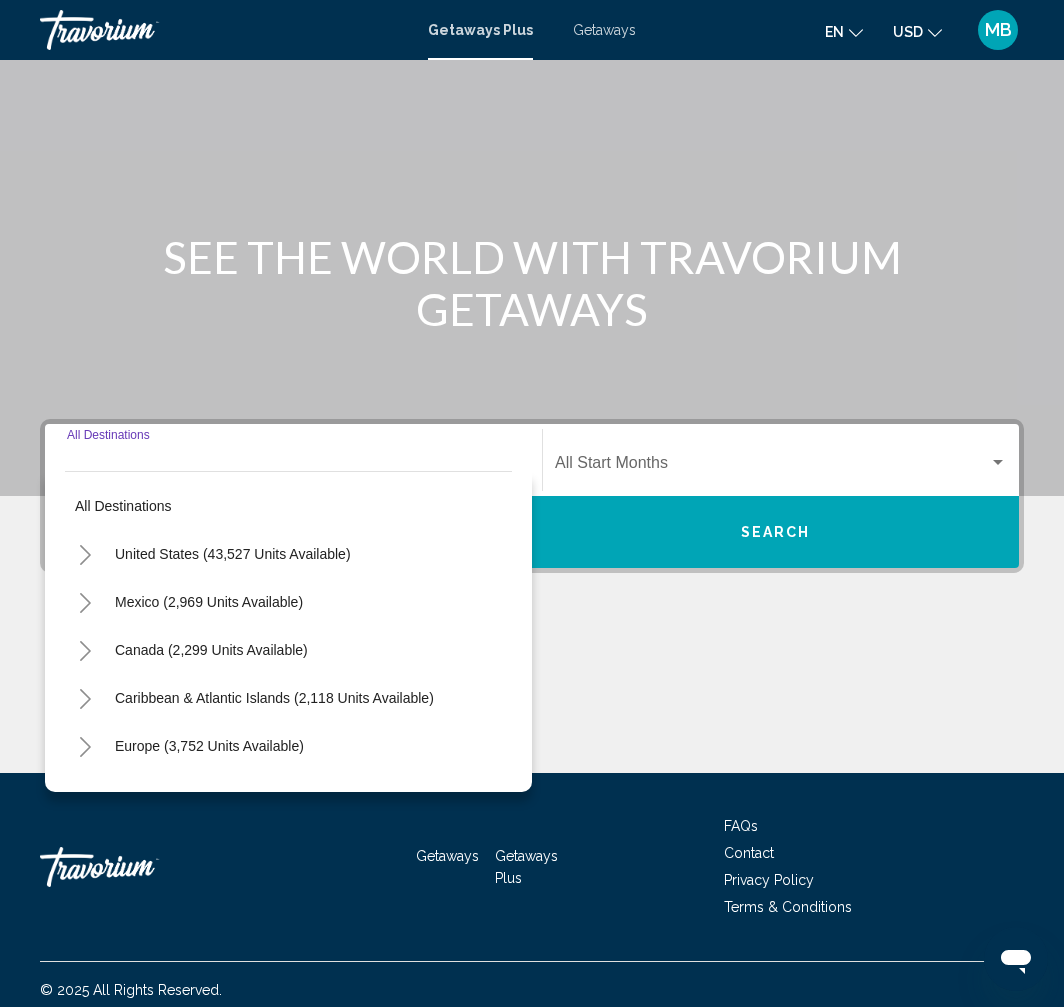 scroll, scrollTop: 115, scrollLeft: 0, axis: vertical 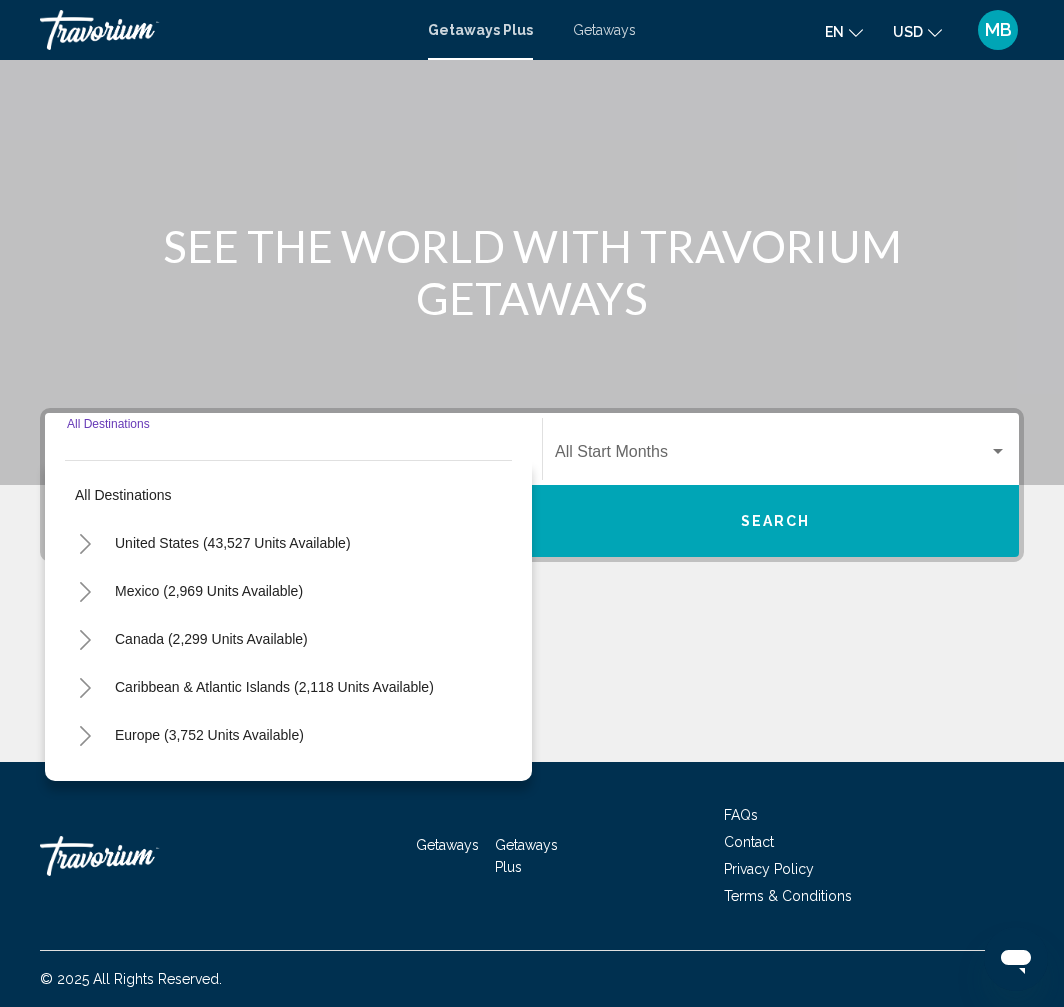 click at bounding box center (772, 456) 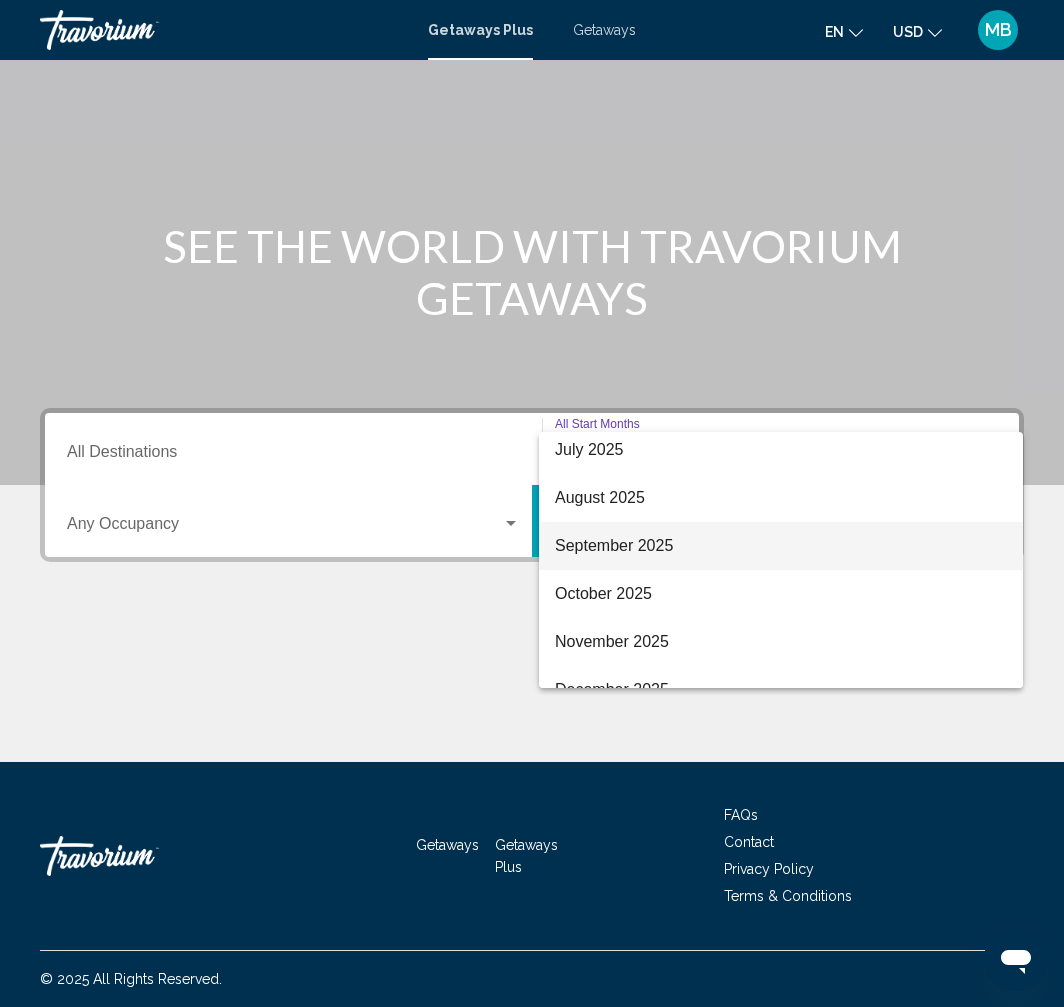 scroll, scrollTop: 56, scrollLeft: 0, axis: vertical 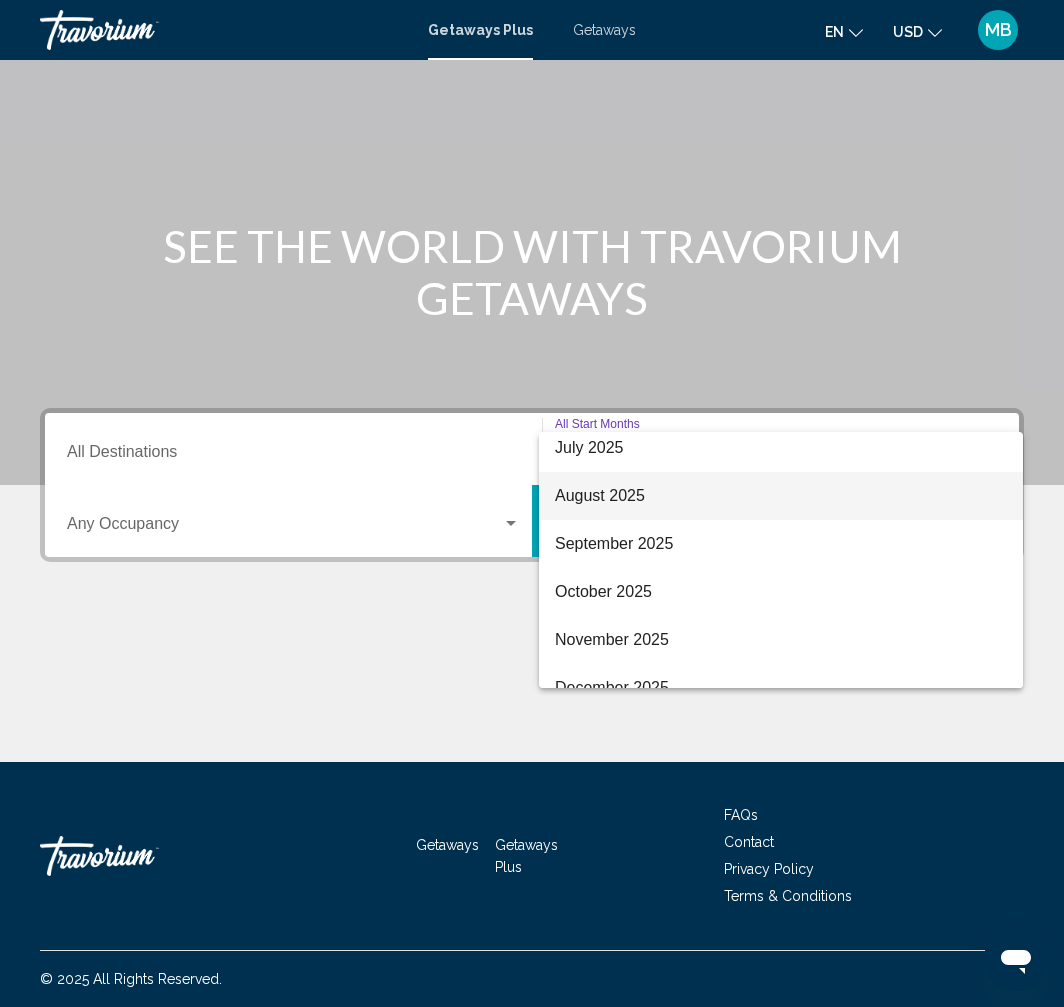 click on "August 2025" at bounding box center [781, 496] 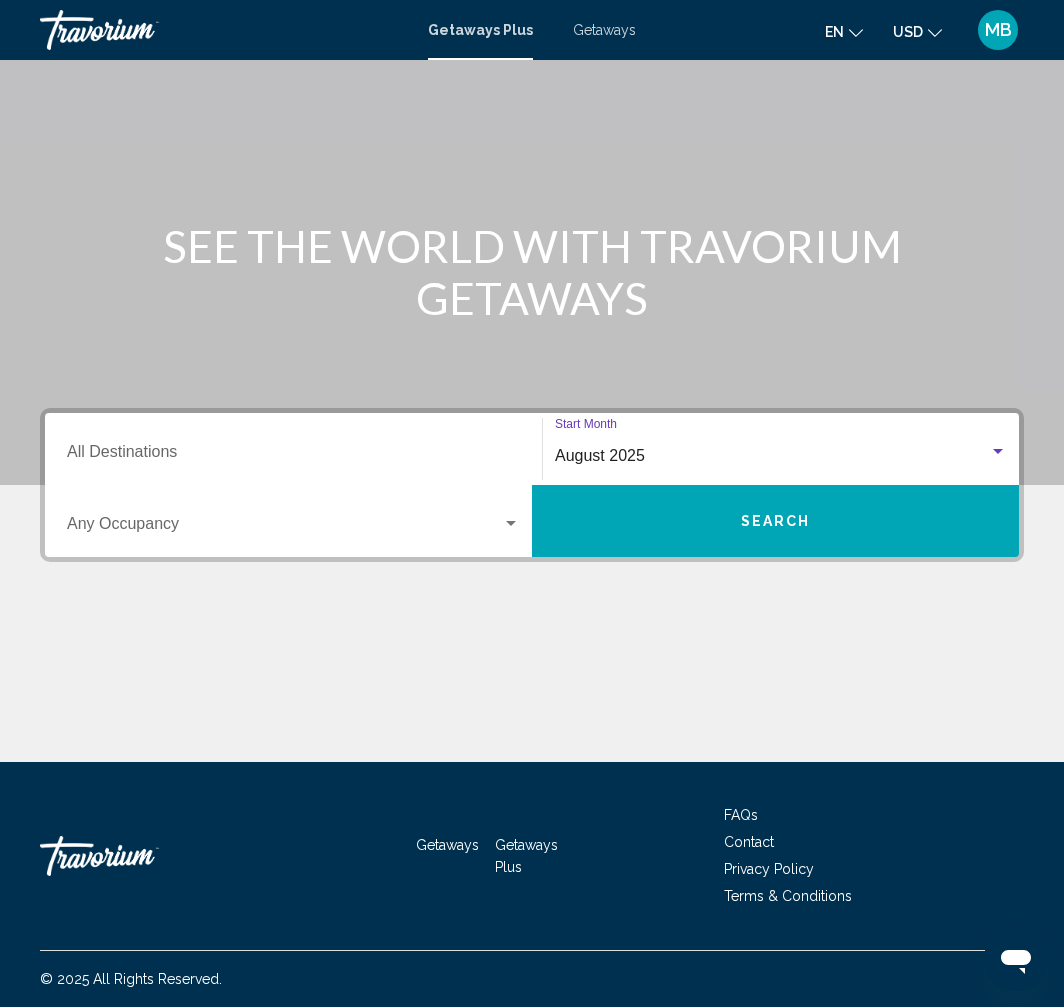 click on "Search" at bounding box center (775, 521) 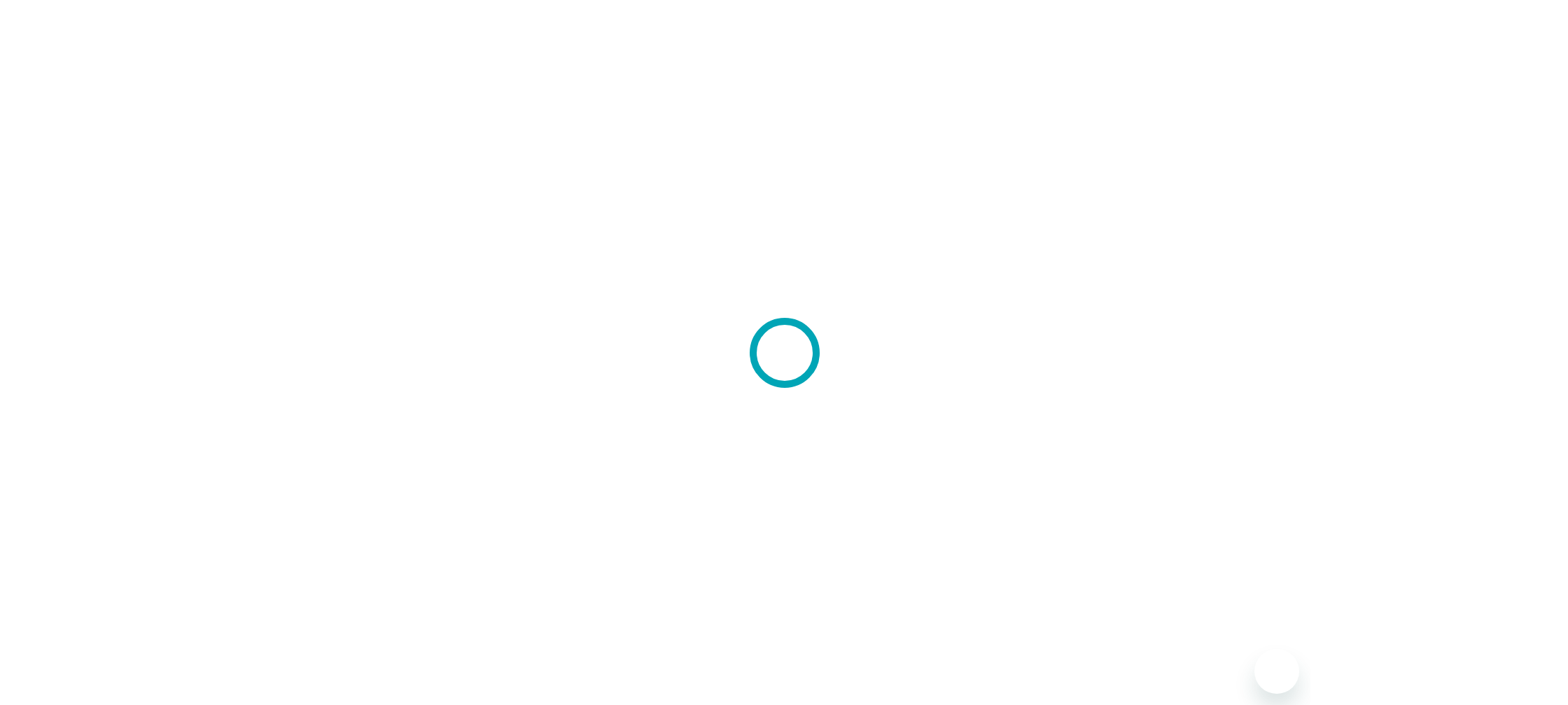 scroll, scrollTop: 0, scrollLeft: 0, axis: both 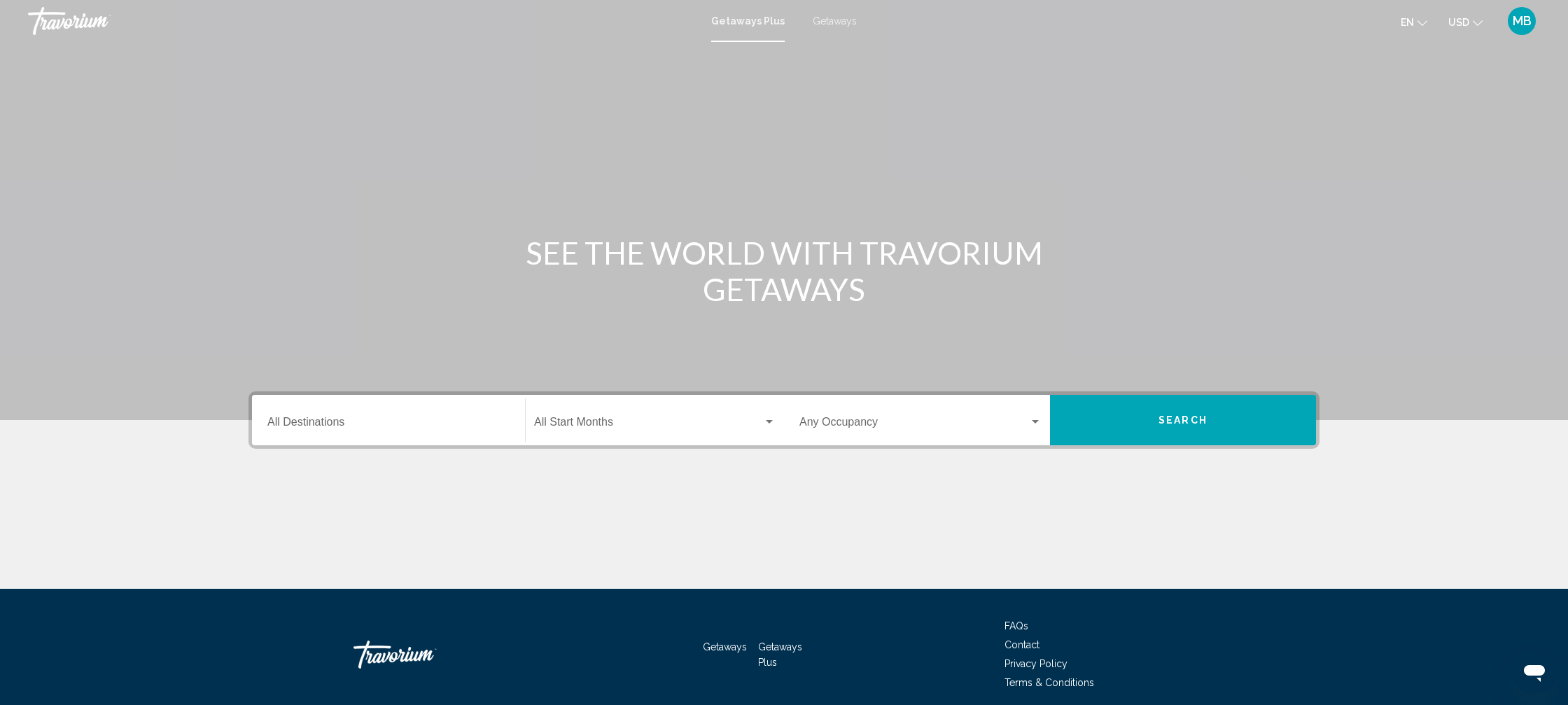 click on "Start Month All Start Months" 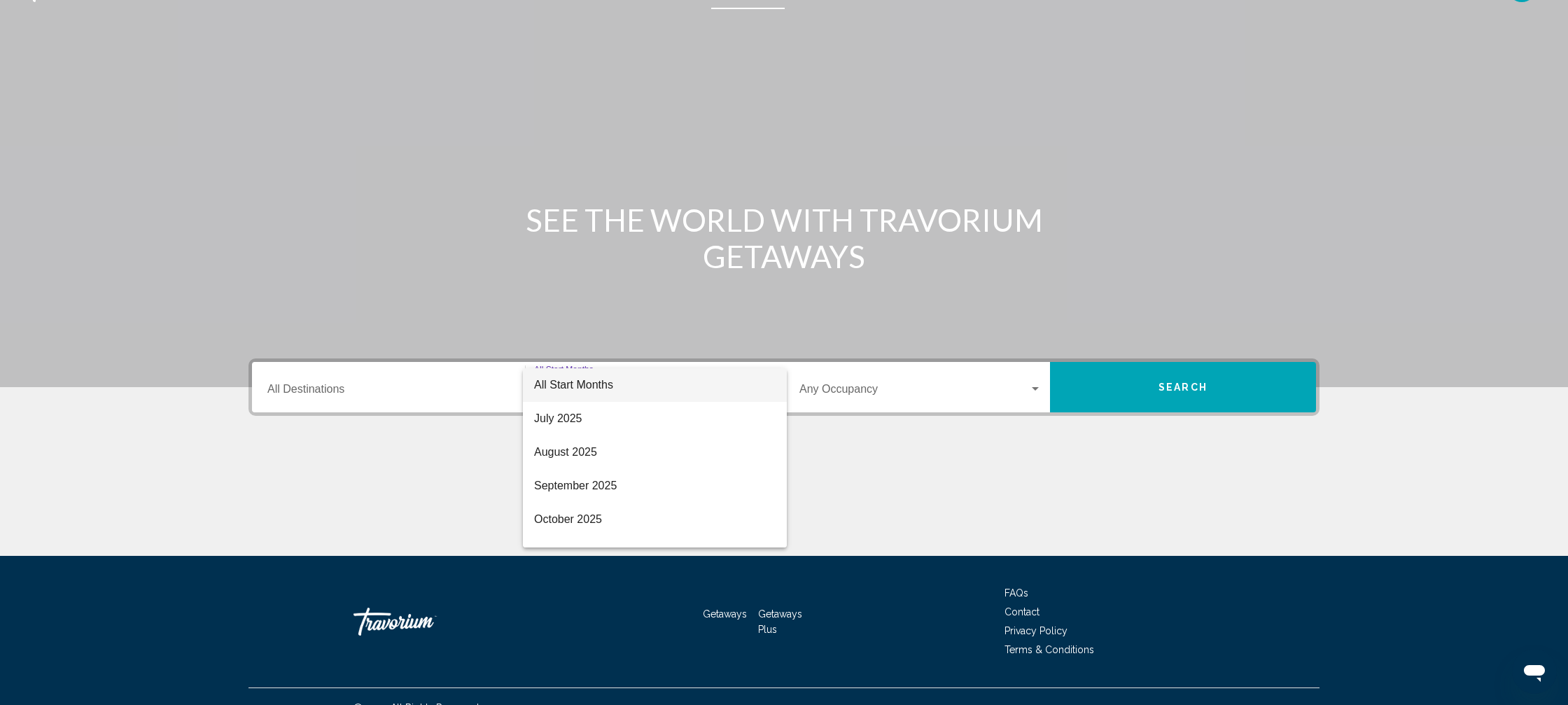 scroll, scrollTop: 55, scrollLeft: 0, axis: vertical 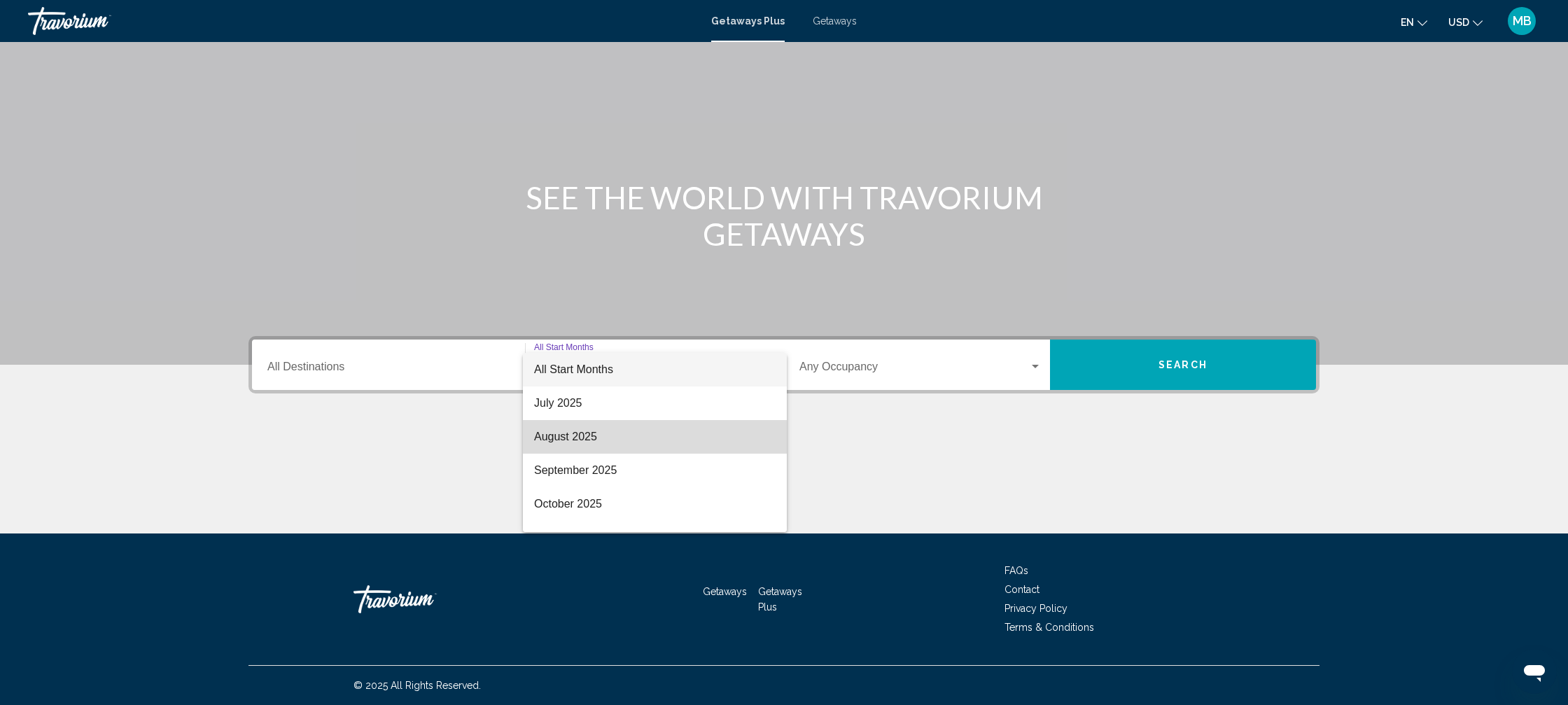 drag, startPoint x: 605, startPoint y: 447, endPoint x: 625, endPoint y: 445, distance: 20.099751 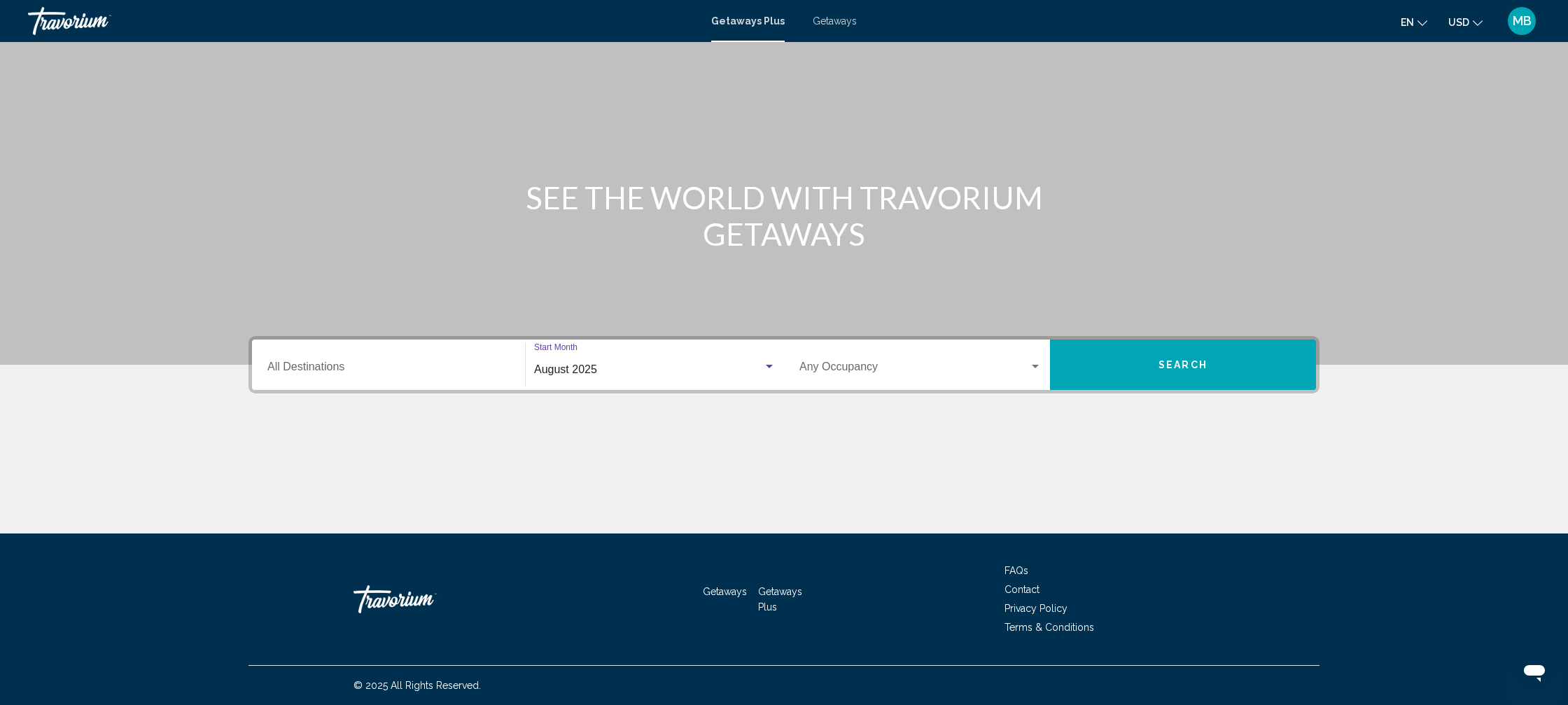 click at bounding box center [914, 370] 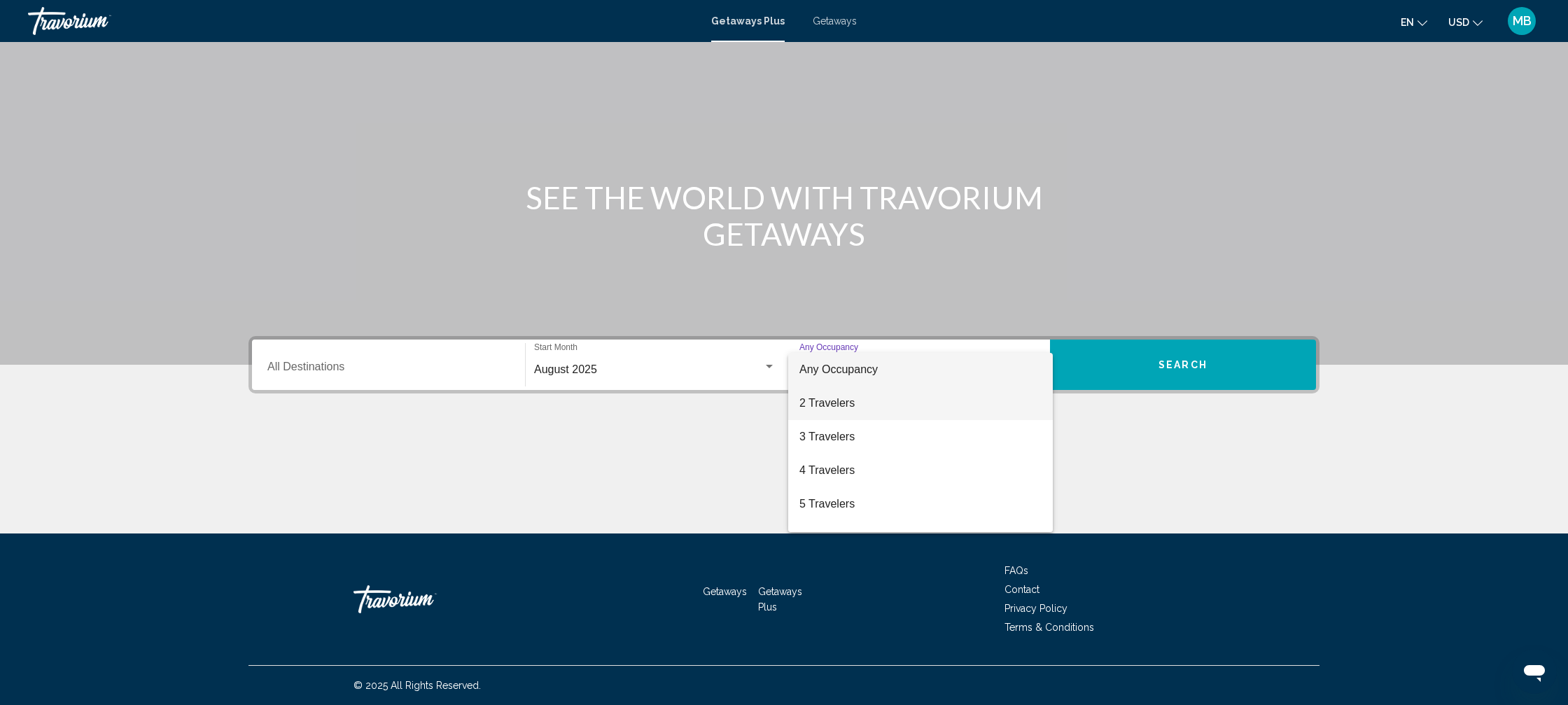 click on "2 Travelers" at bounding box center [920, 403] 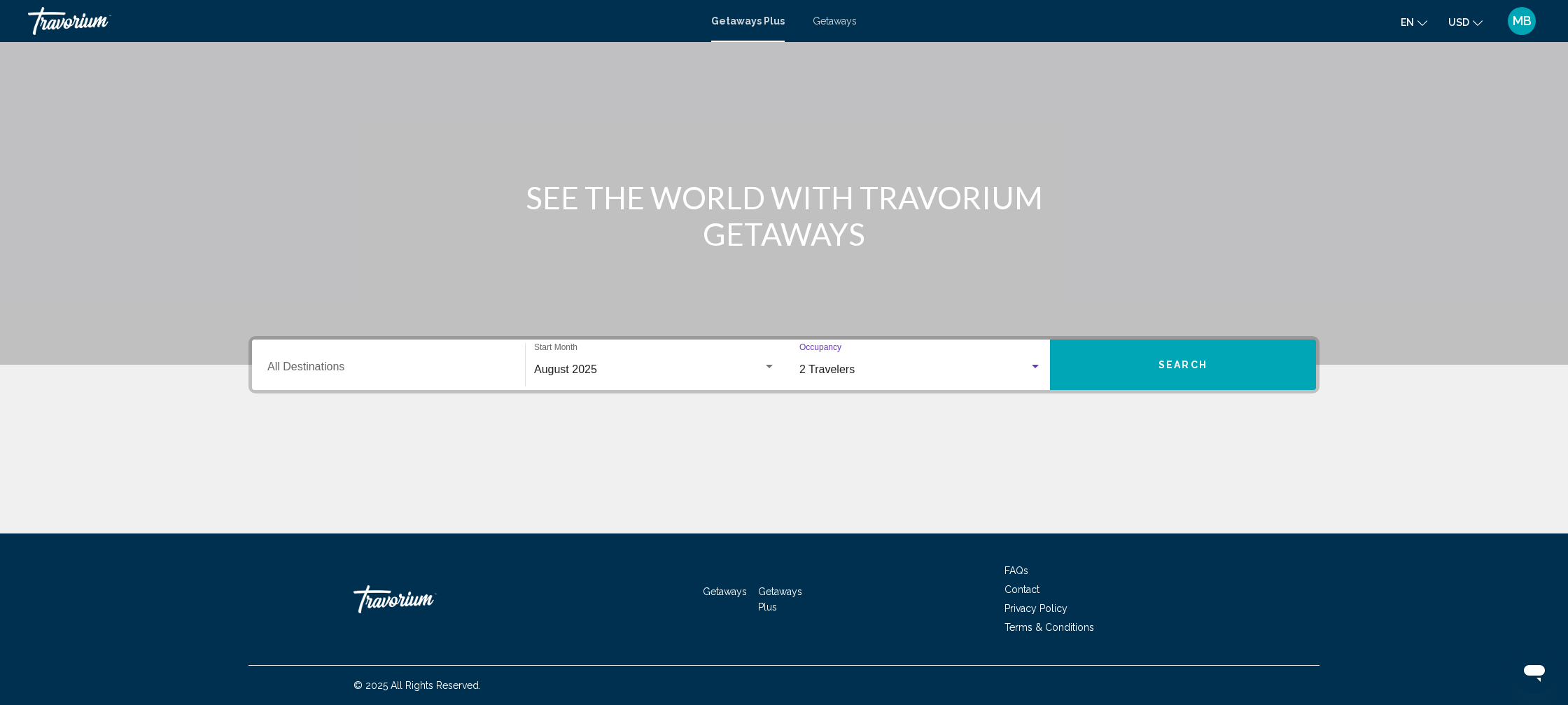 click on "Search" at bounding box center [1183, 365] 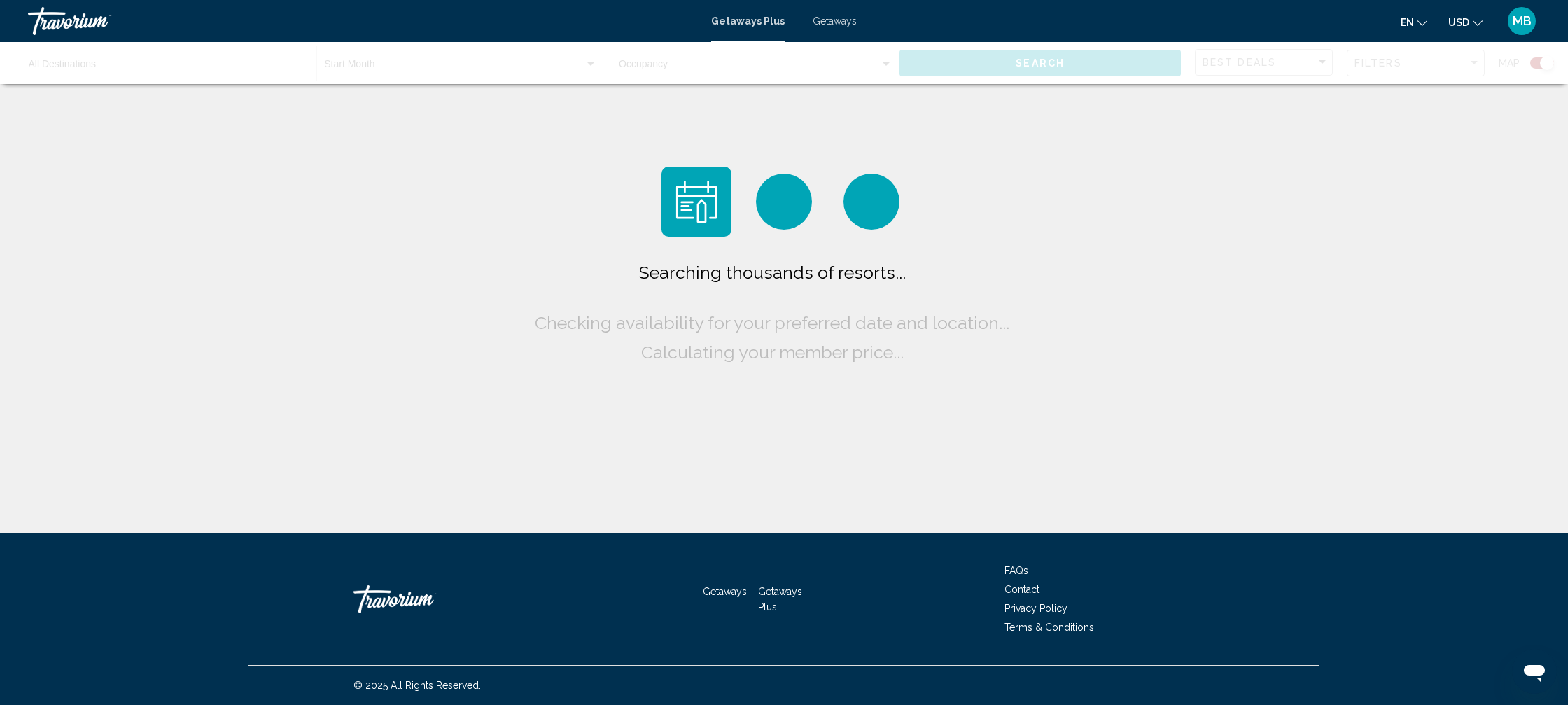 scroll, scrollTop: 0, scrollLeft: 0, axis: both 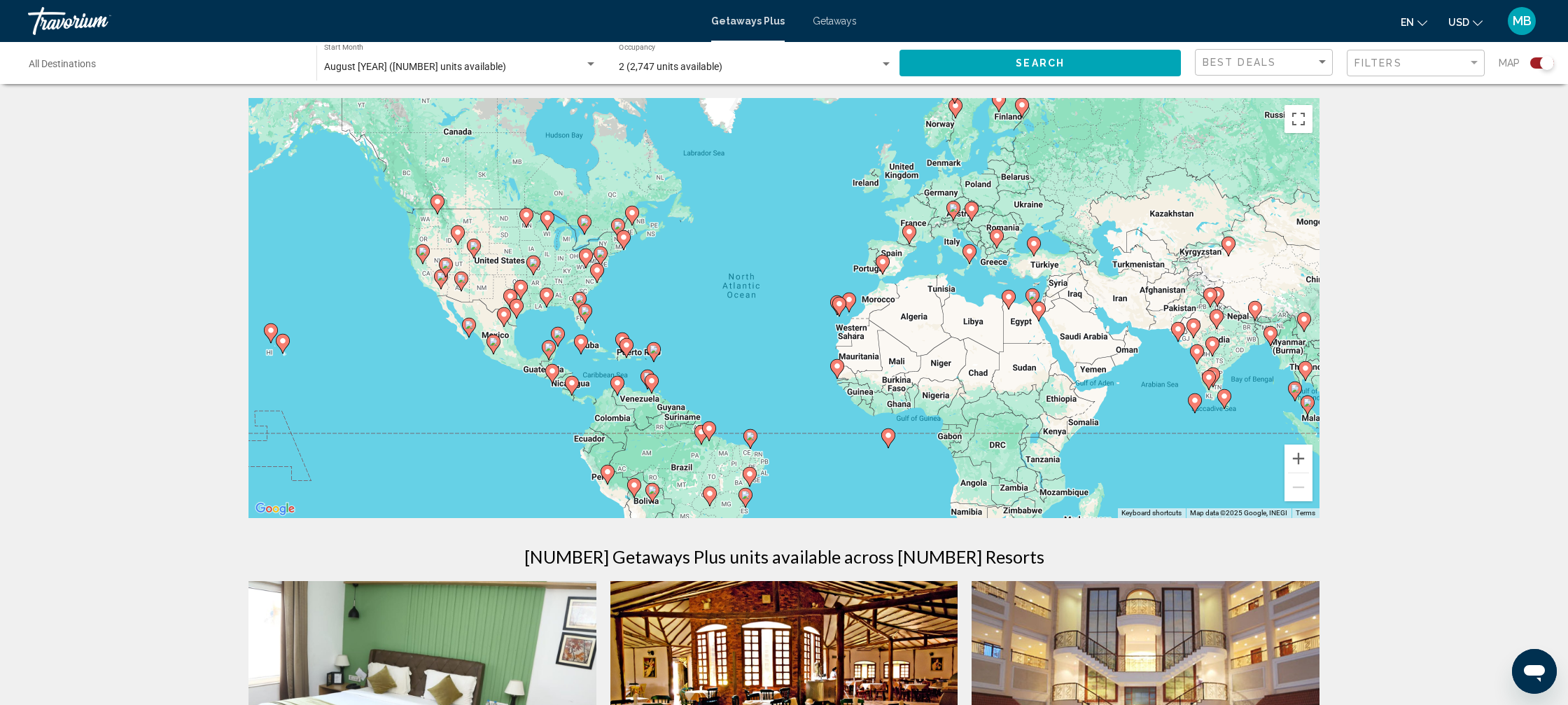 click 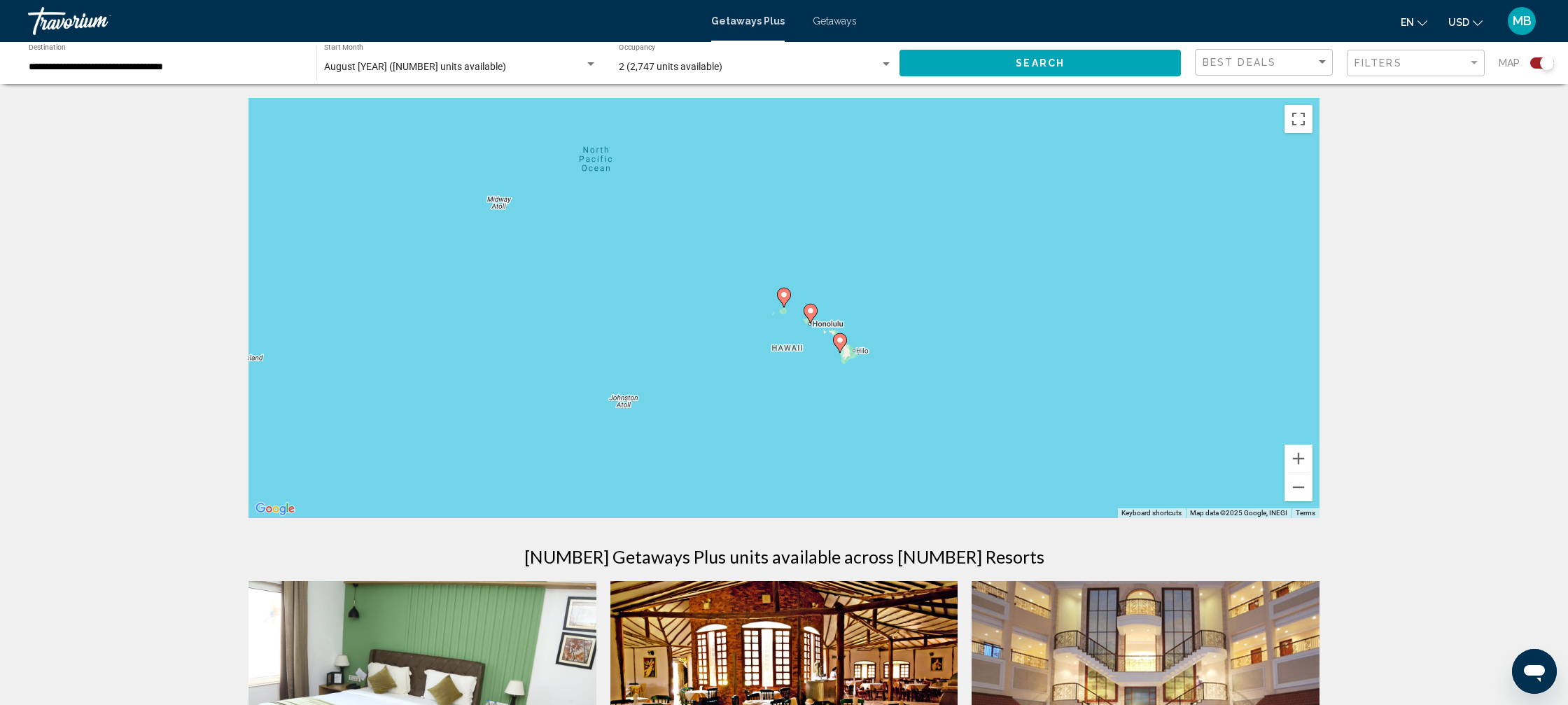 click at bounding box center (784, 298) 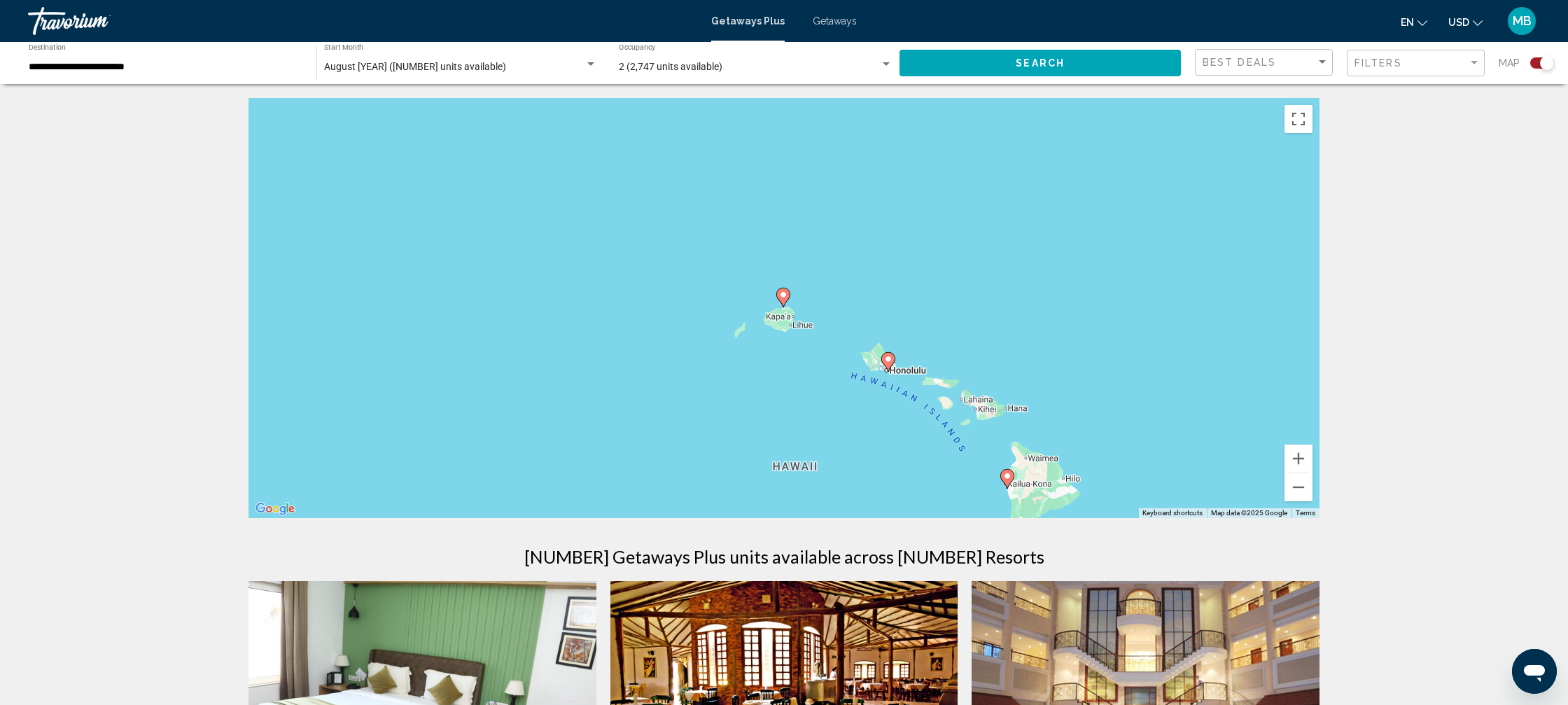 click 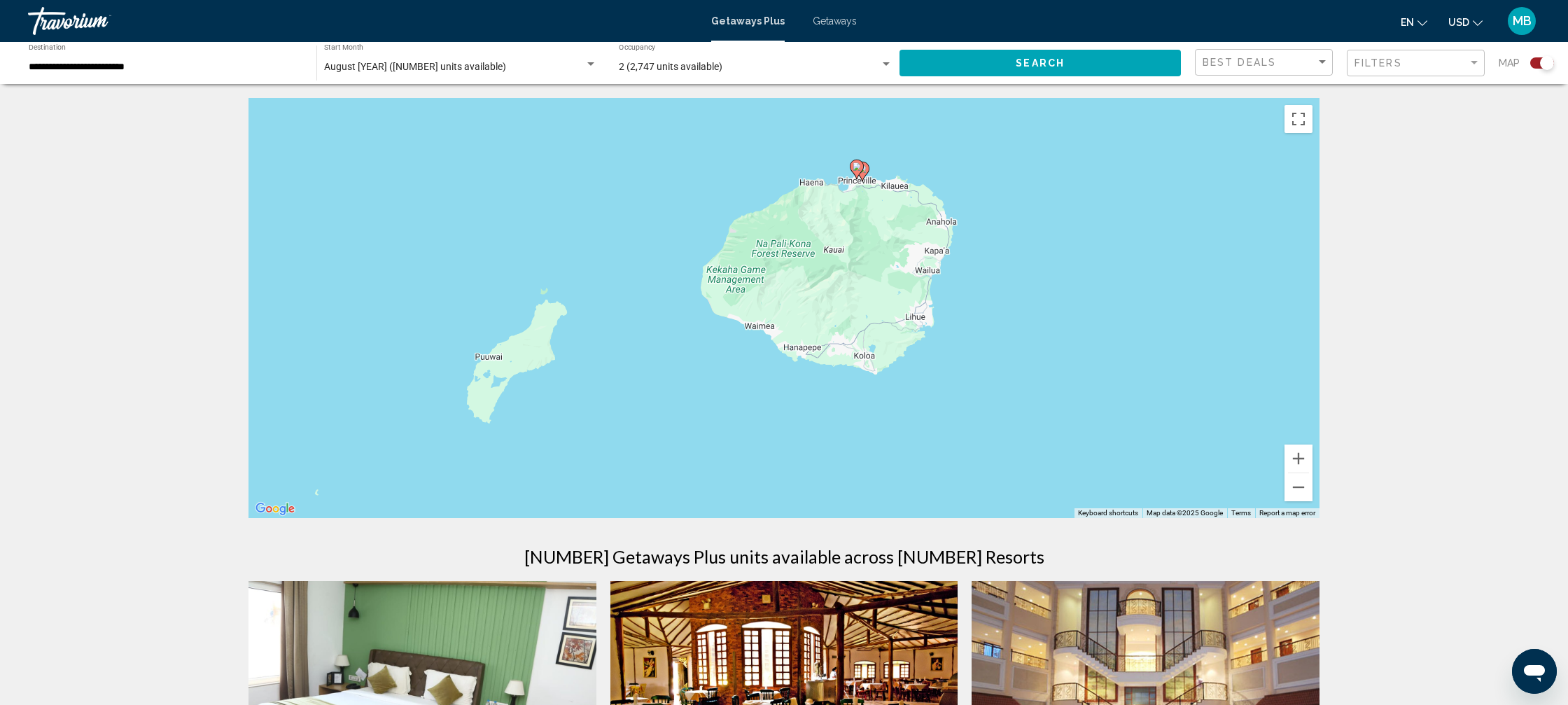 drag, startPoint x: 868, startPoint y: 380, endPoint x: 932, endPoint y: 287, distance: 112.8938 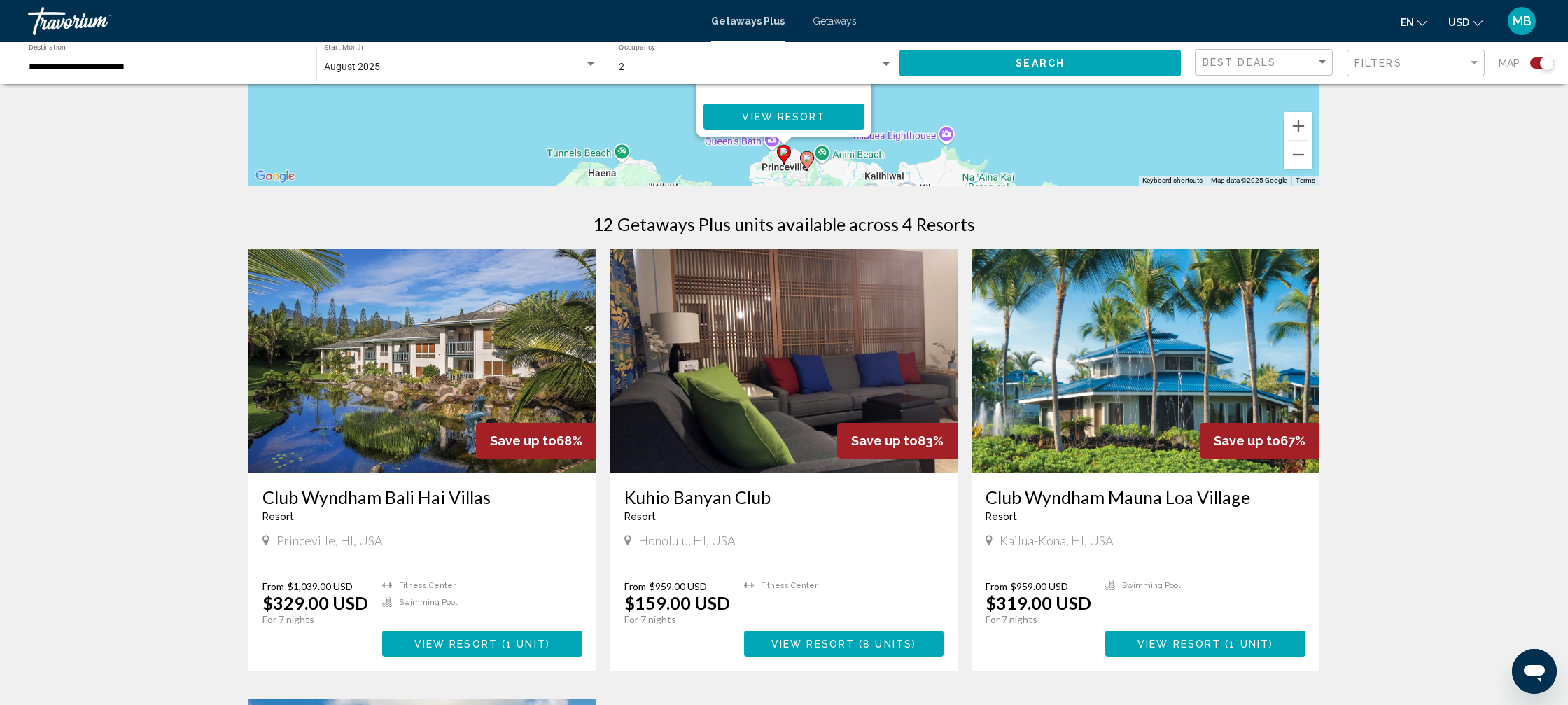 scroll, scrollTop: 335, scrollLeft: 0, axis: vertical 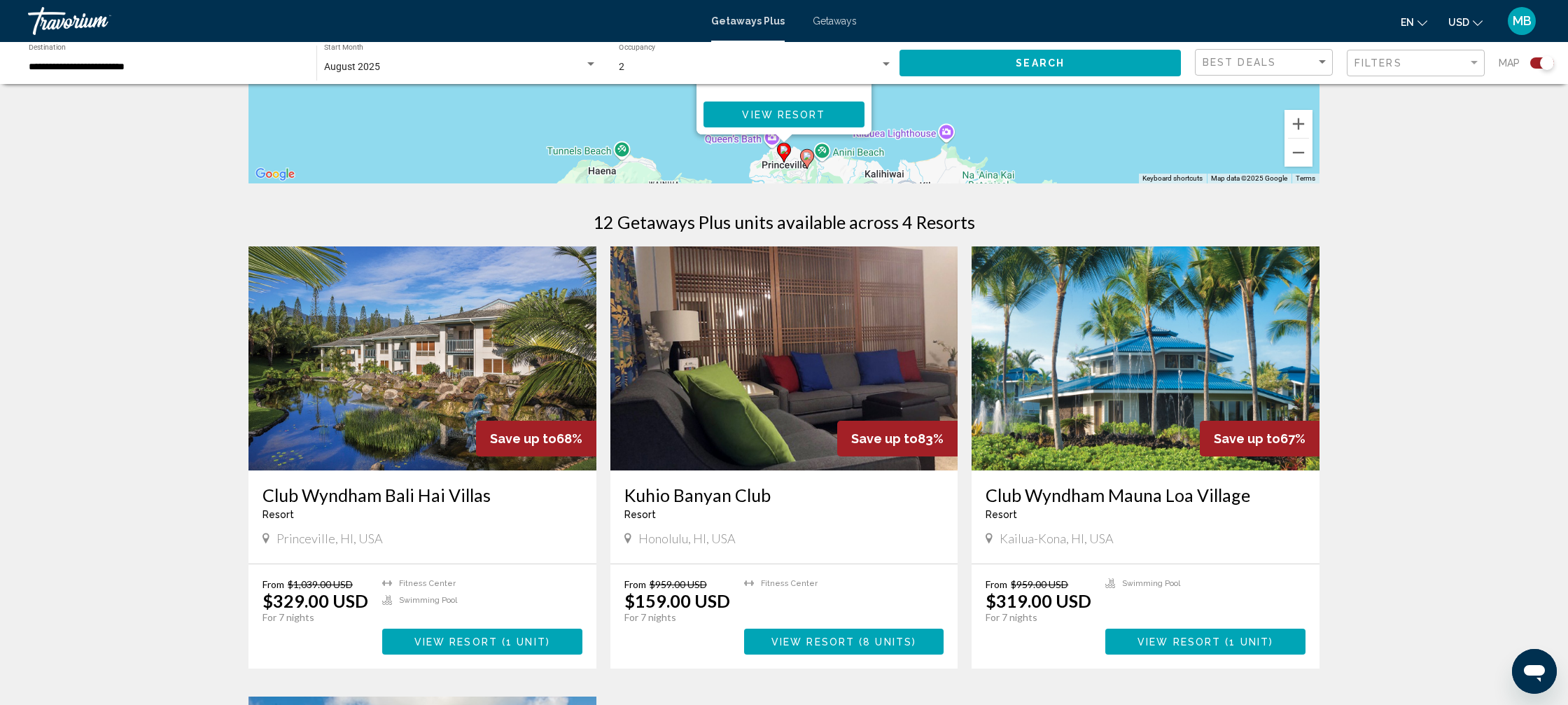 click at bounding box center (784, 358) 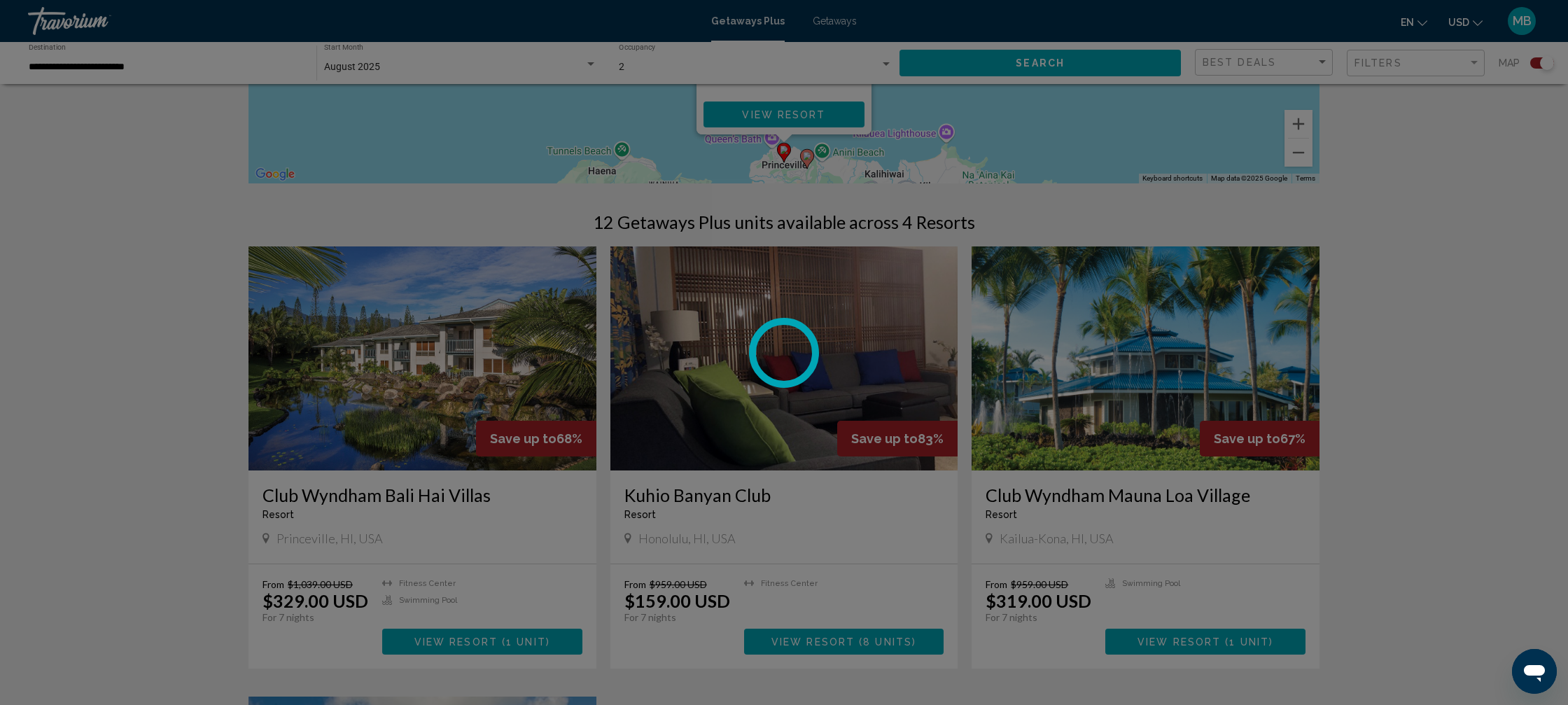 scroll, scrollTop: 0, scrollLeft: 0, axis: both 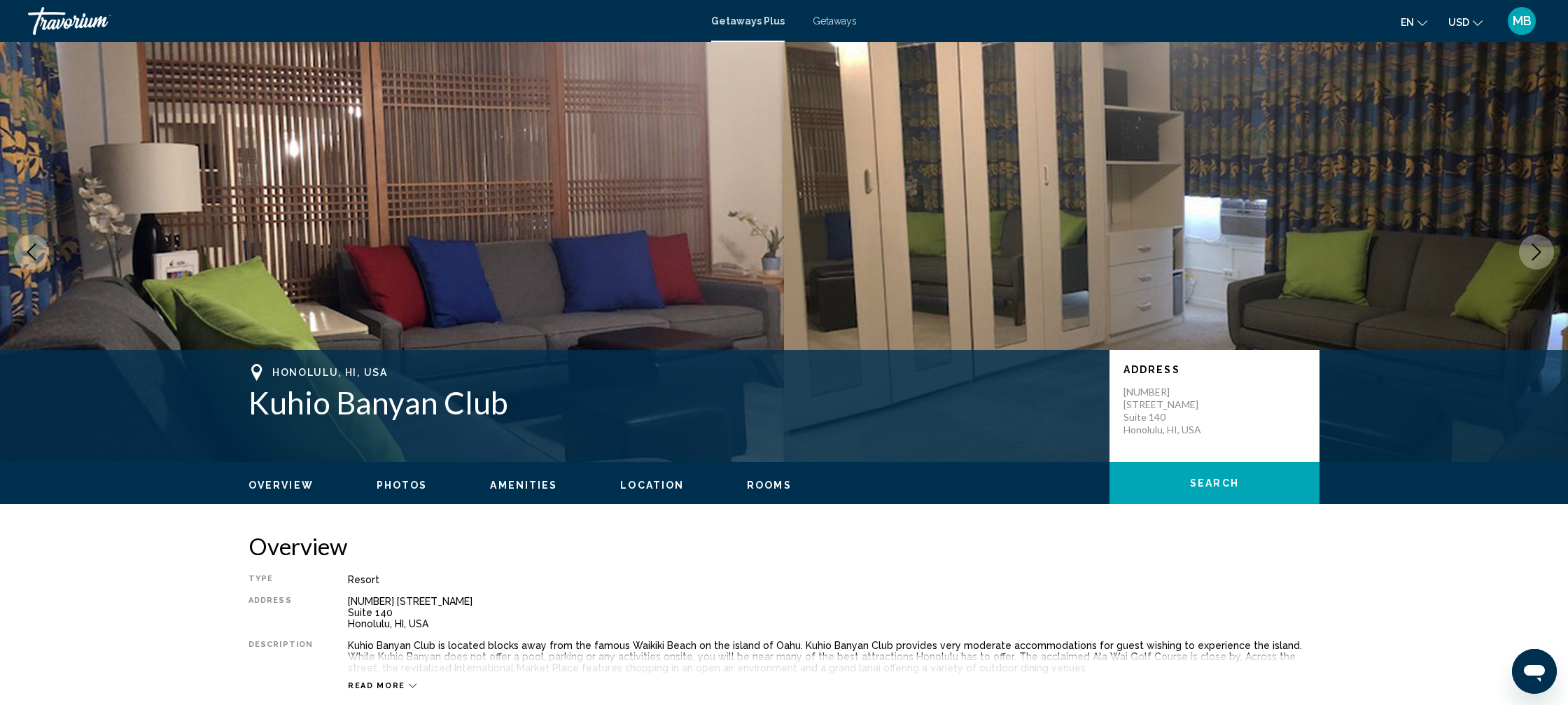 click 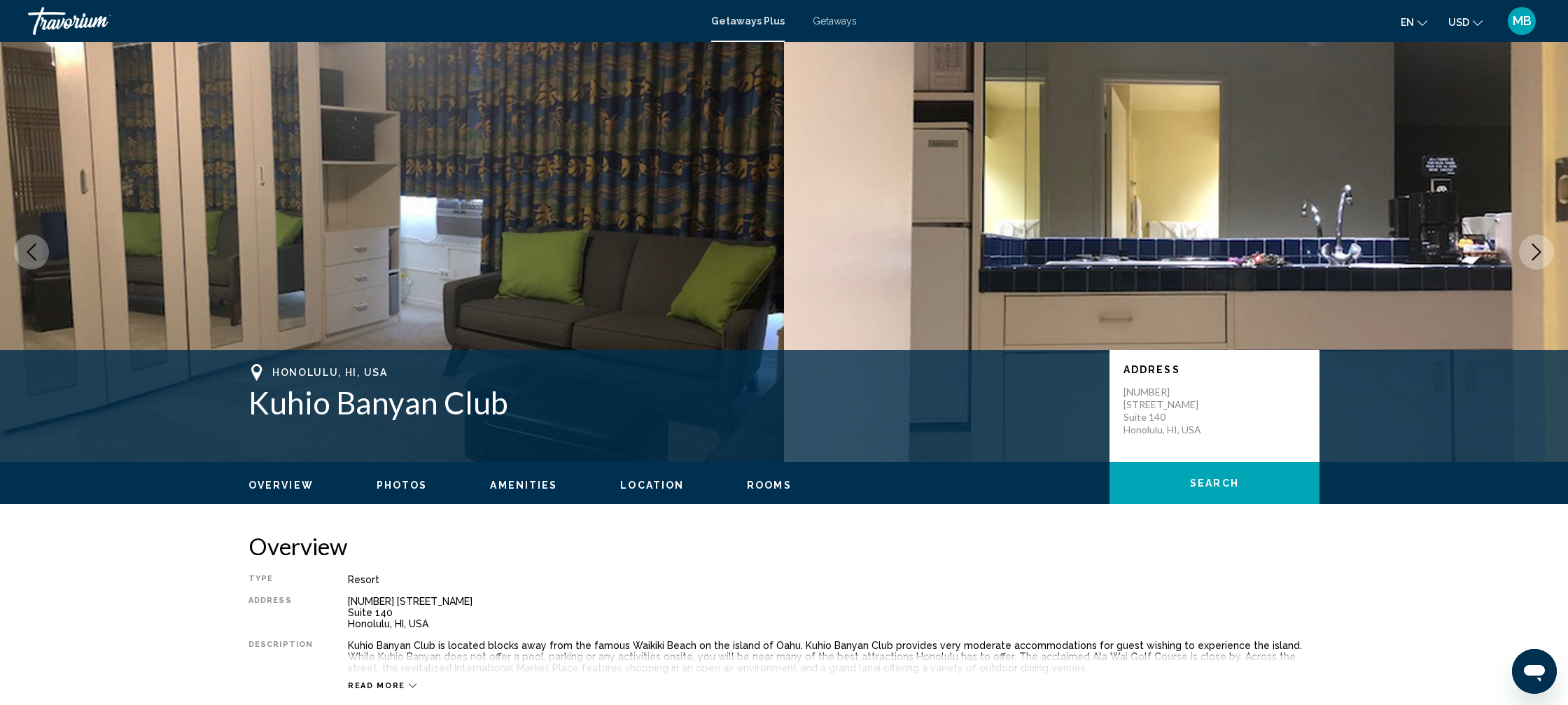 click 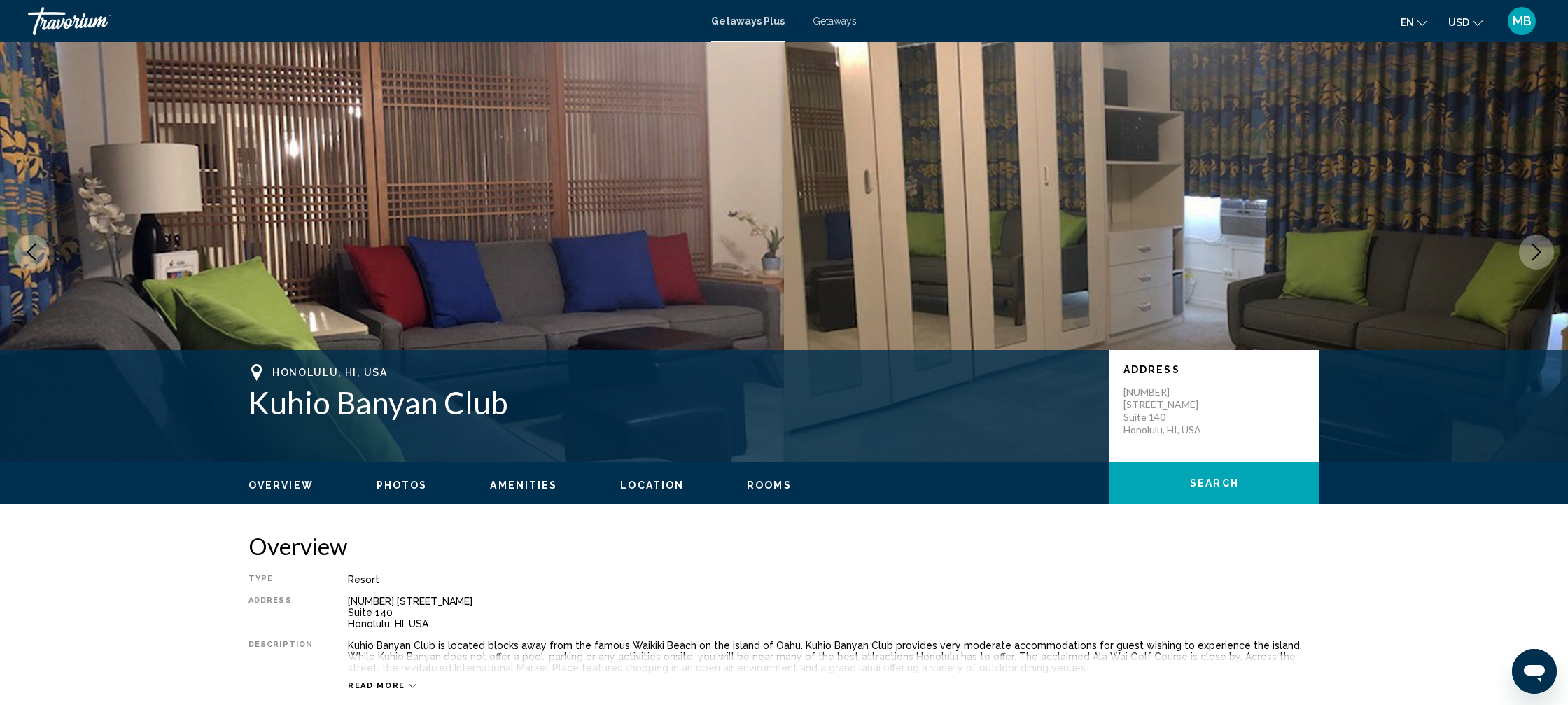 click 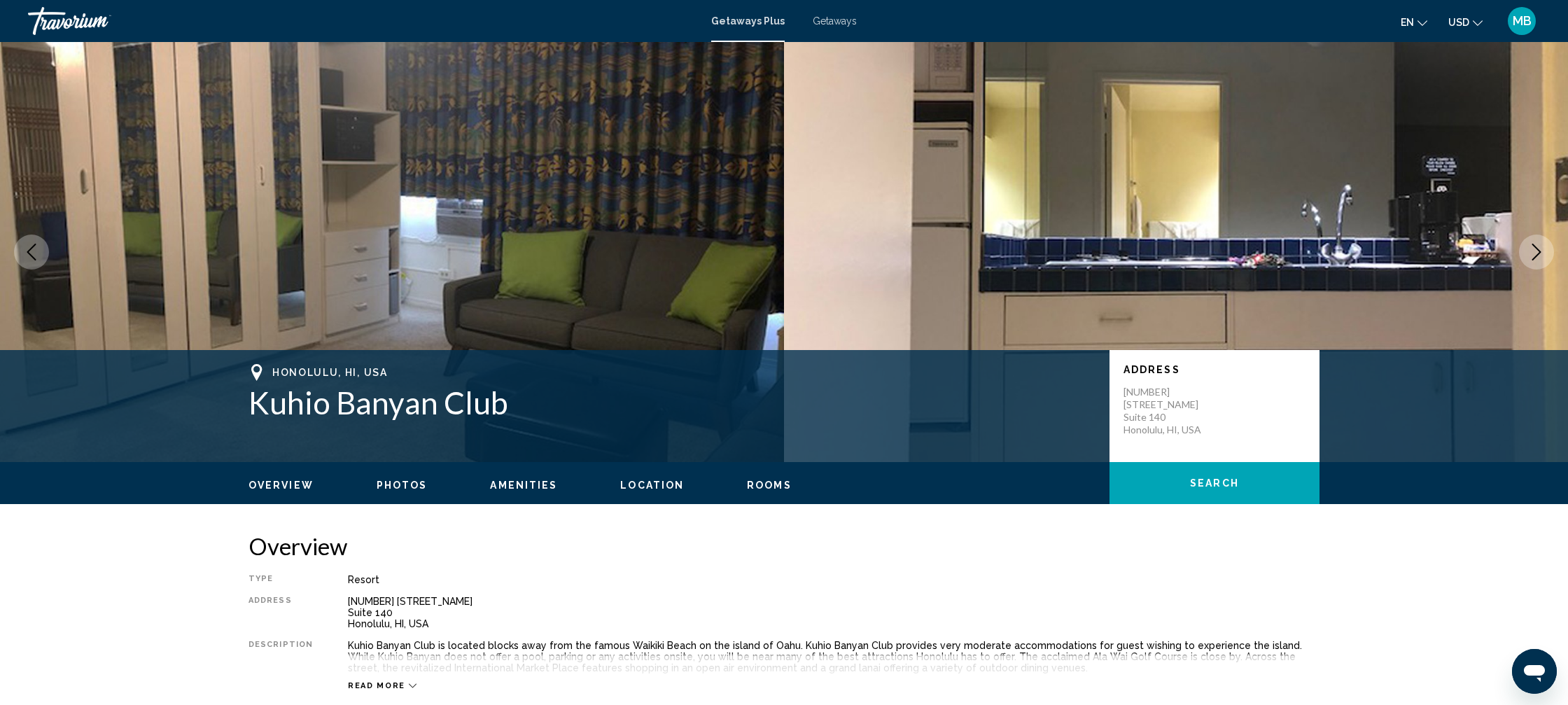 click at bounding box center [392, 252] 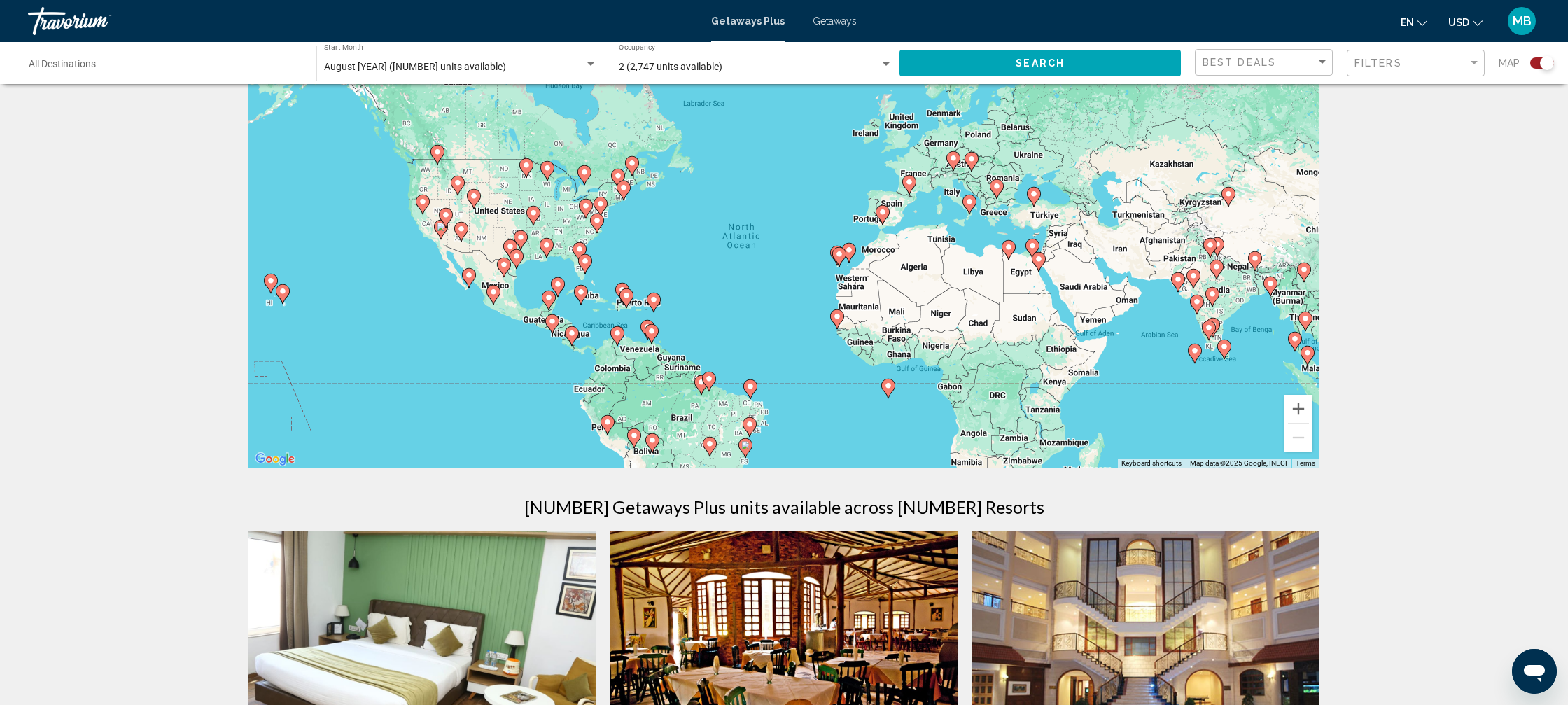 scroll, scrollTop: 0, scrollLeft: 0, axis: both 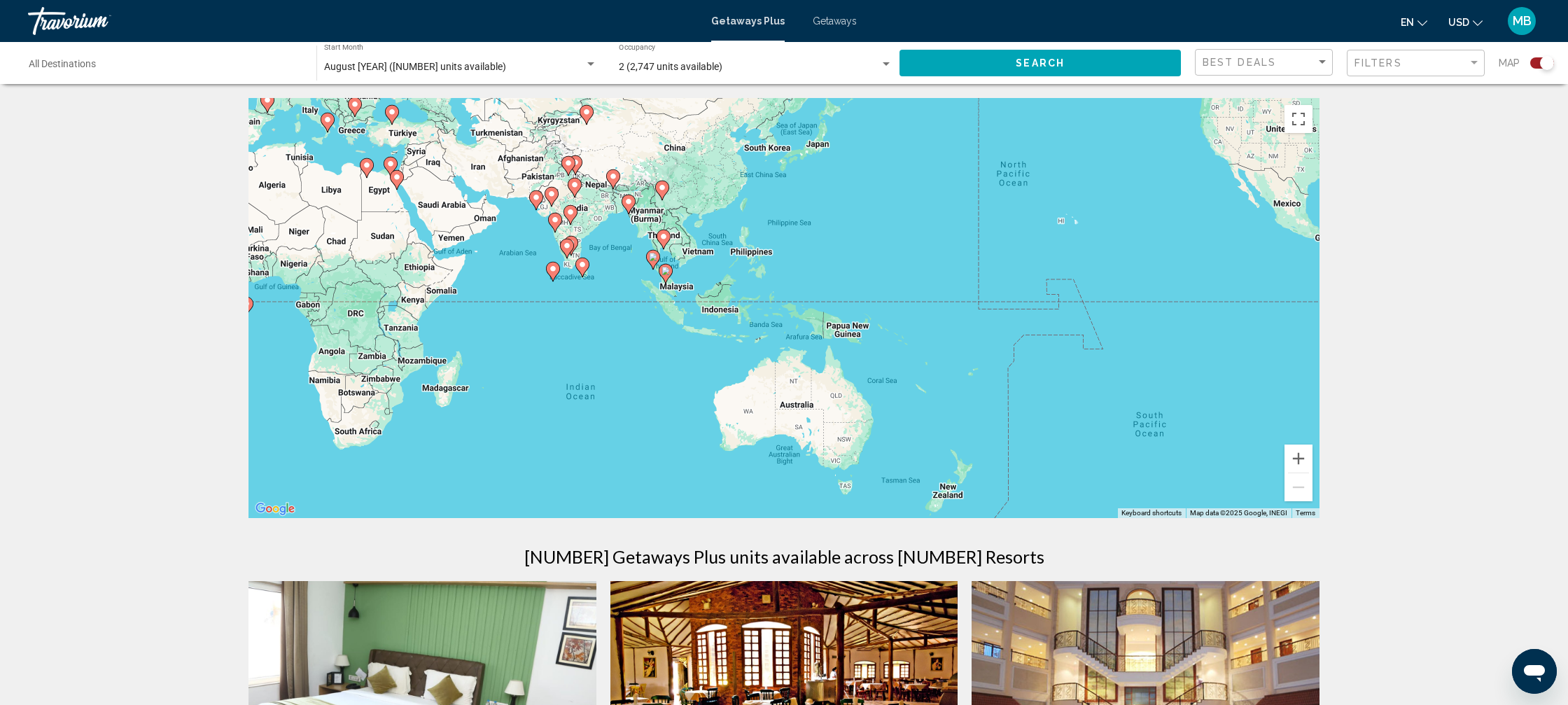 drag, startPoint x: 1011, startPoint y: 347, endPoint x: 386, endPoint y: 223, distance: 637.1821 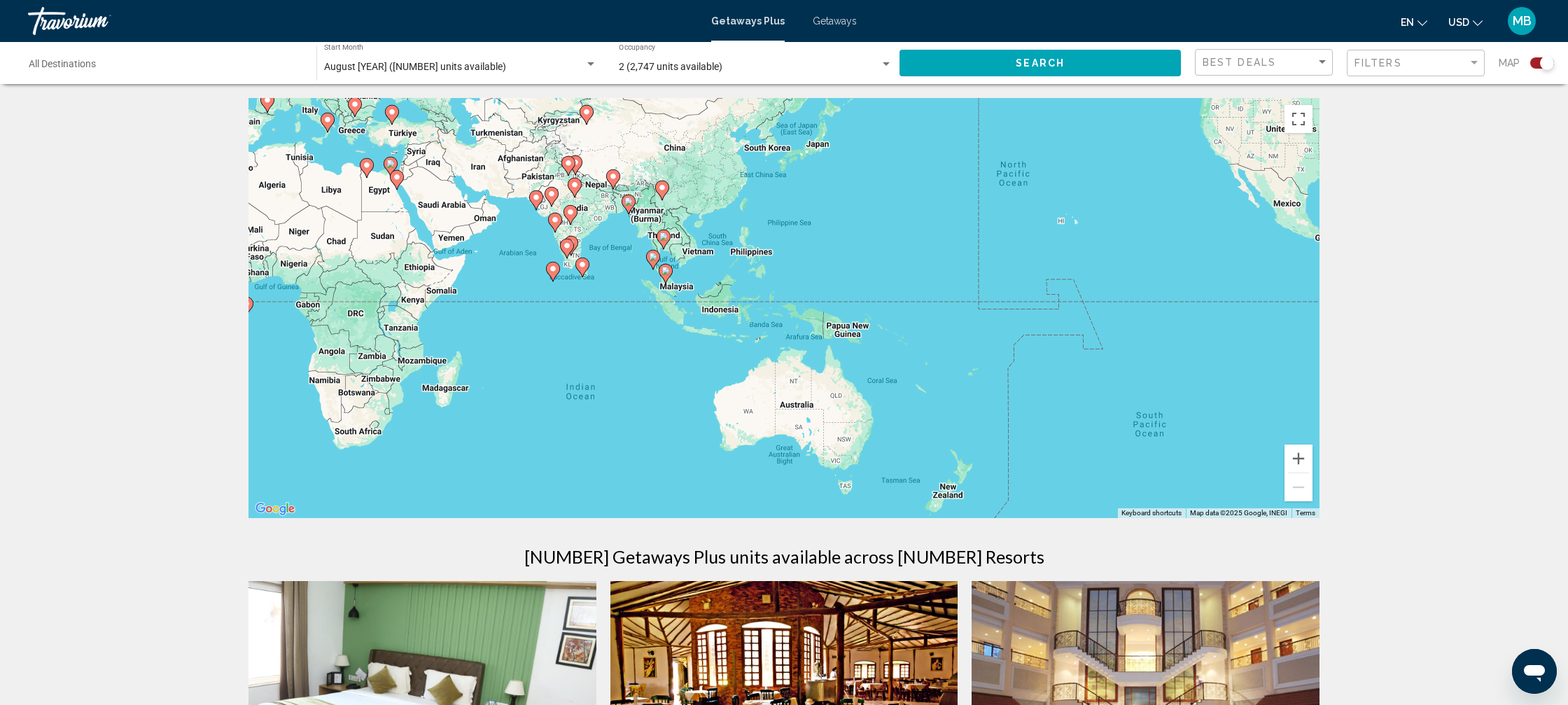click on "To activate drag with keyboard, press Alt + Enter. Once in keyboard drag state, use the arrow keys to move the marker. To complete the drag, press the Enter key. To cancel, press Escape." at bounding box center [784, 308] 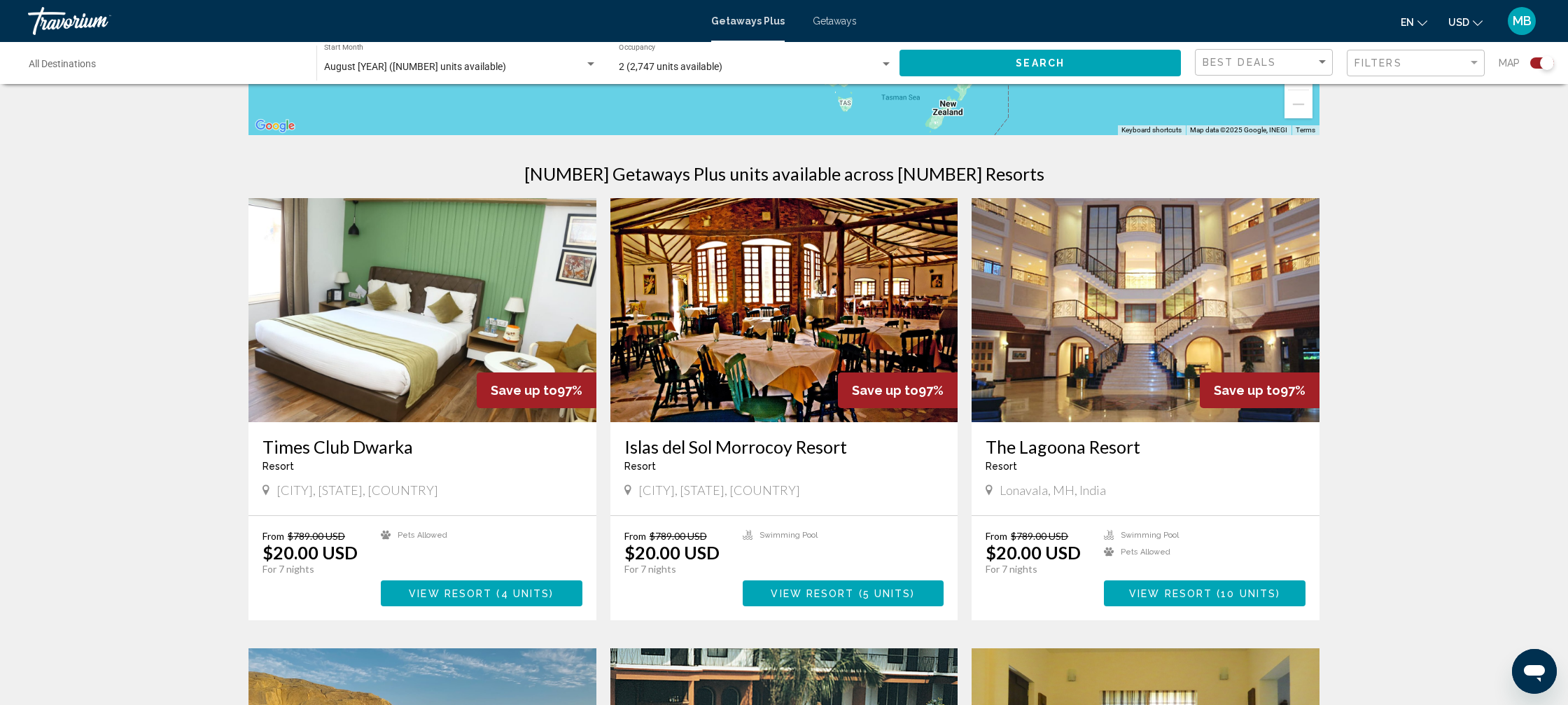 scroll, scrollTop: 397, scrollLeft: 0, axis: vertical 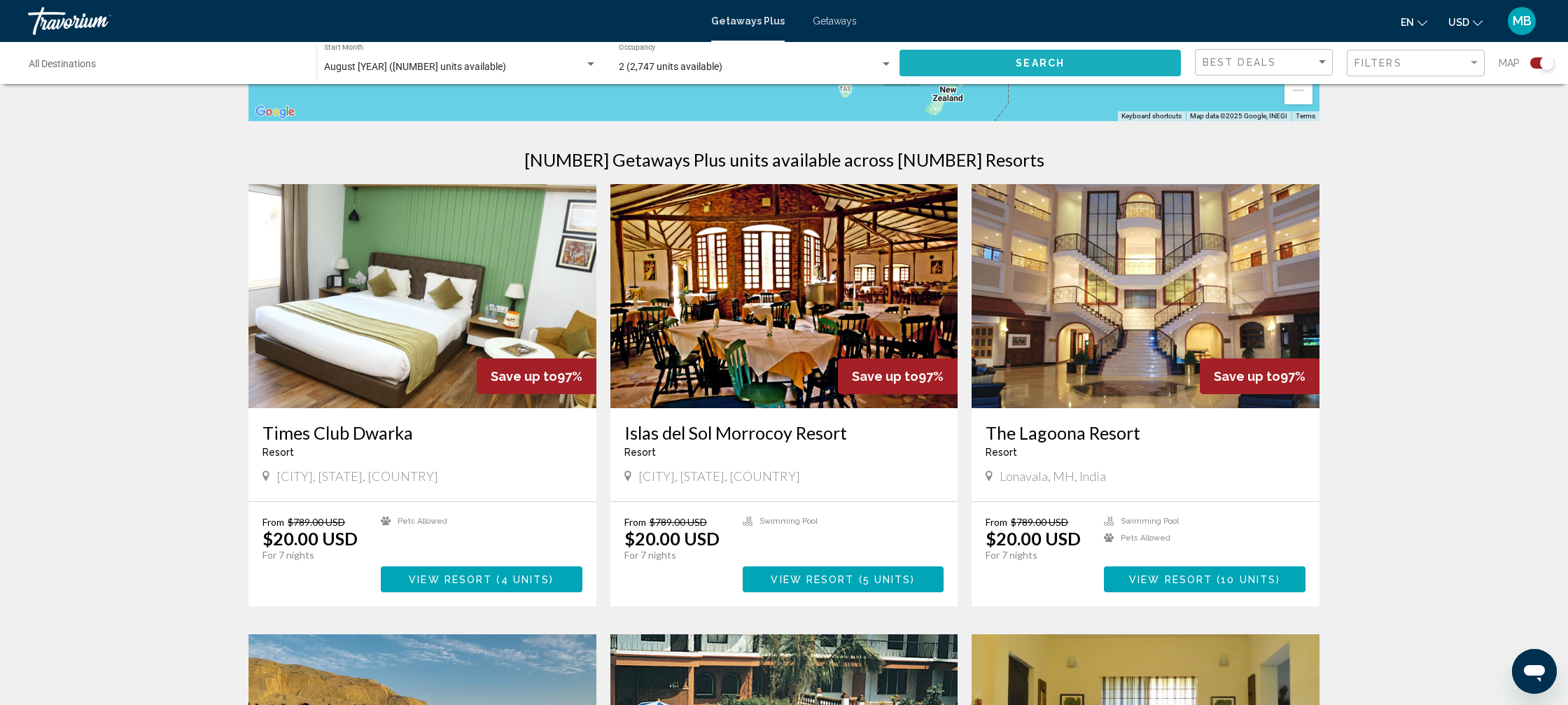 click on "Search" 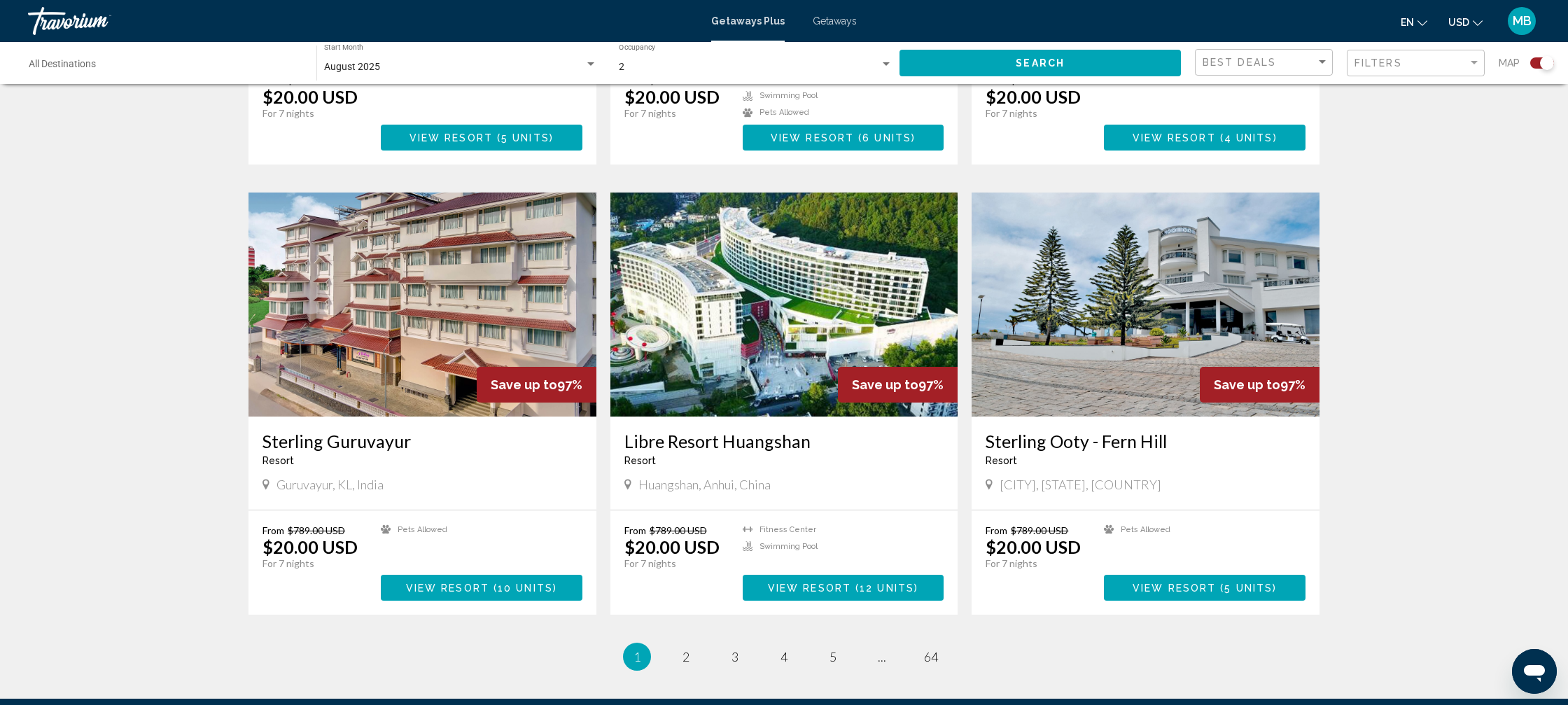 scroll, scrollTop: 1904, scrollLeft: 0, axis: vertical 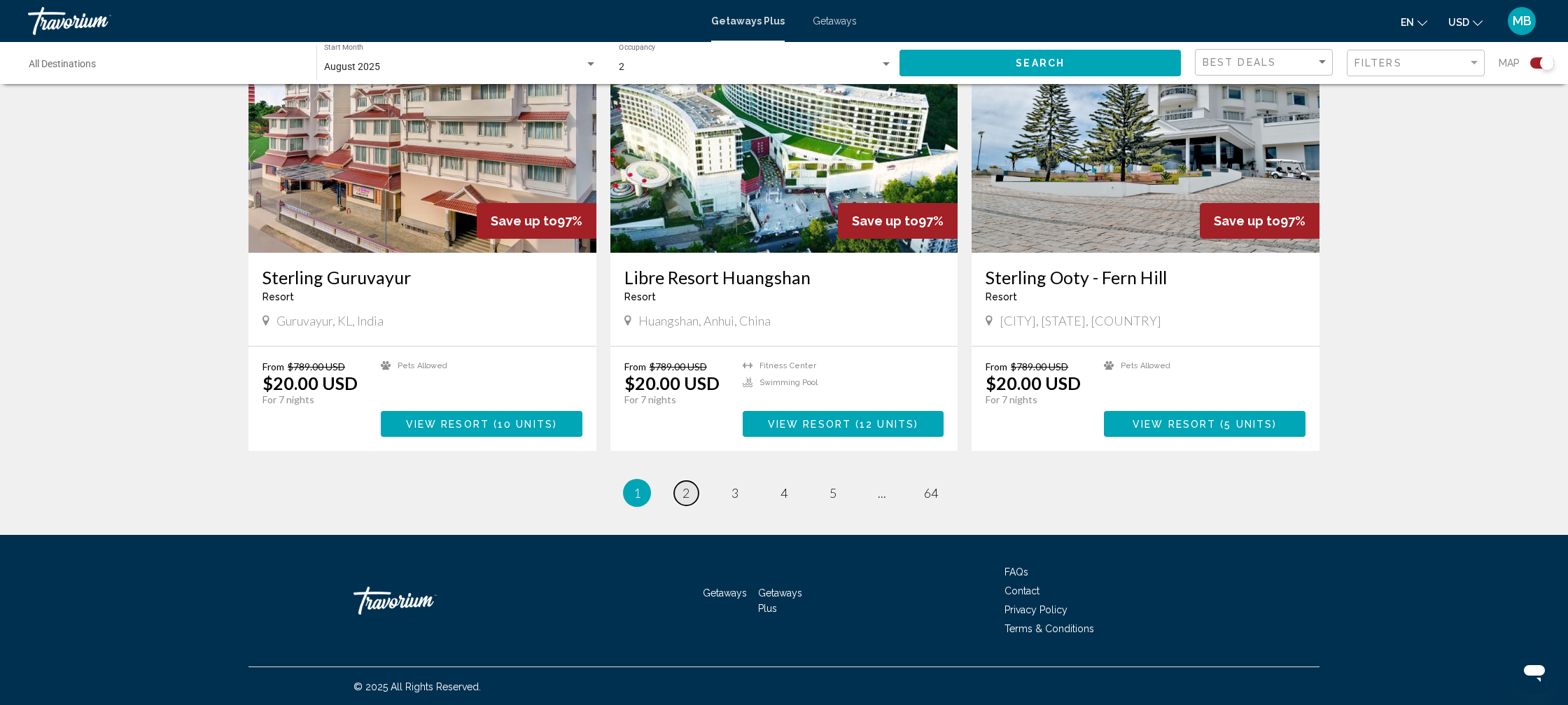 click on "page  2" at bounding box center (686, 493) 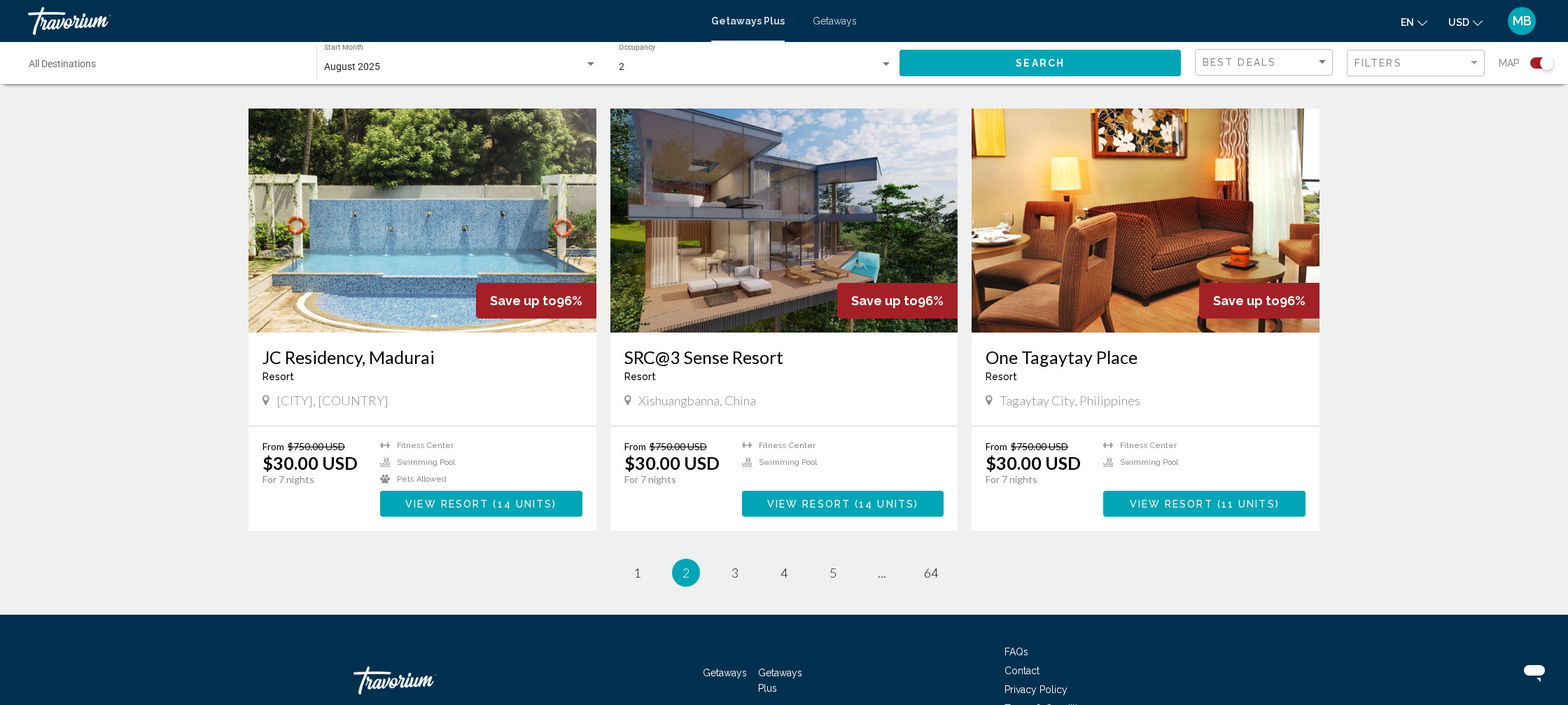 scroll, scrollTop: 1904, scrollLeft: 0, axis: vertical 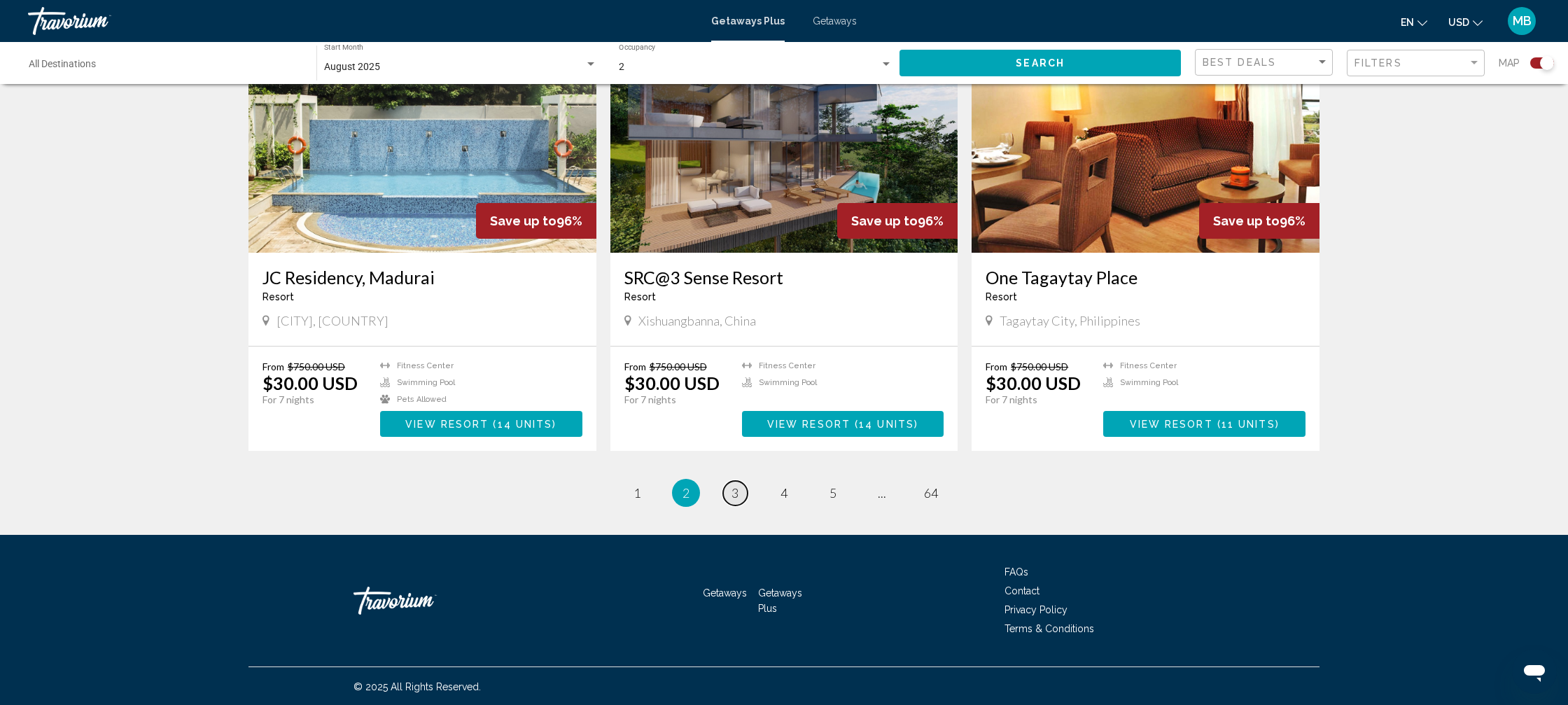 click on "page  3" at bounding box center (735, 493) 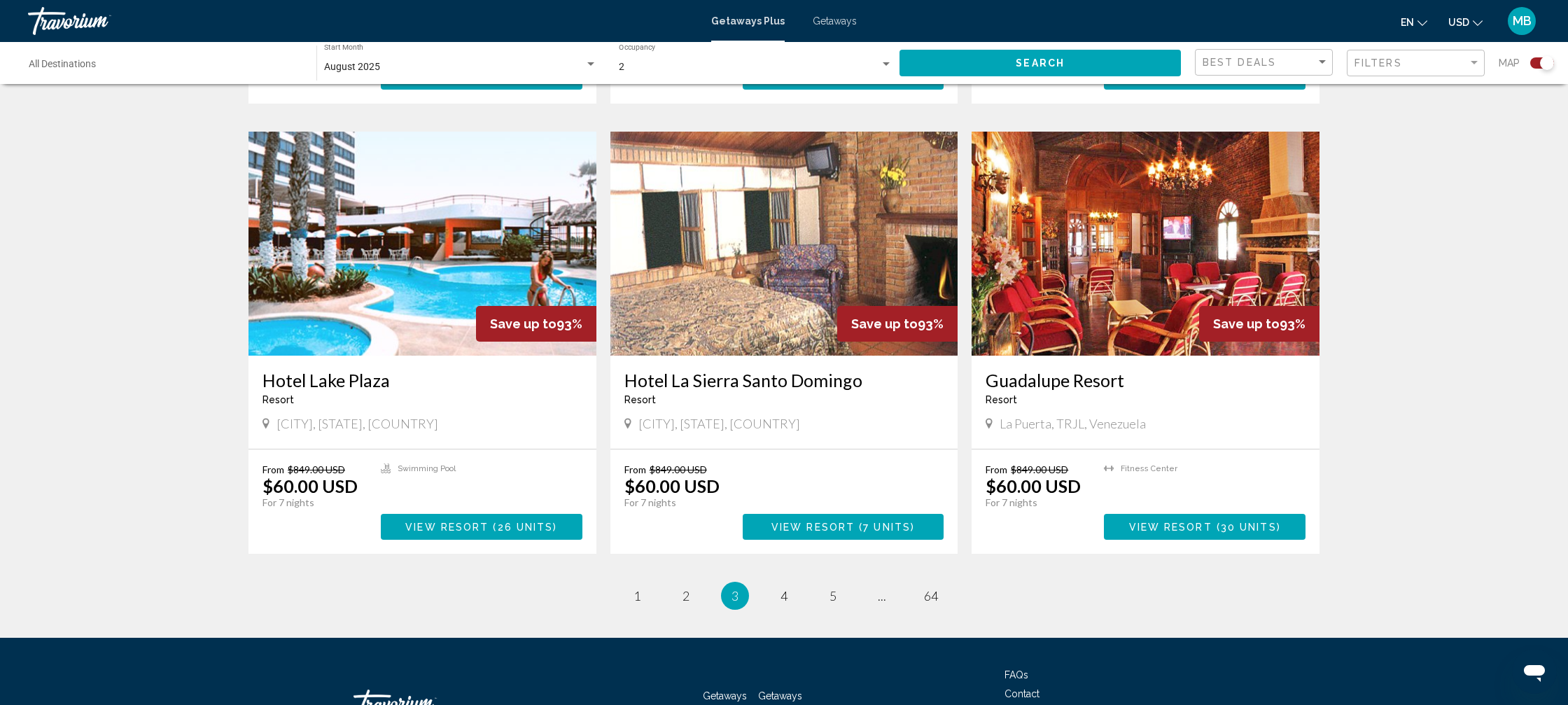 scroll, scrollTop: 1808, scrollLeft: 0, axis: vertical 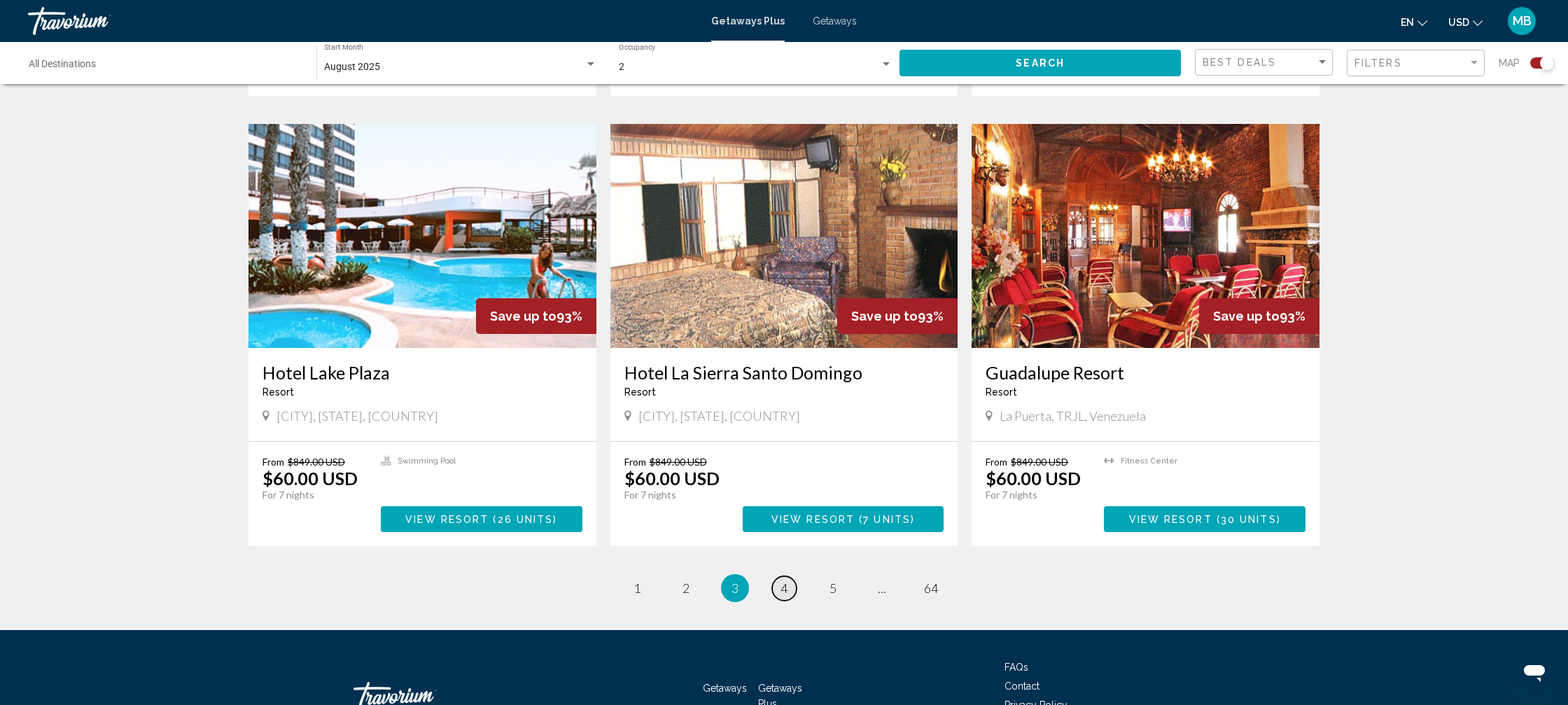 click on "4" at bounding box center (784, 588) 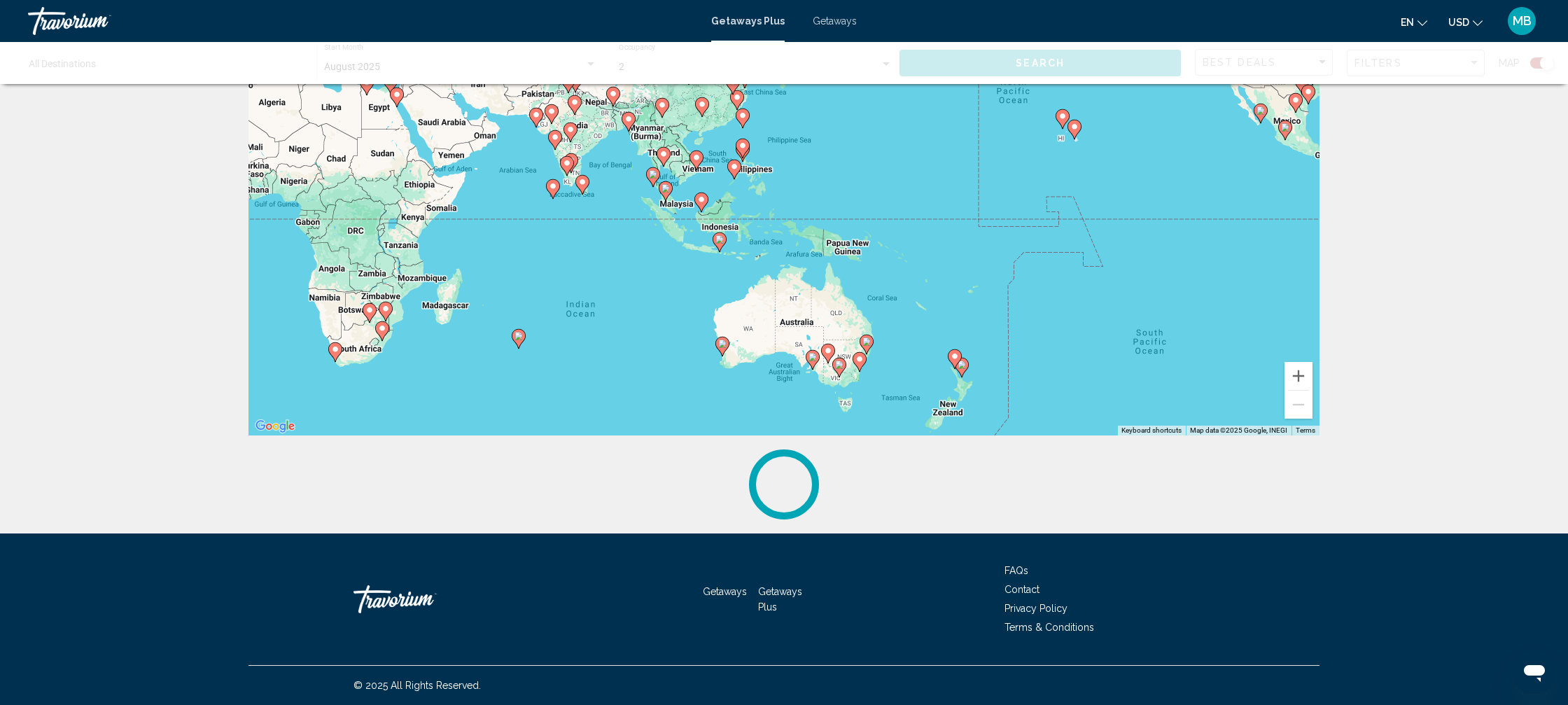 scroll, scrollTop: 0, scrollLeft: 0, axis: both 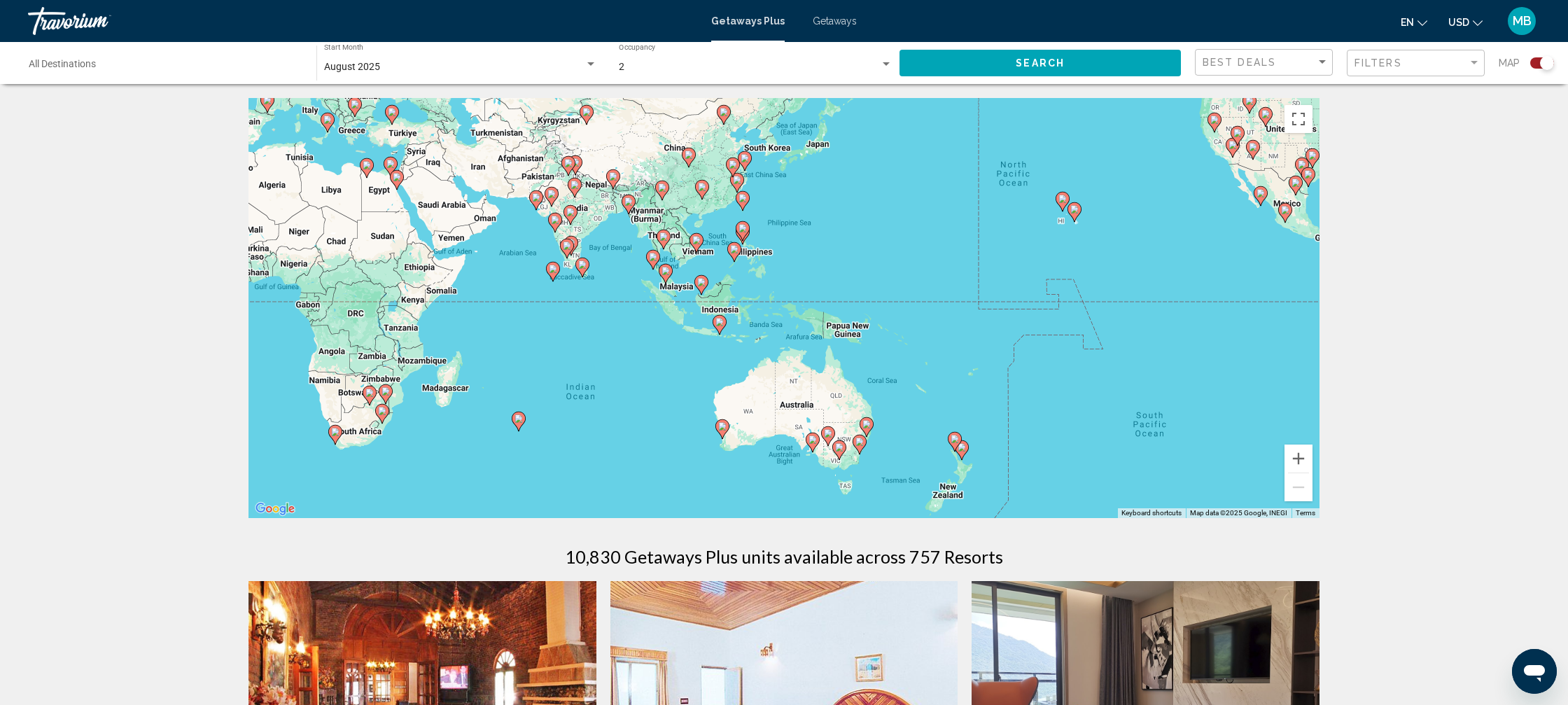 click 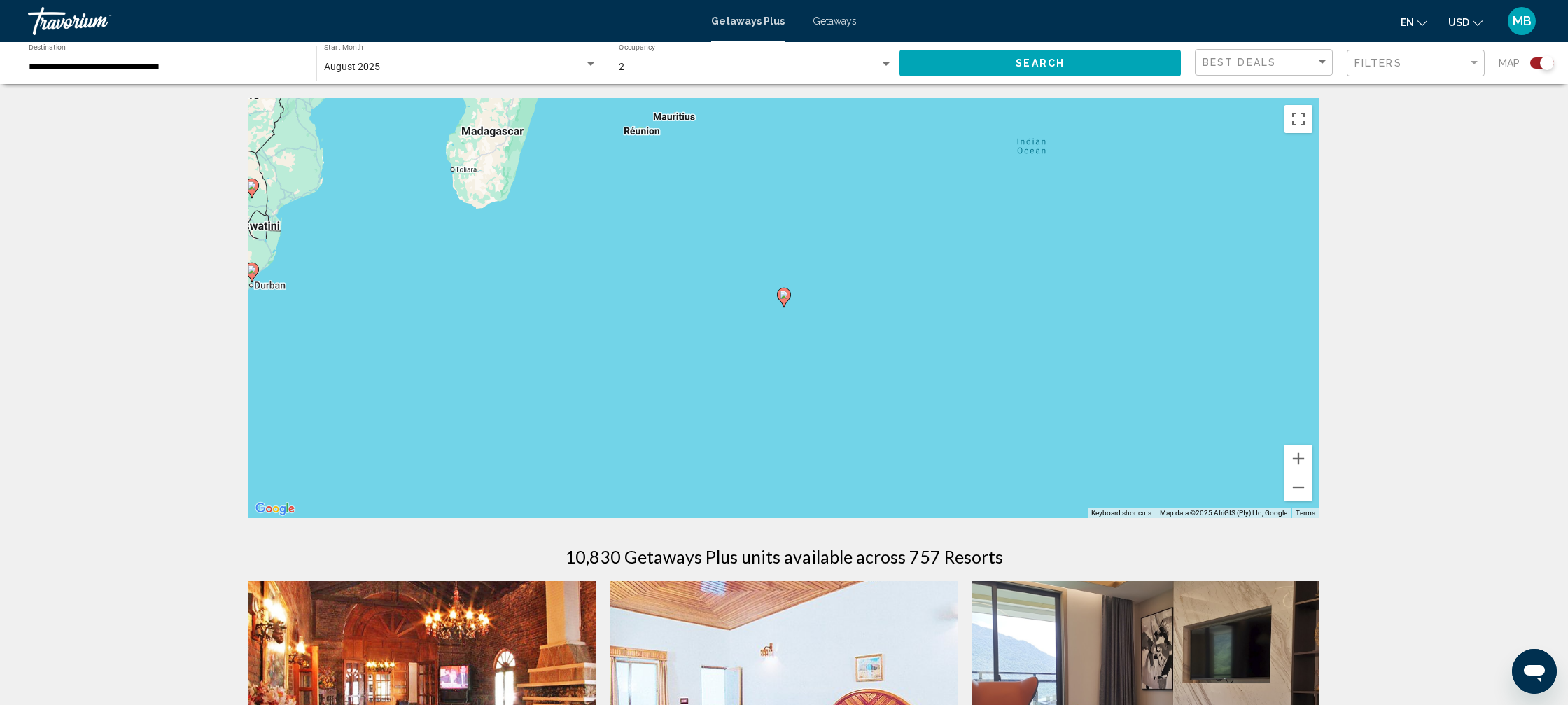 click 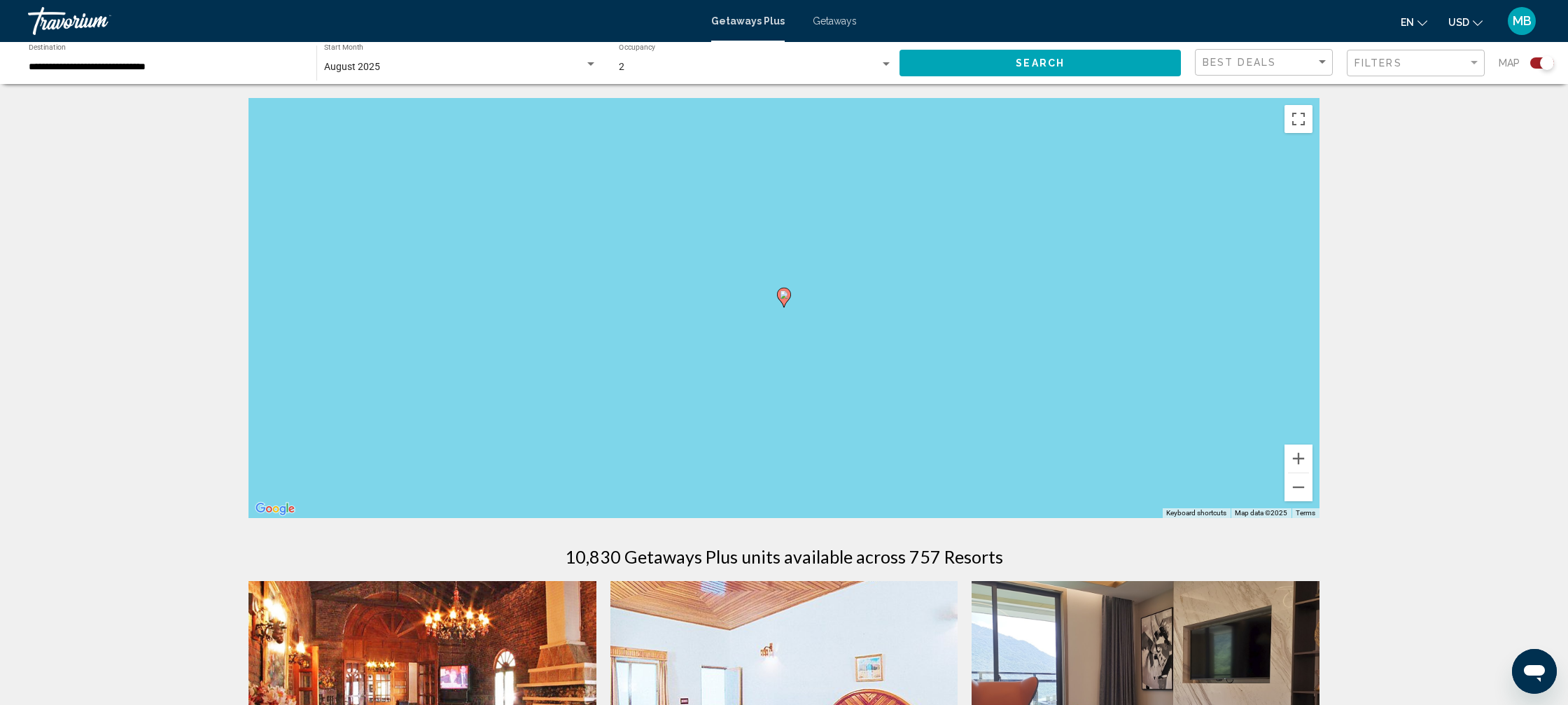 click 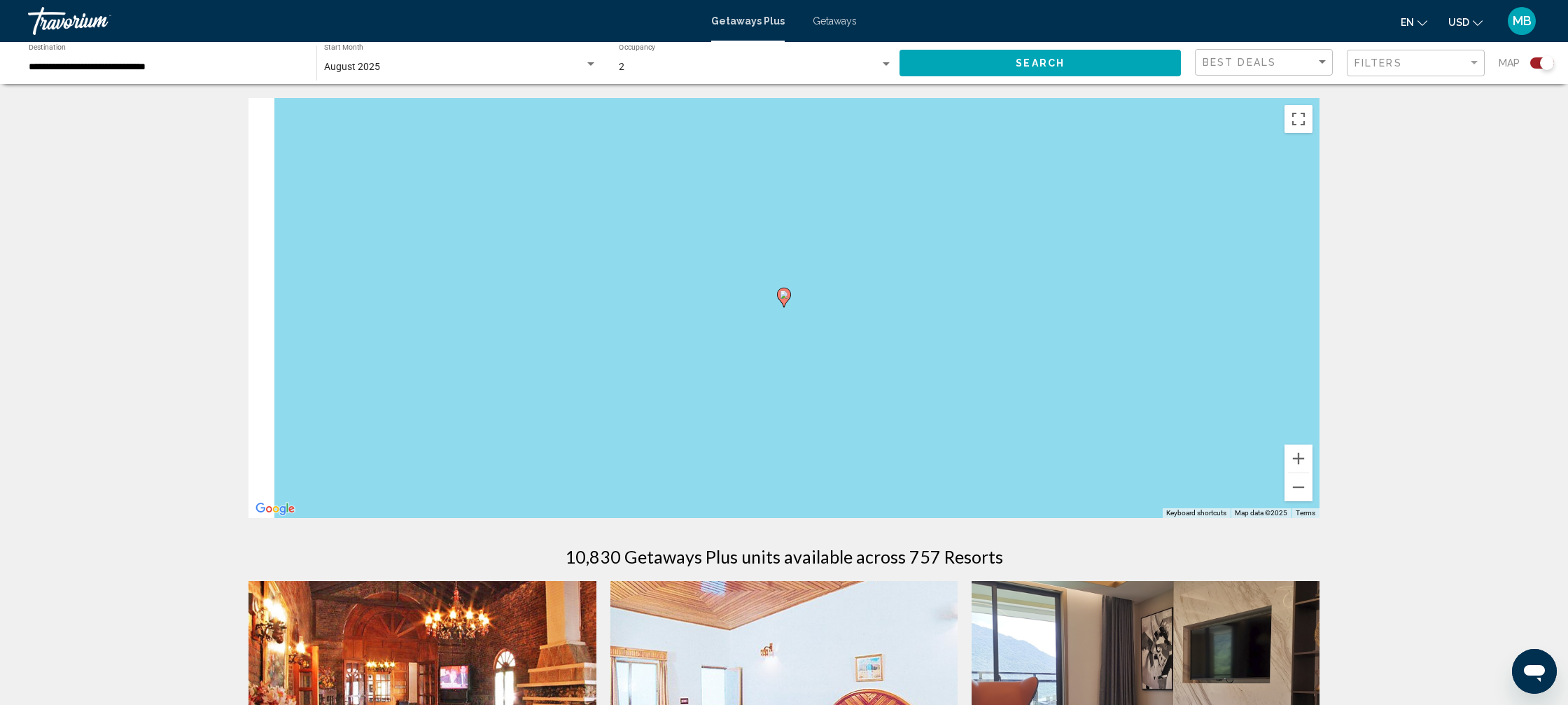 click on "To activate drag with keyboard, press Alt + Enter. Once in keyboard drag state, use the arrow keys to move the marker. To complete the drag, press the Enter key. To cancel, press Escape." at bounding box center [784, 308] 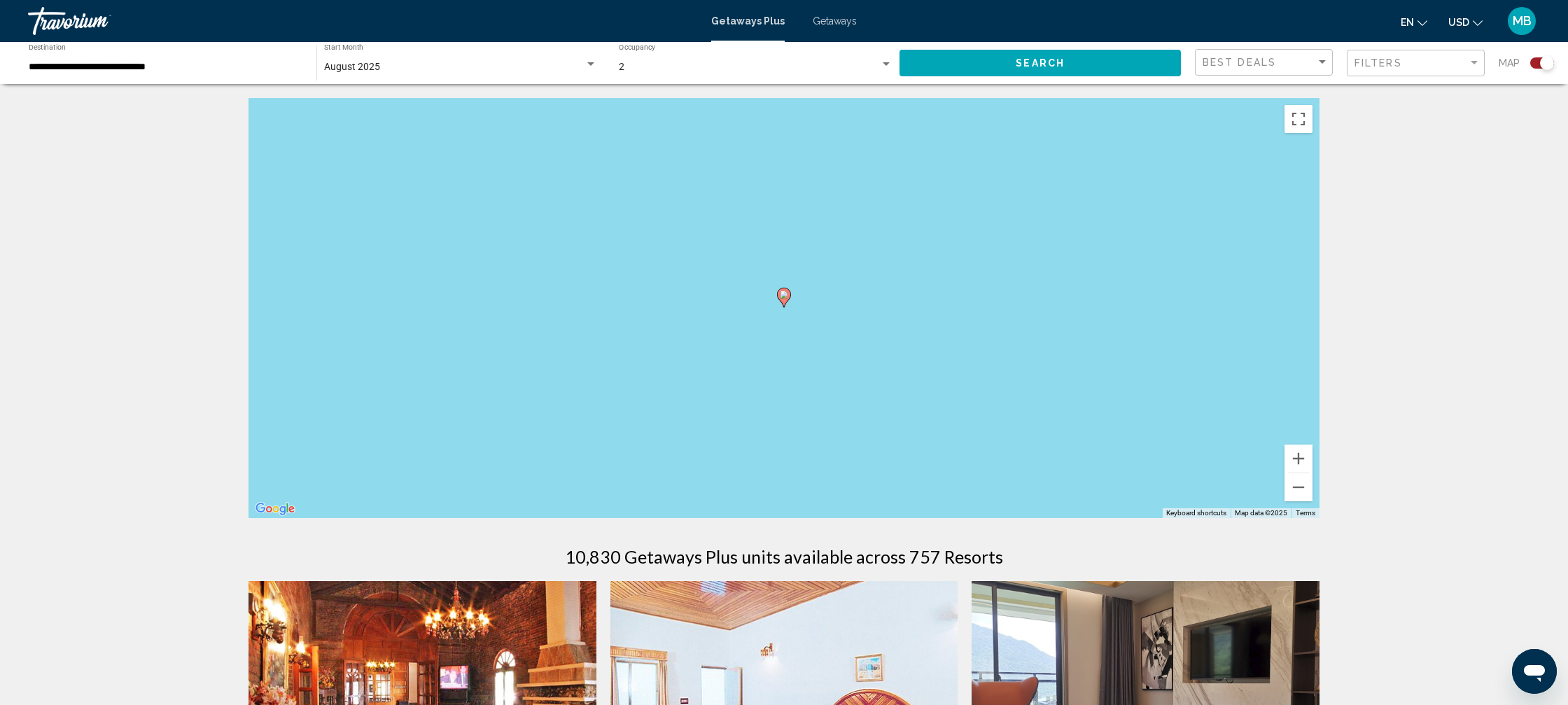 click 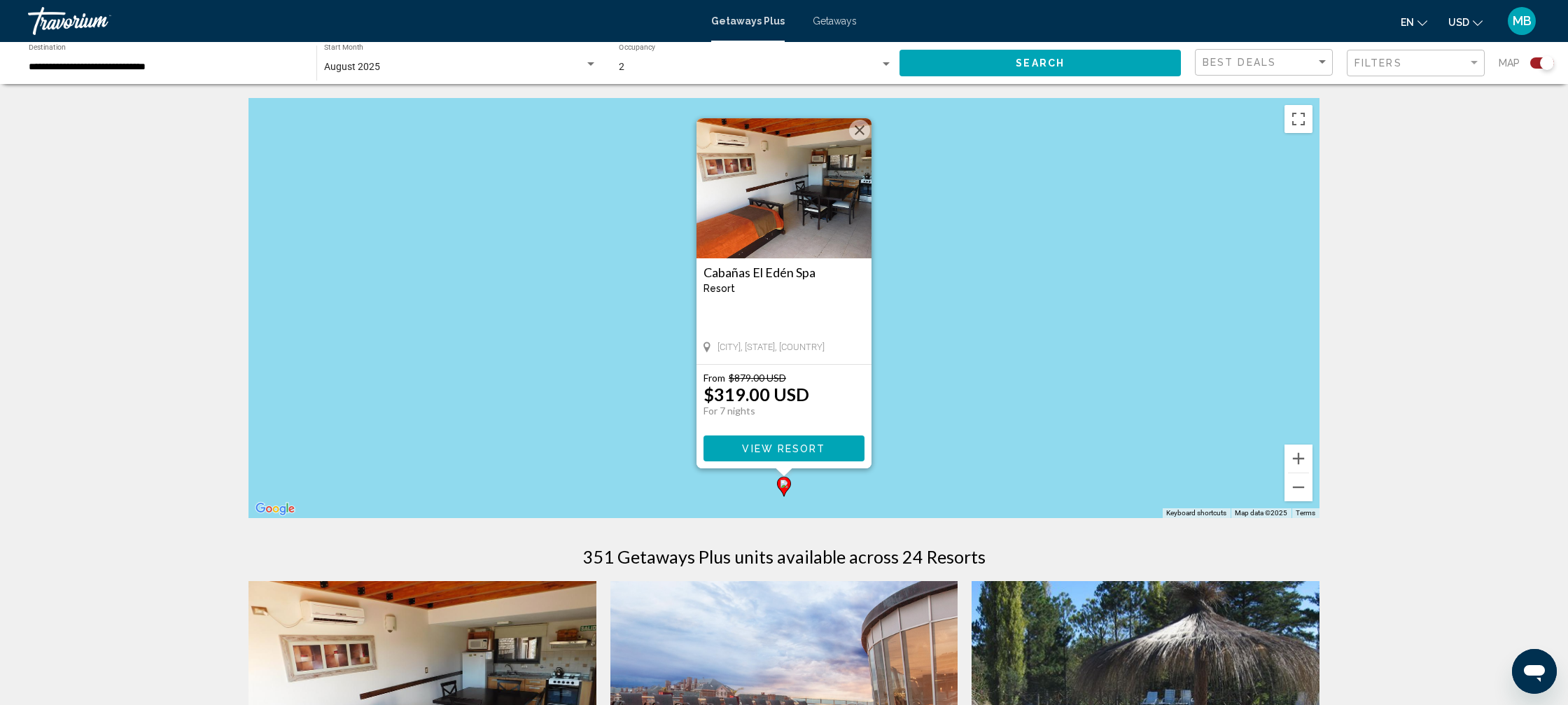 click at bounding box center (860, 130) 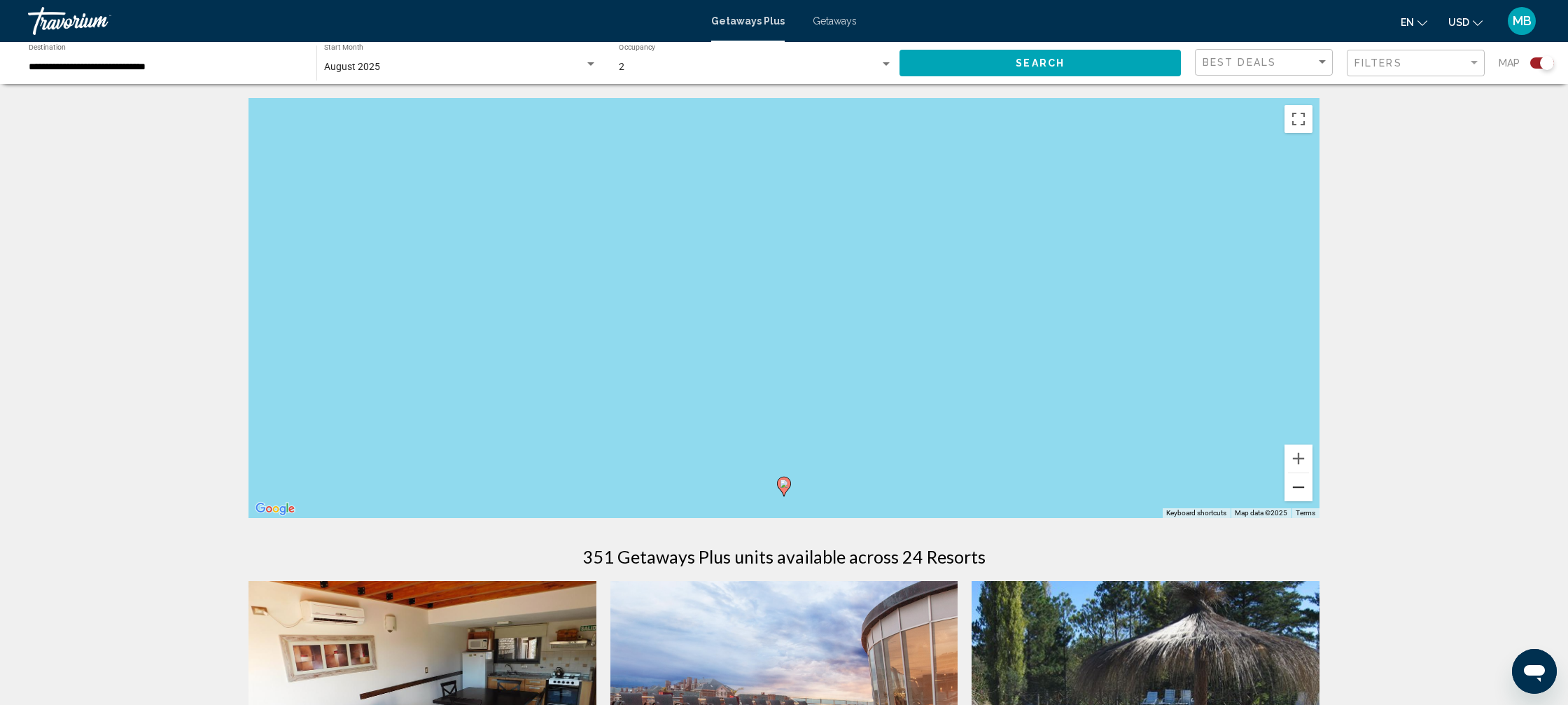 click at bounding box center (1298, 487) 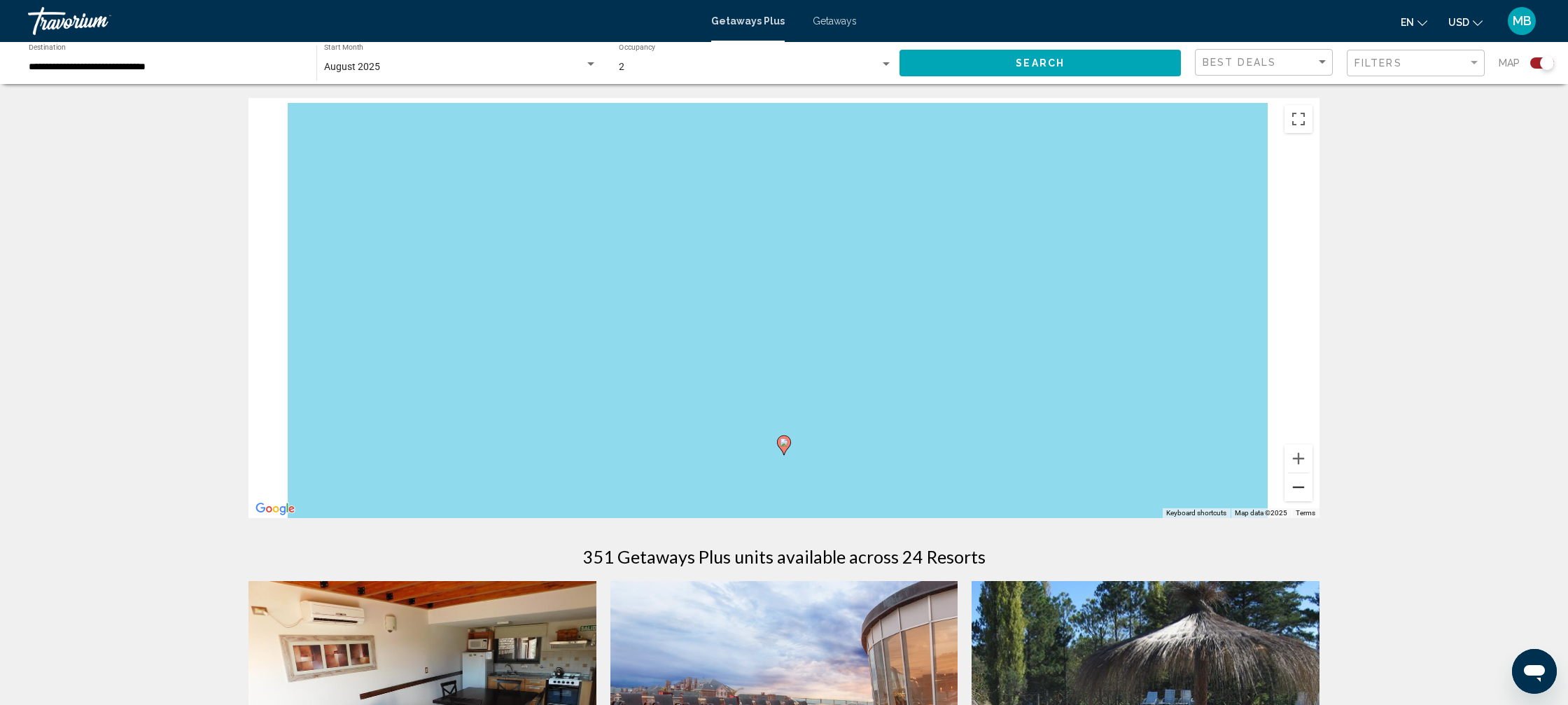 click at bounding box center (1298, 487) 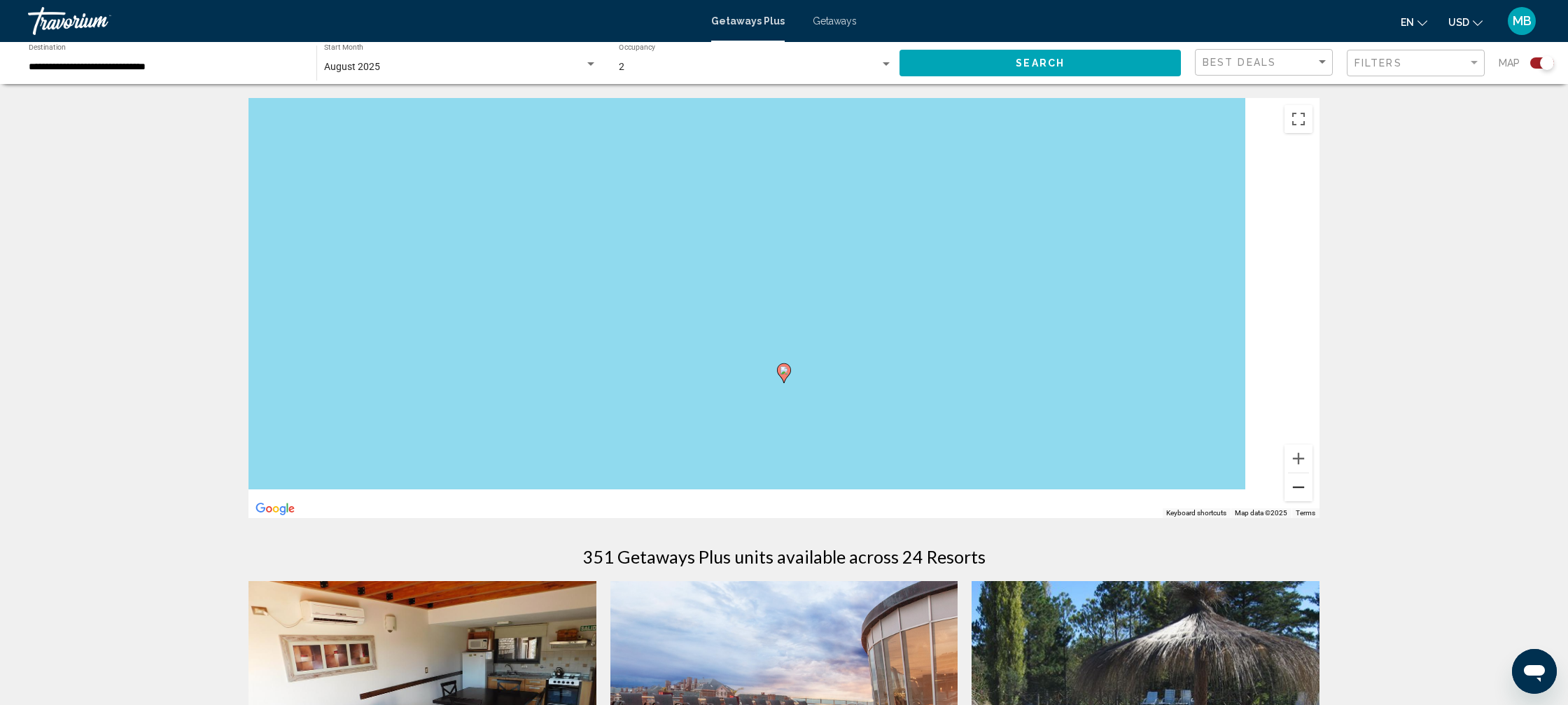 click at bounding box center [1298, 487] 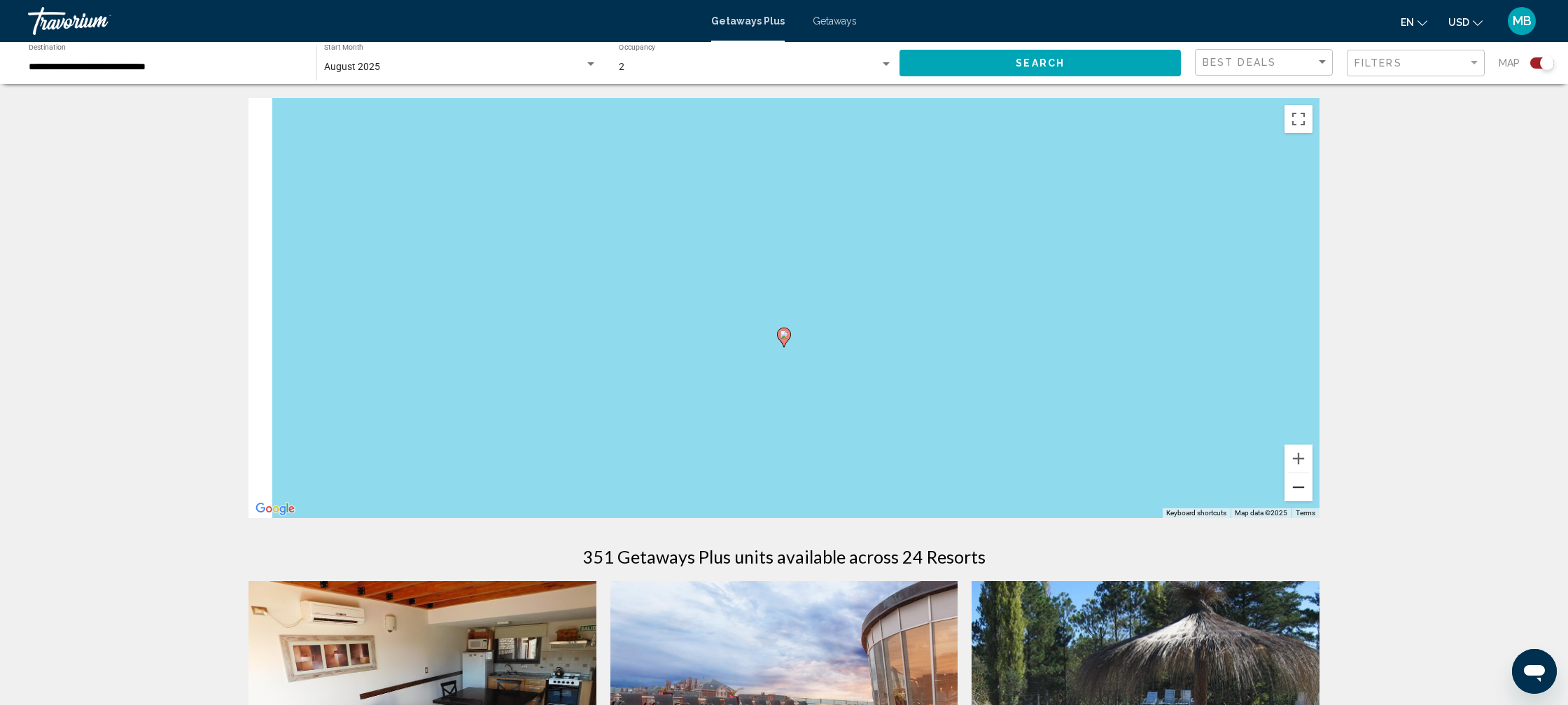 click at bounding box center [1298, 487] 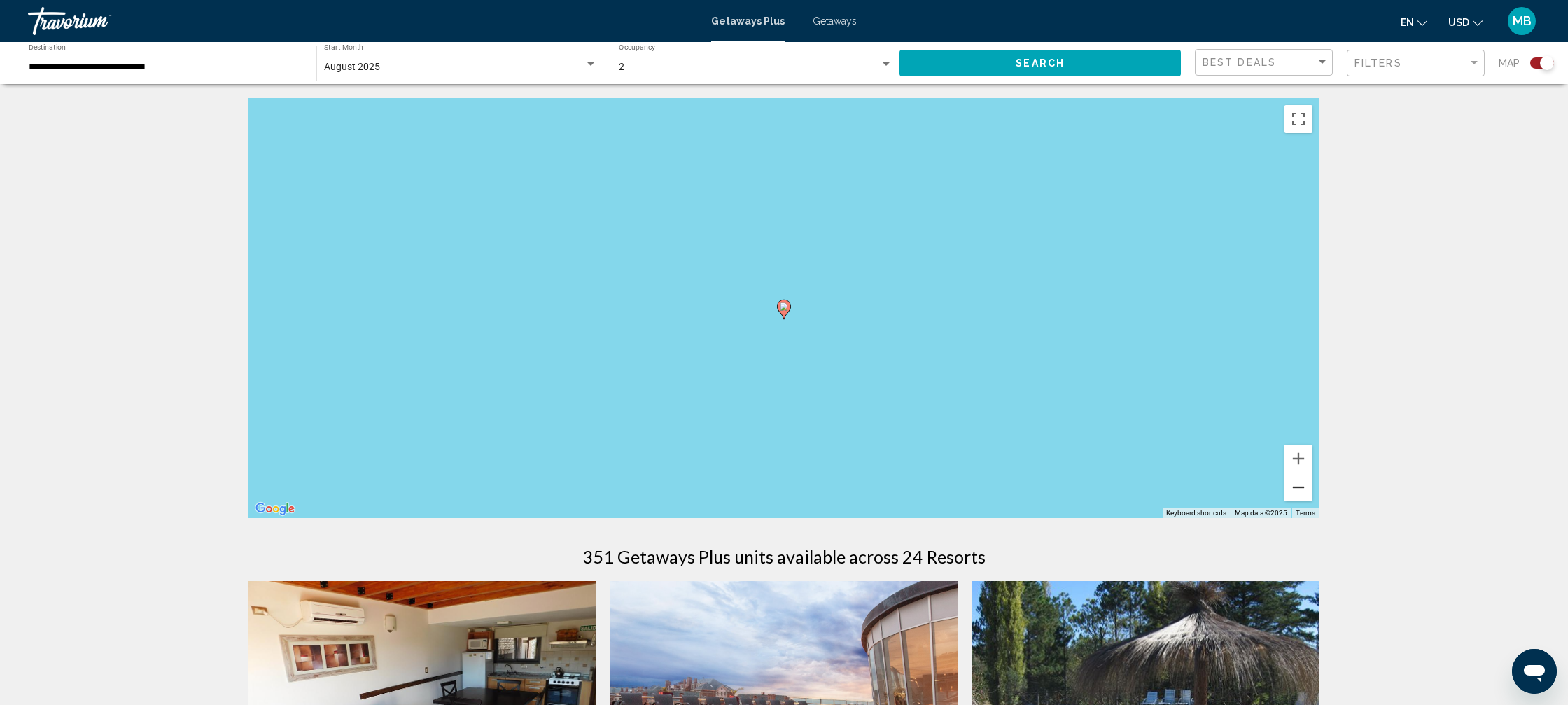 click at bounding box center (1298, 487) 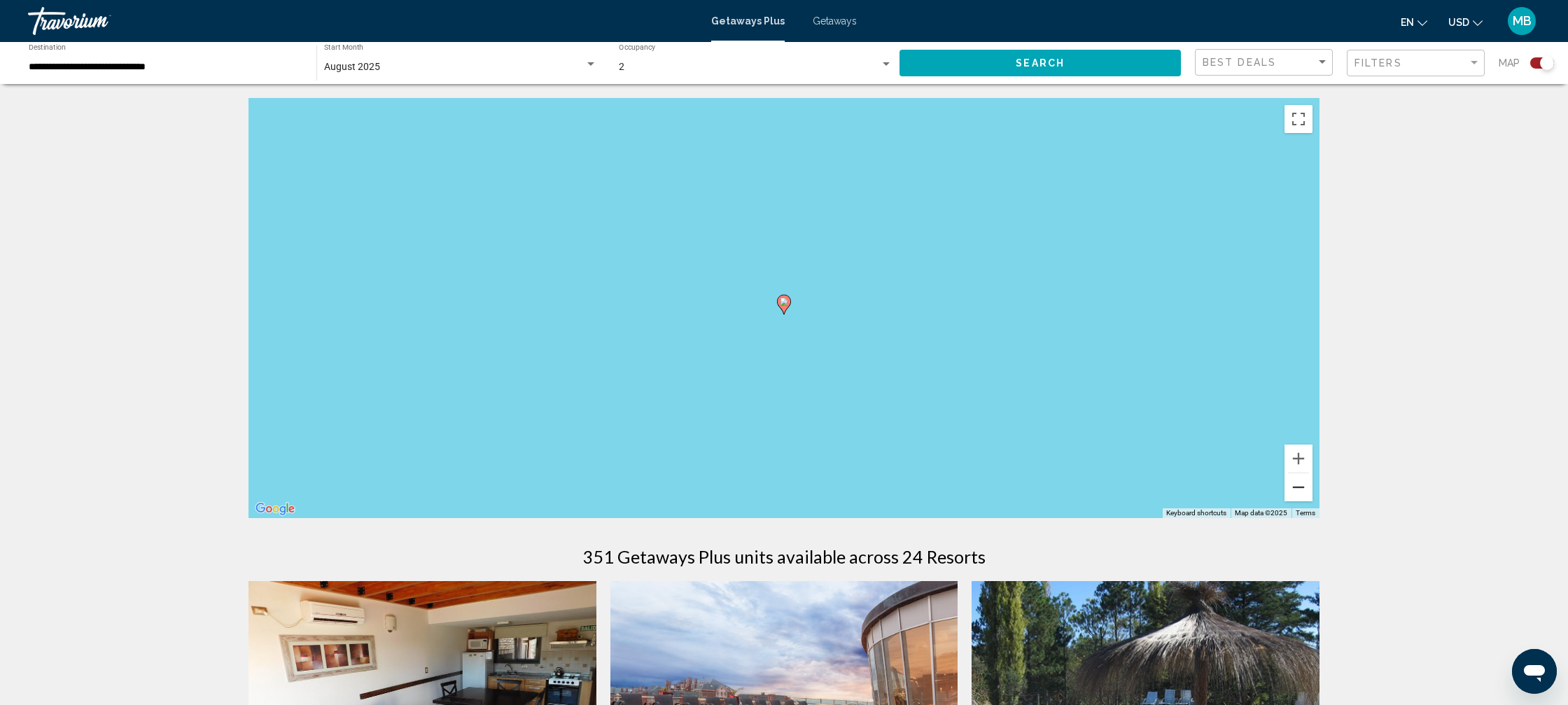 click at bounding box center (1298, 487) 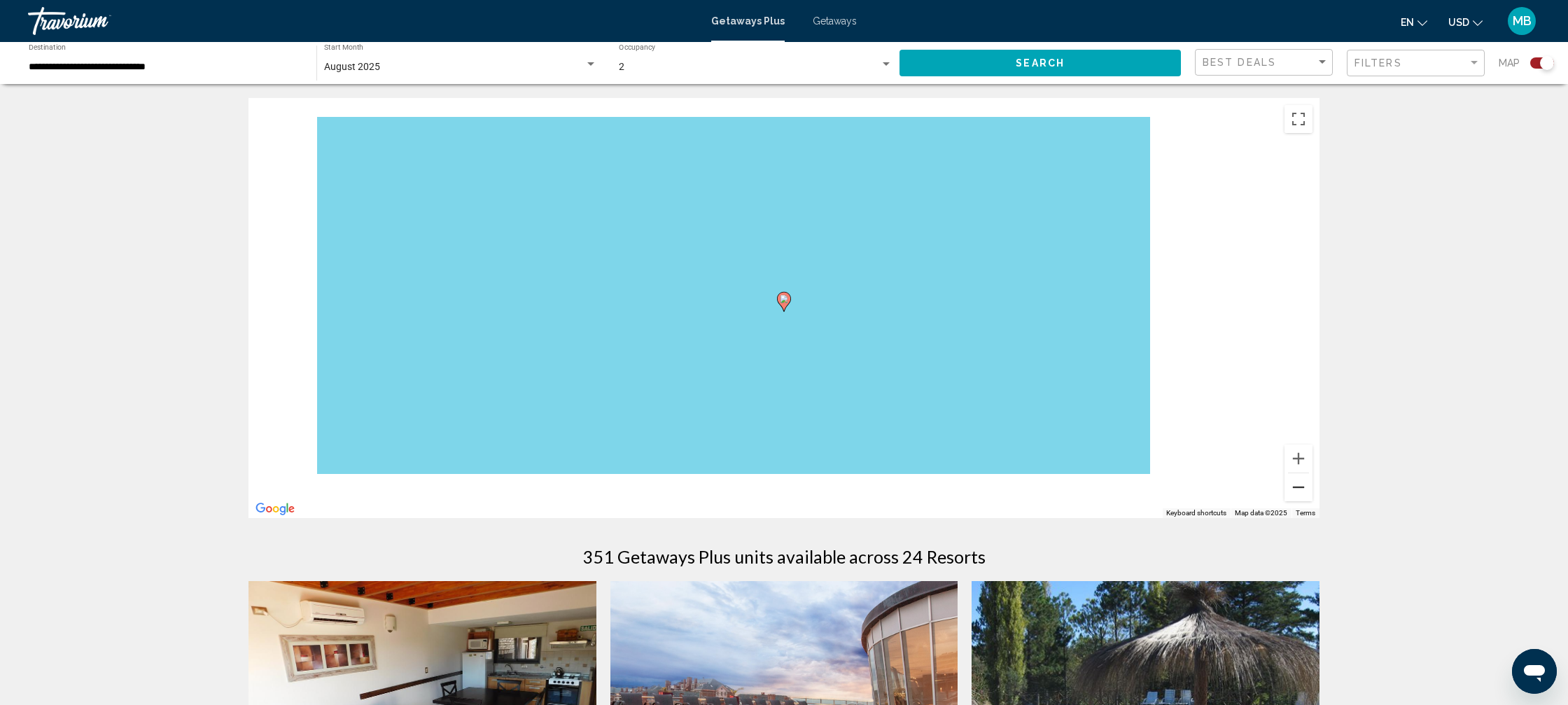 click at bounding box center (1298, 487) 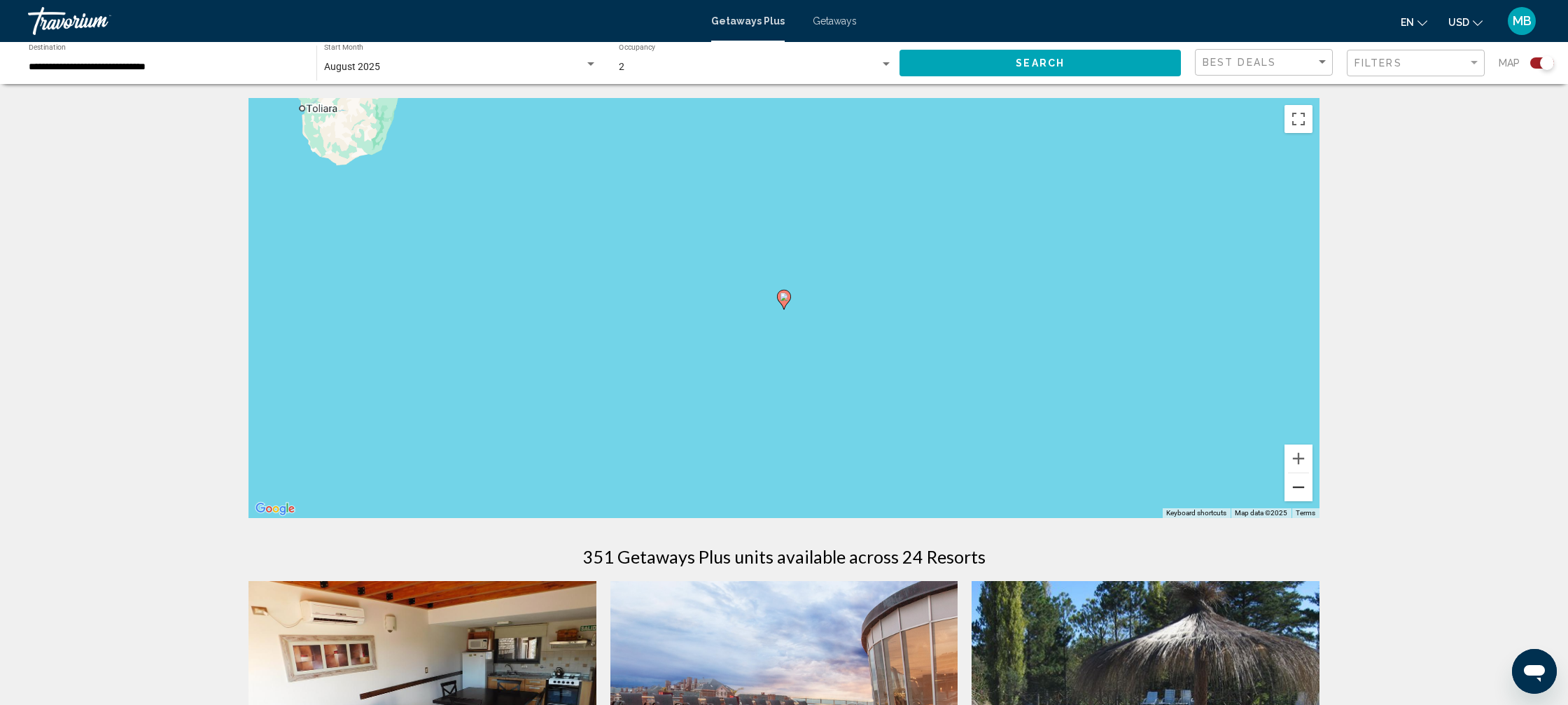 click at bounding box center (1298, 487) 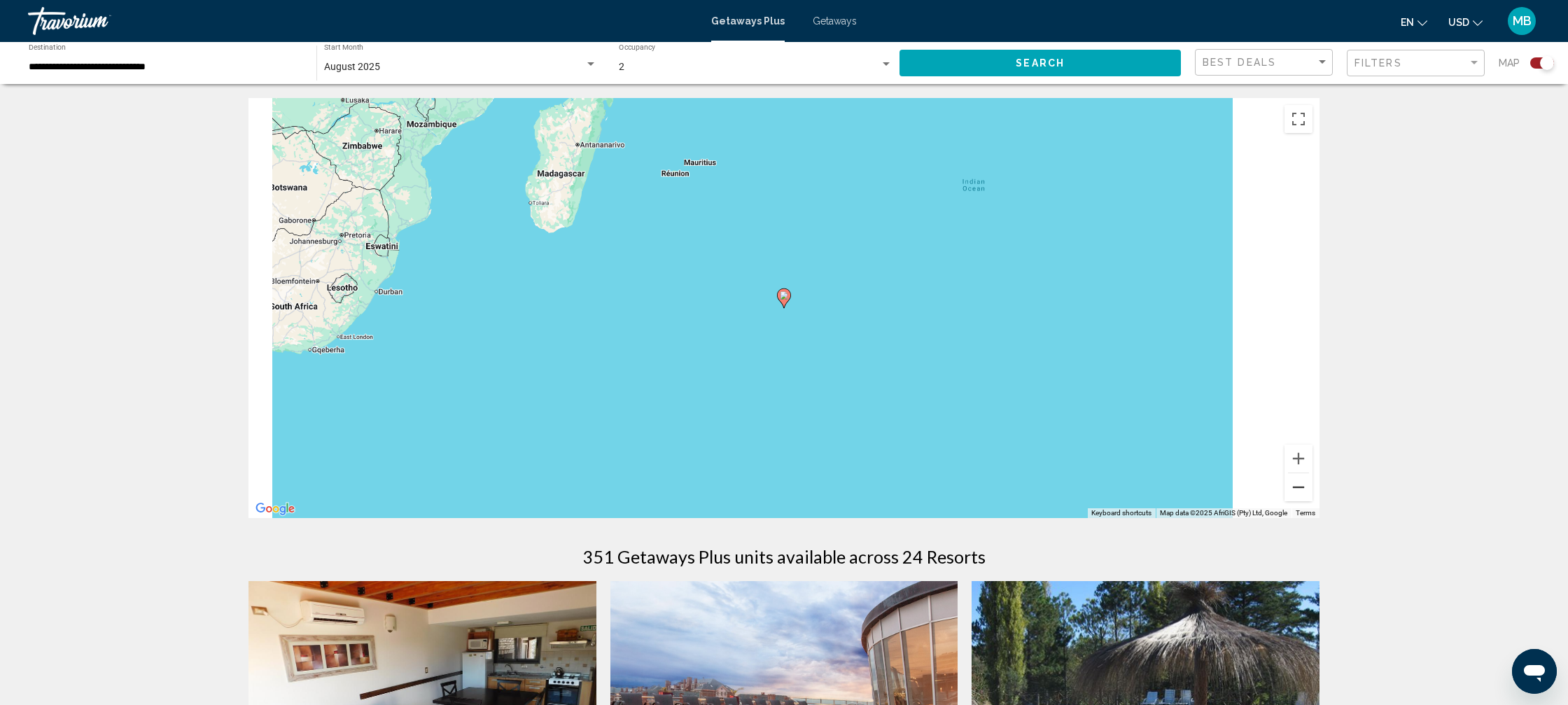 click at bounding box center [1298, 487] 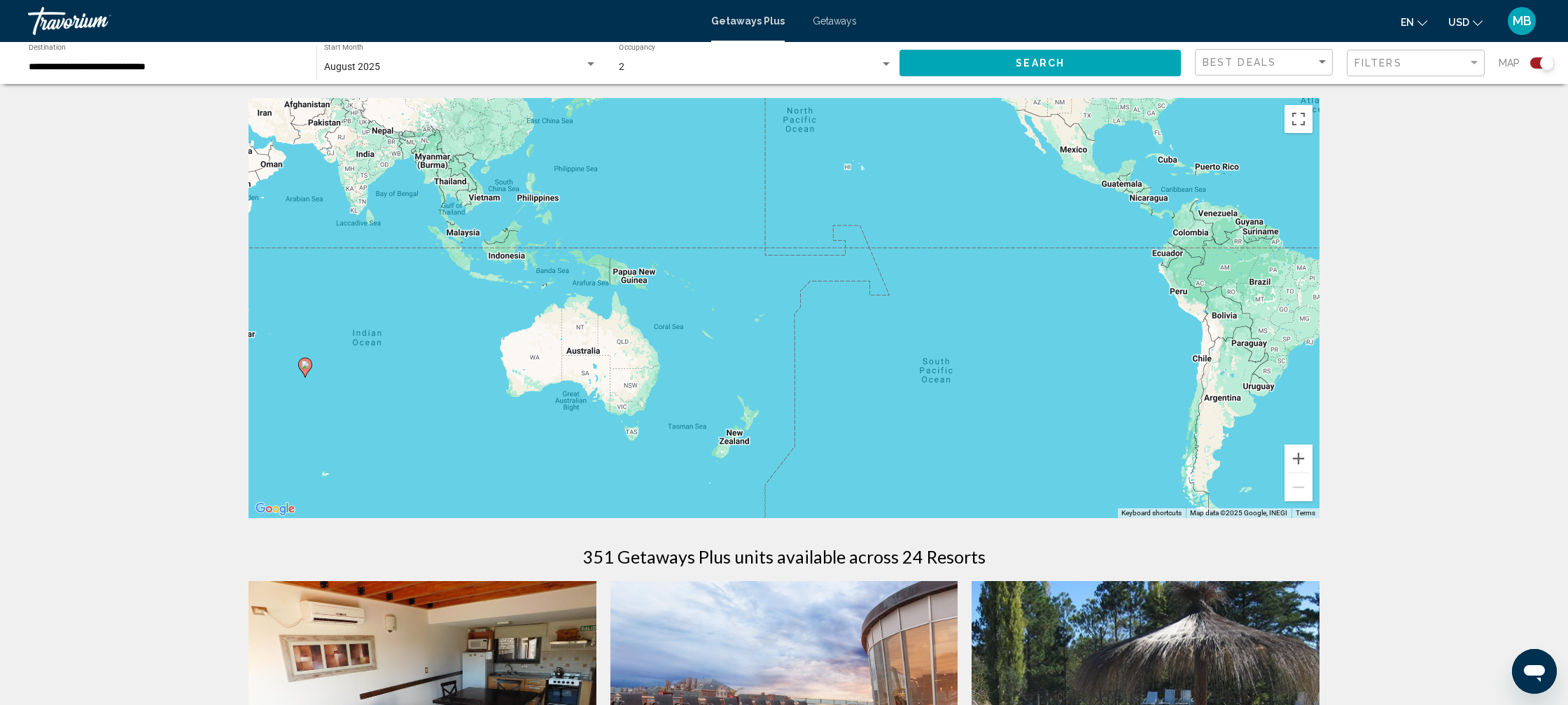 drag, startPoint x: 1074, startPoint y: 436, endPoint x: 659, endPoint y: 494, distance: 419.03341 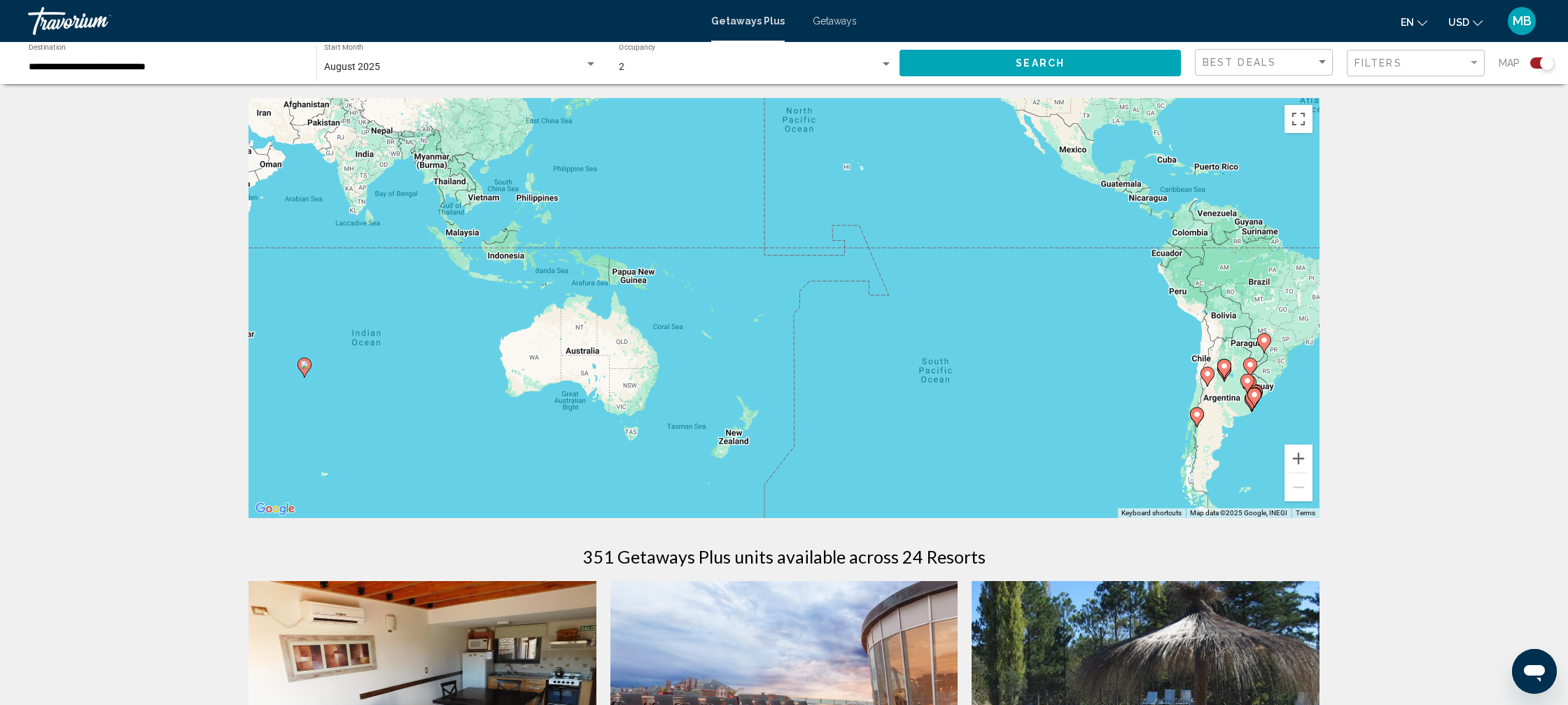 click on "To activate drag with keyboard, press Alt + Enter. Once in keyboard drag state, use the arrow keys to move the marker. To complete the drag, press the Enter key. To cancel, press Escape." at bounding box center [784, 308] 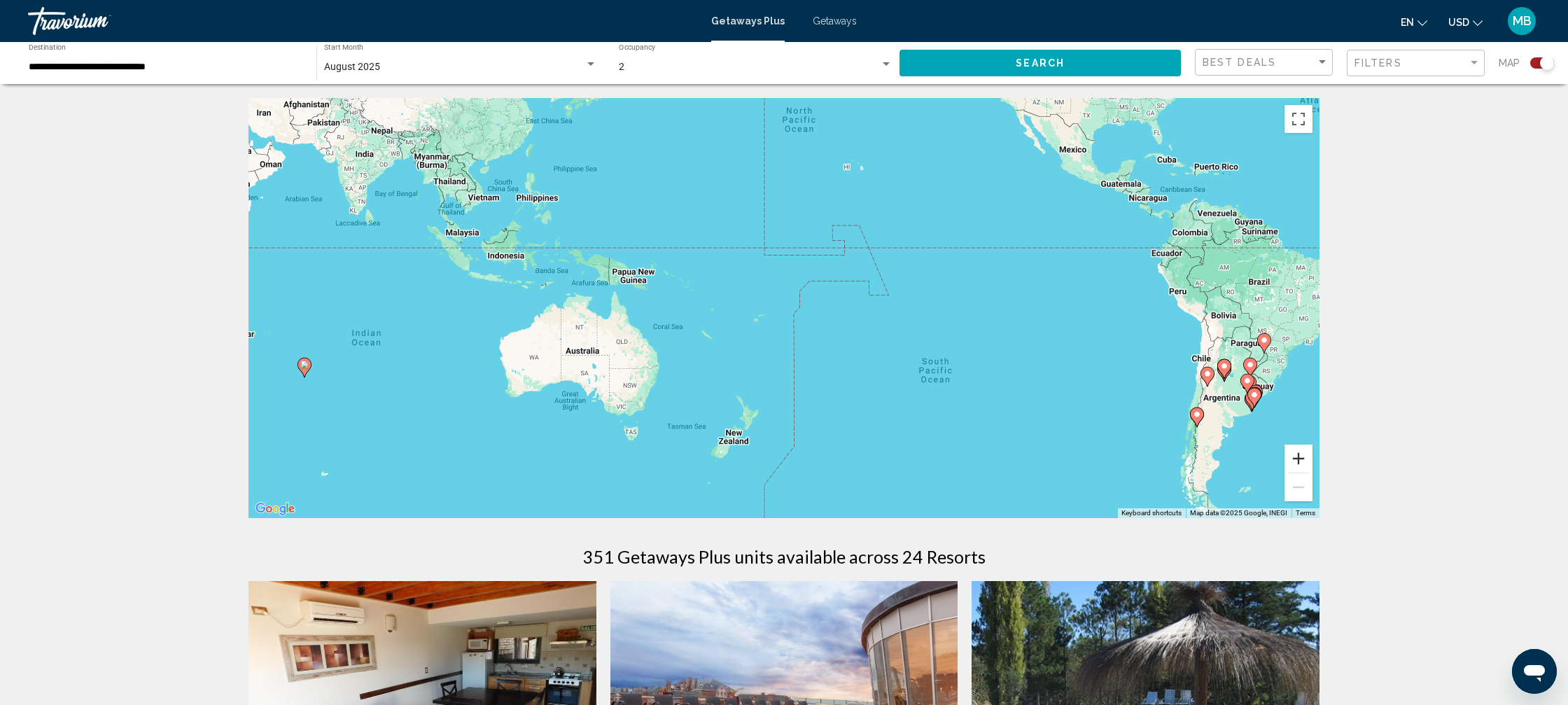click at bounding box center (1298, 459) 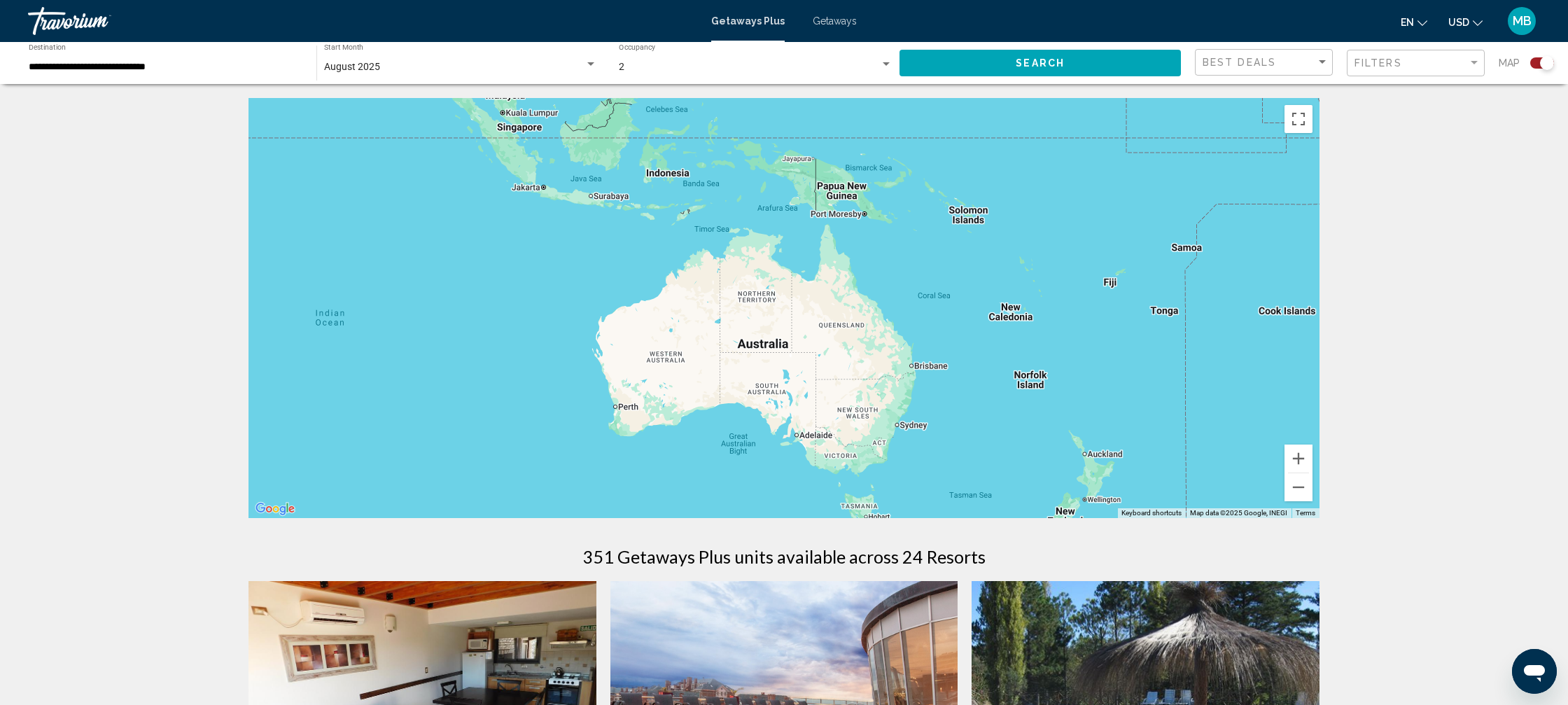drag, startPoint x: 806, startPoint y: 340, endPoint x: 1198, endPoint y: 287, distance: 396 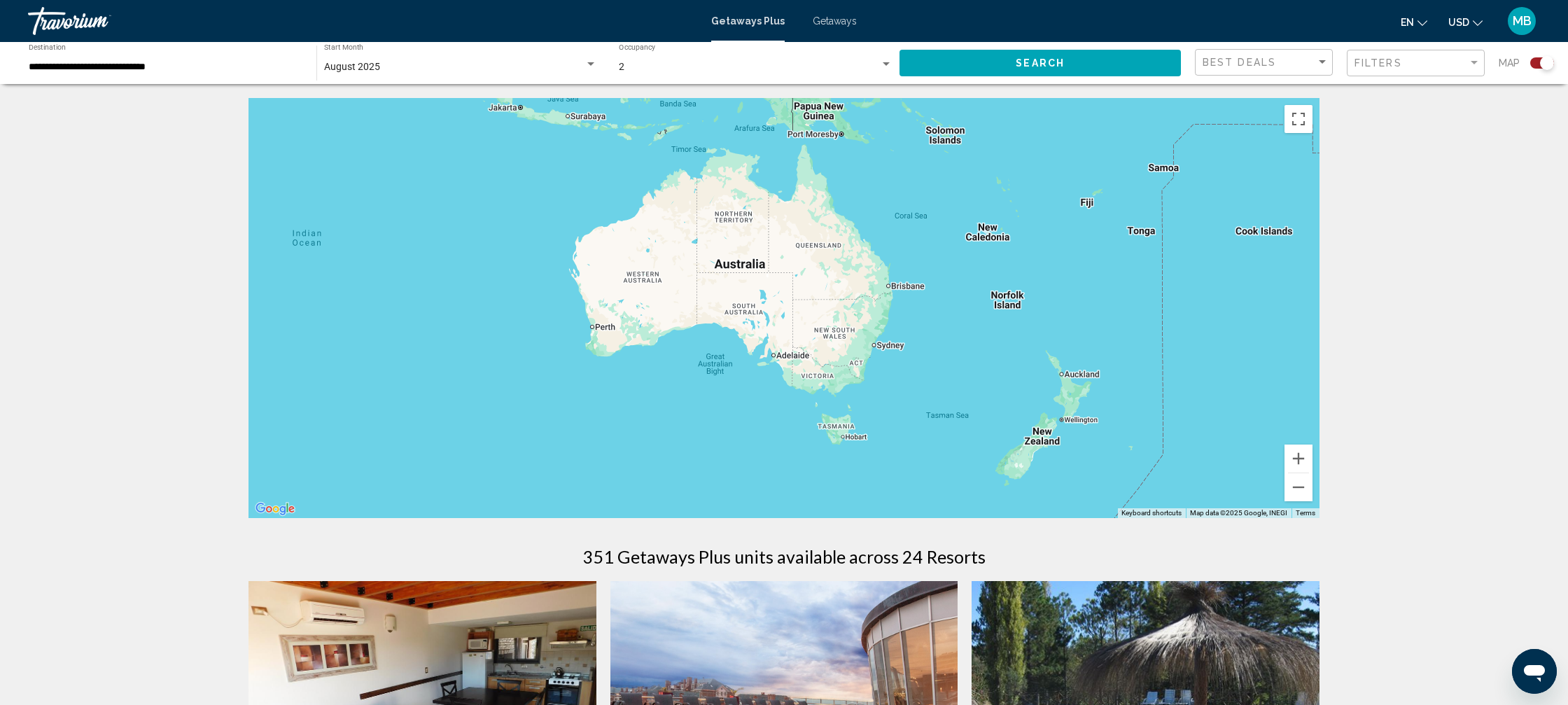 drag, startPoint x: 1194, startPoint y: 349, endPoint x: 1172, endPoint y: 312, distance: 43.046487 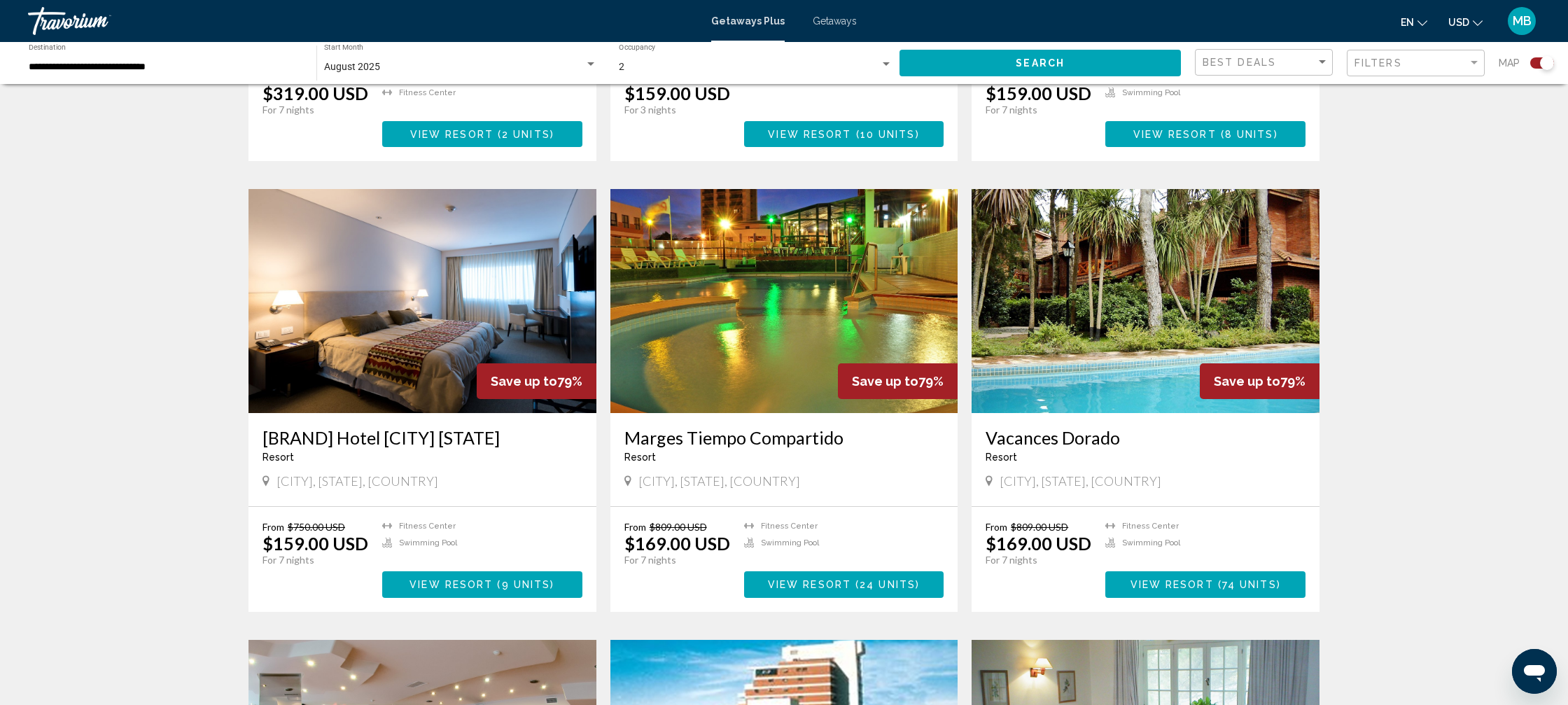 scroll, scrollTop: 844, scrollLeft: 0, axis: vertical 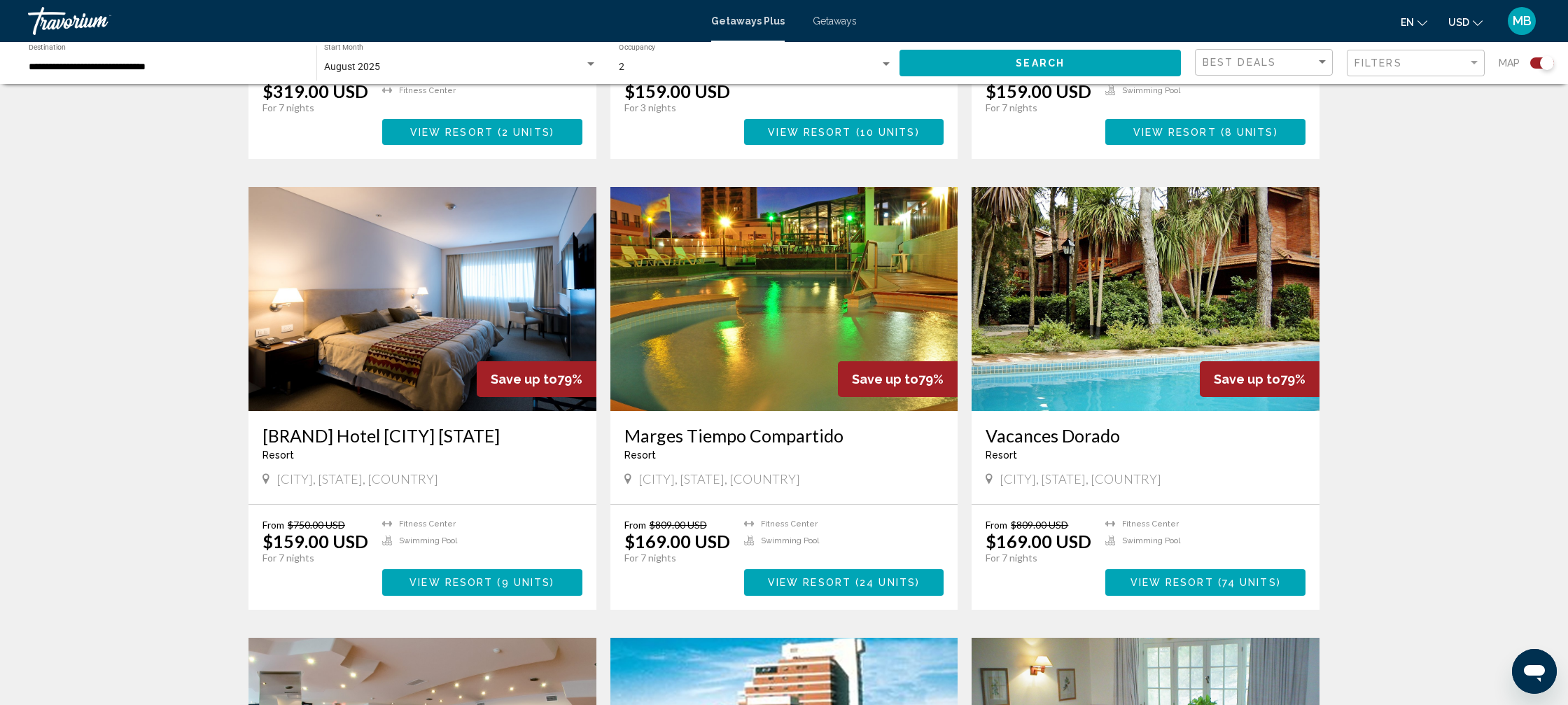 drag, startPoint x: 1014, startPoint y: 68, endPoint x: 1024, endPoint y: 87, distance: 21.470911 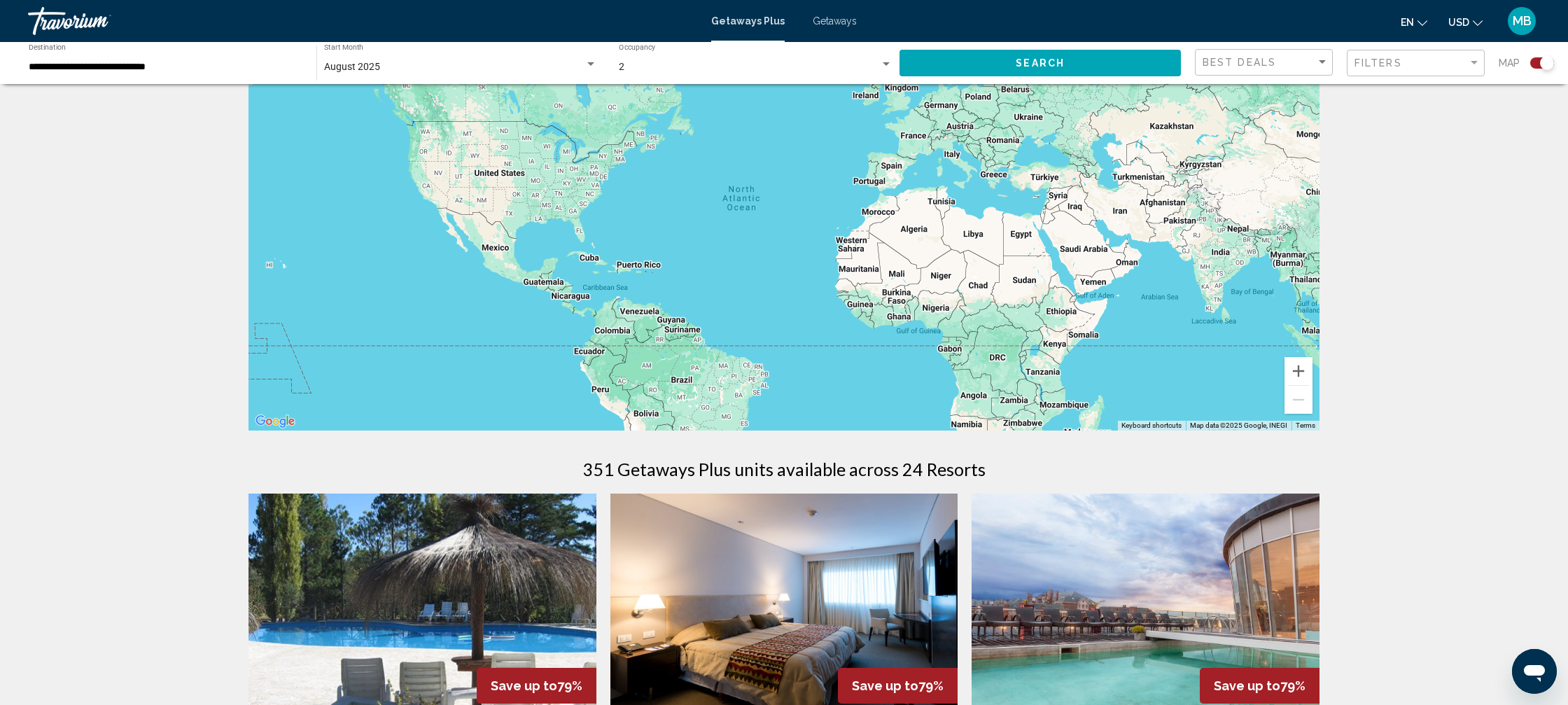 scroll, scrollTop: 92, scrollLeft: 0, axis: vertical 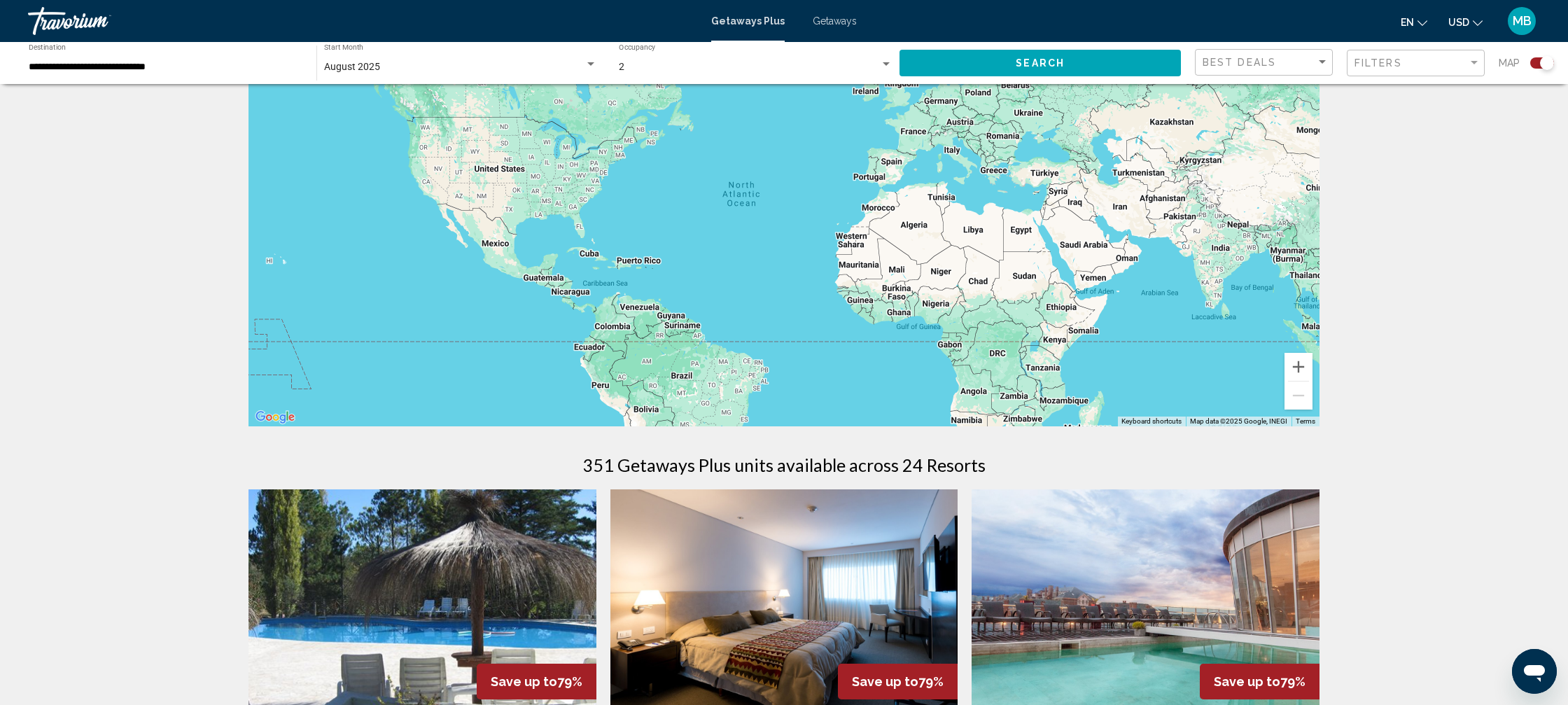 click on "**********" at bounding box center [165, 67] 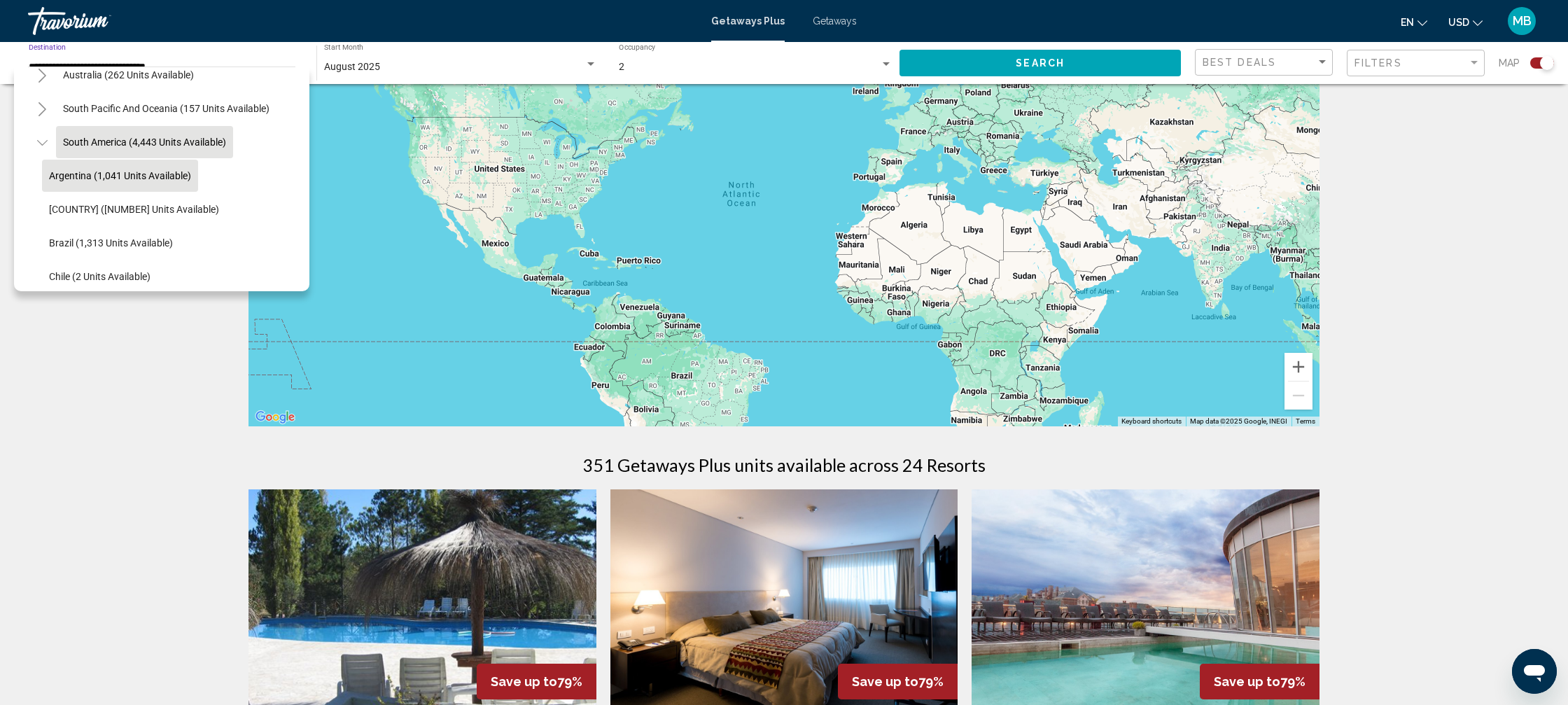 scroll, scrollTop: 216, scrollLeft: 0, axis: vertical 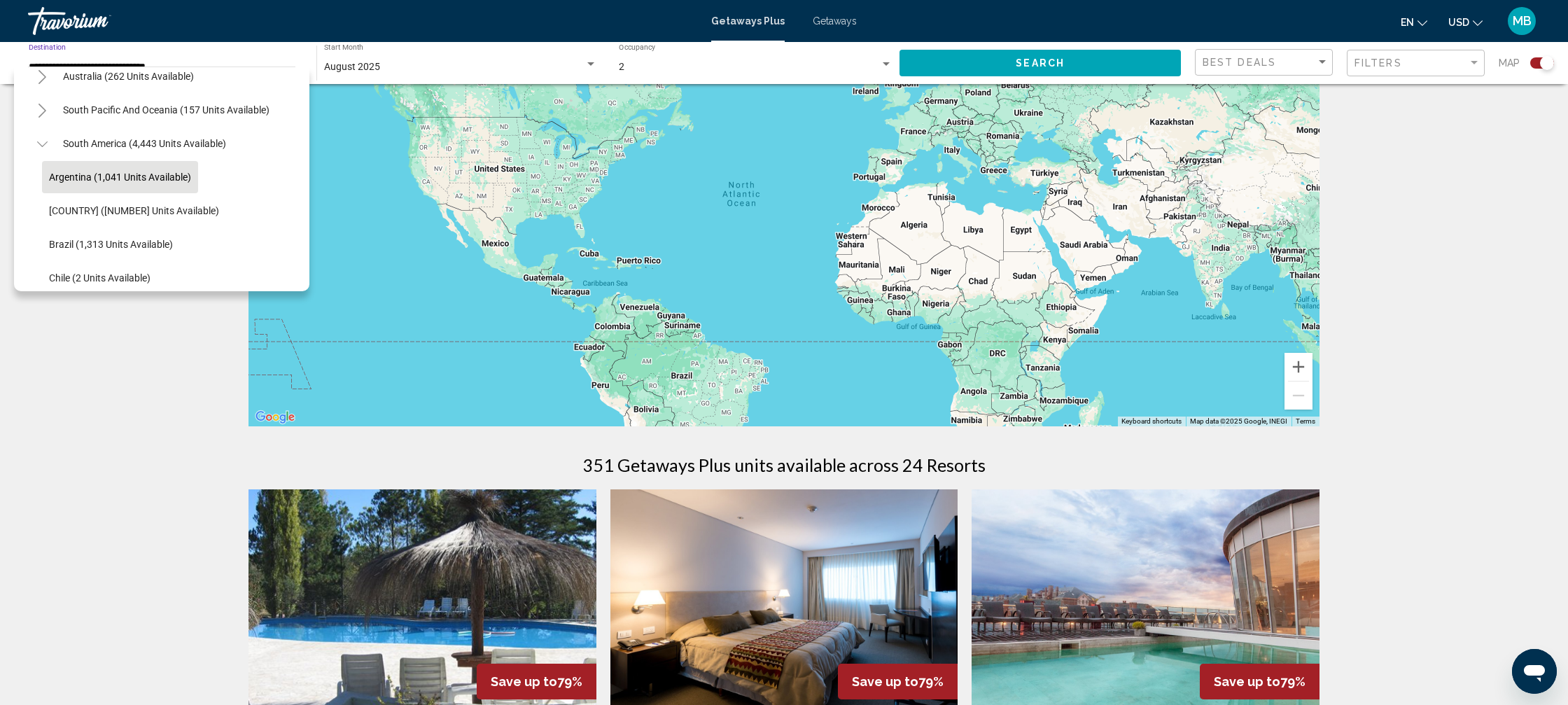click 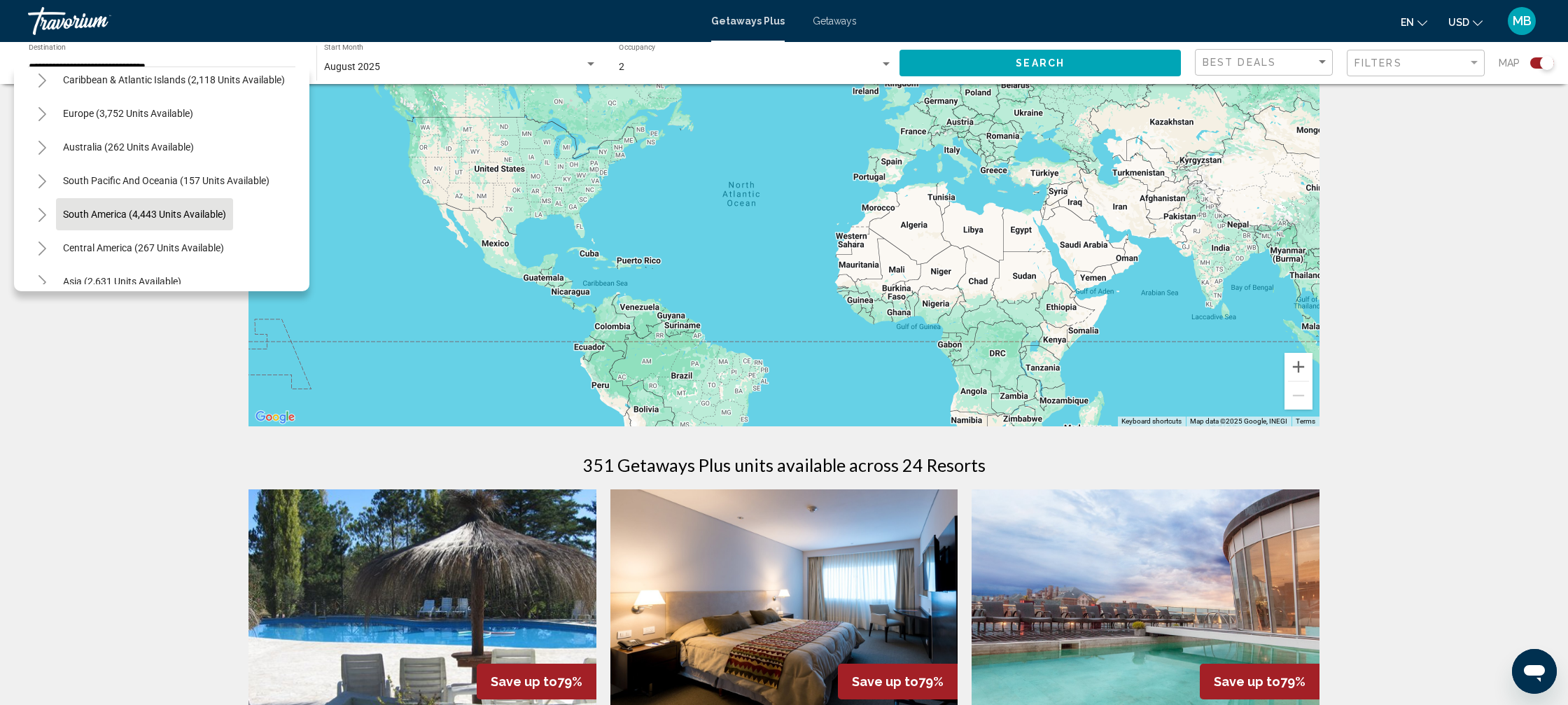 scroll, scrollTop: 137, scrollLeft: 0, axis: vertical 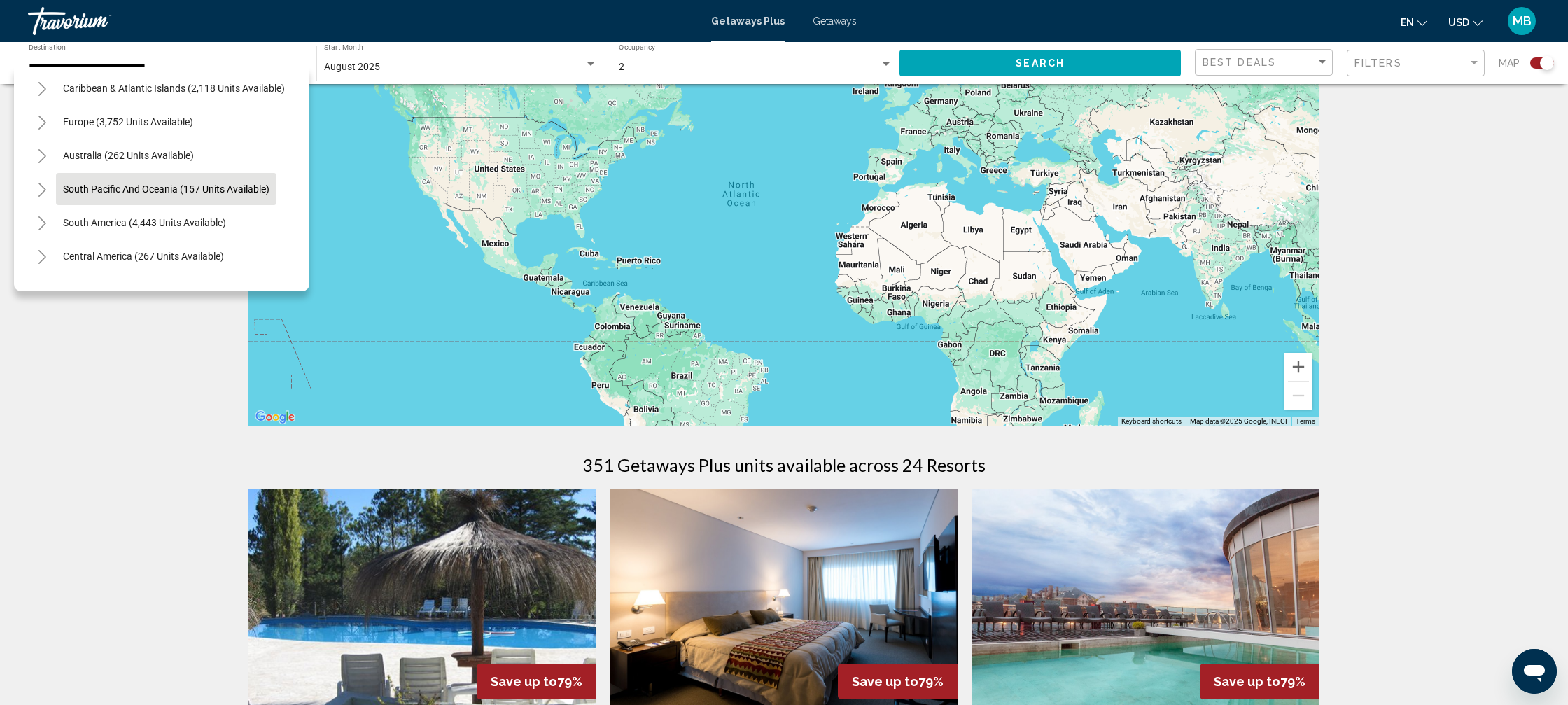 click on "South Pacific and Oceania (157 units available)" at bounding box center [144, 223] 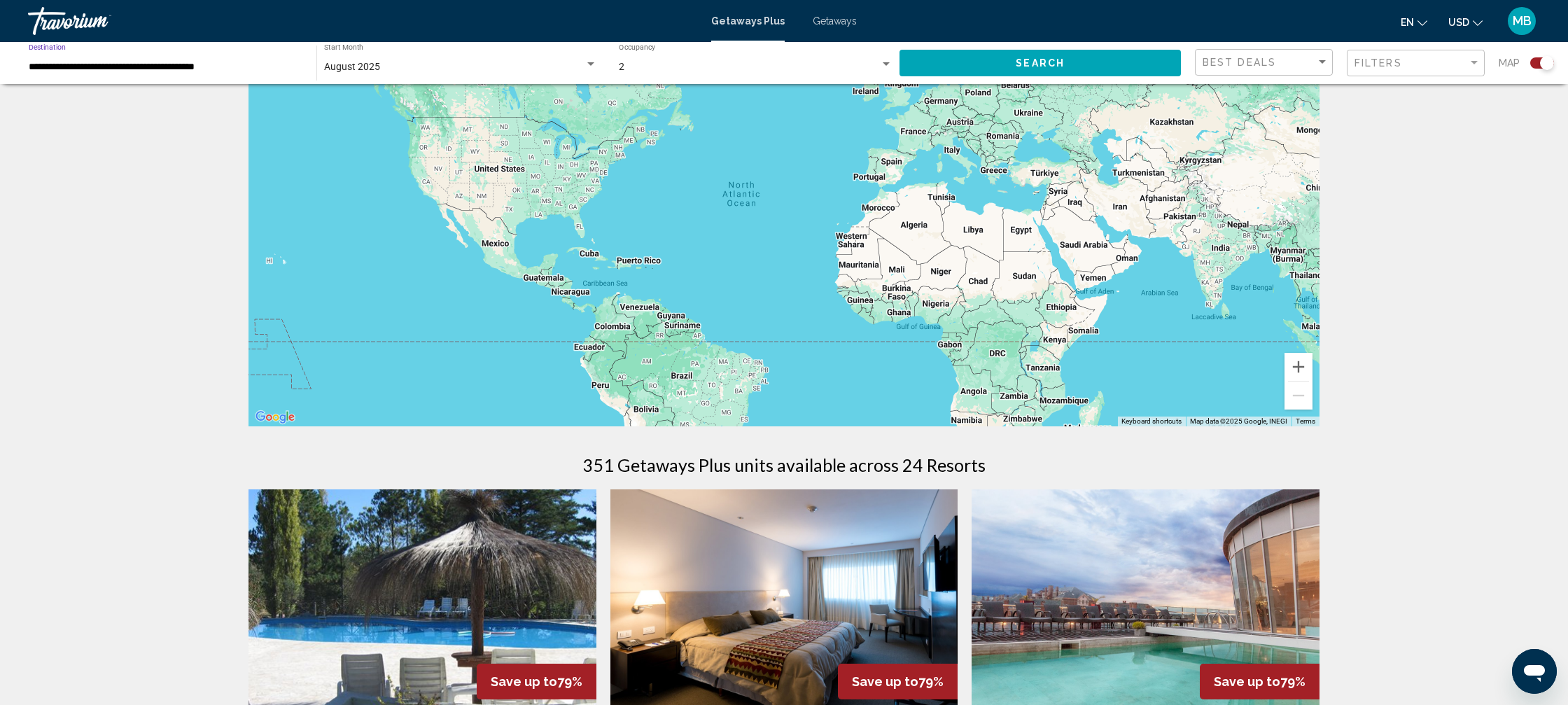 click on "Search" 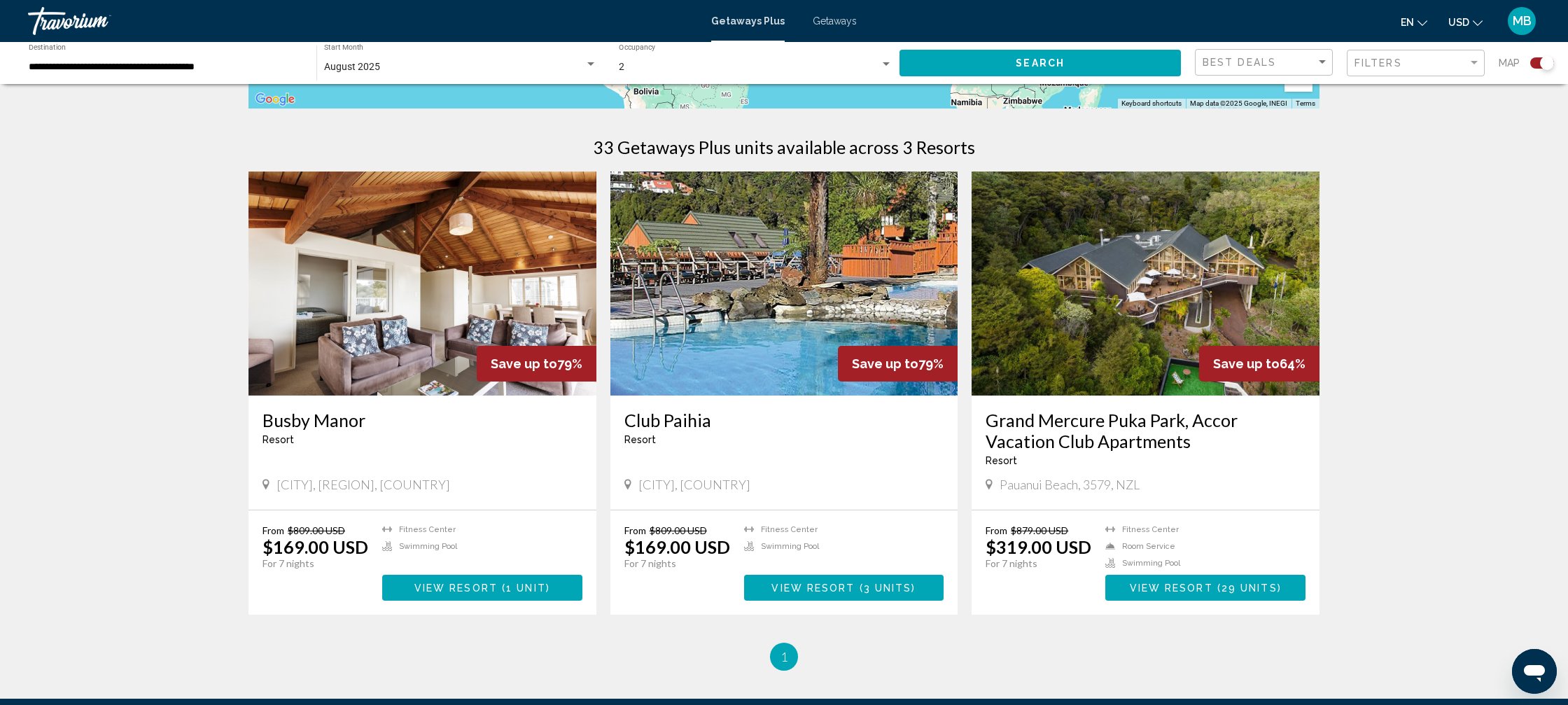 scroll, scrollTop: 412, scrollLeft: 0, axis: vertical 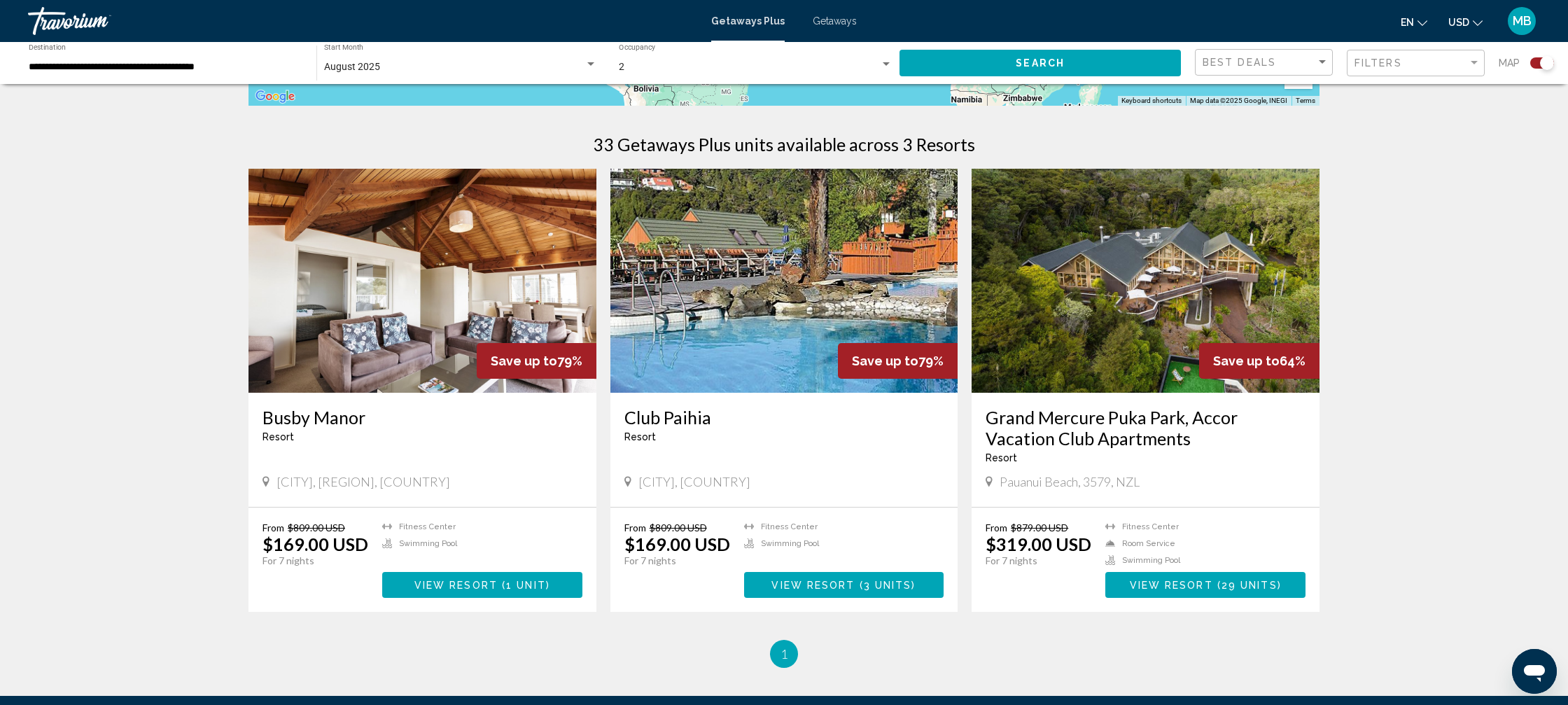 click on "**********" 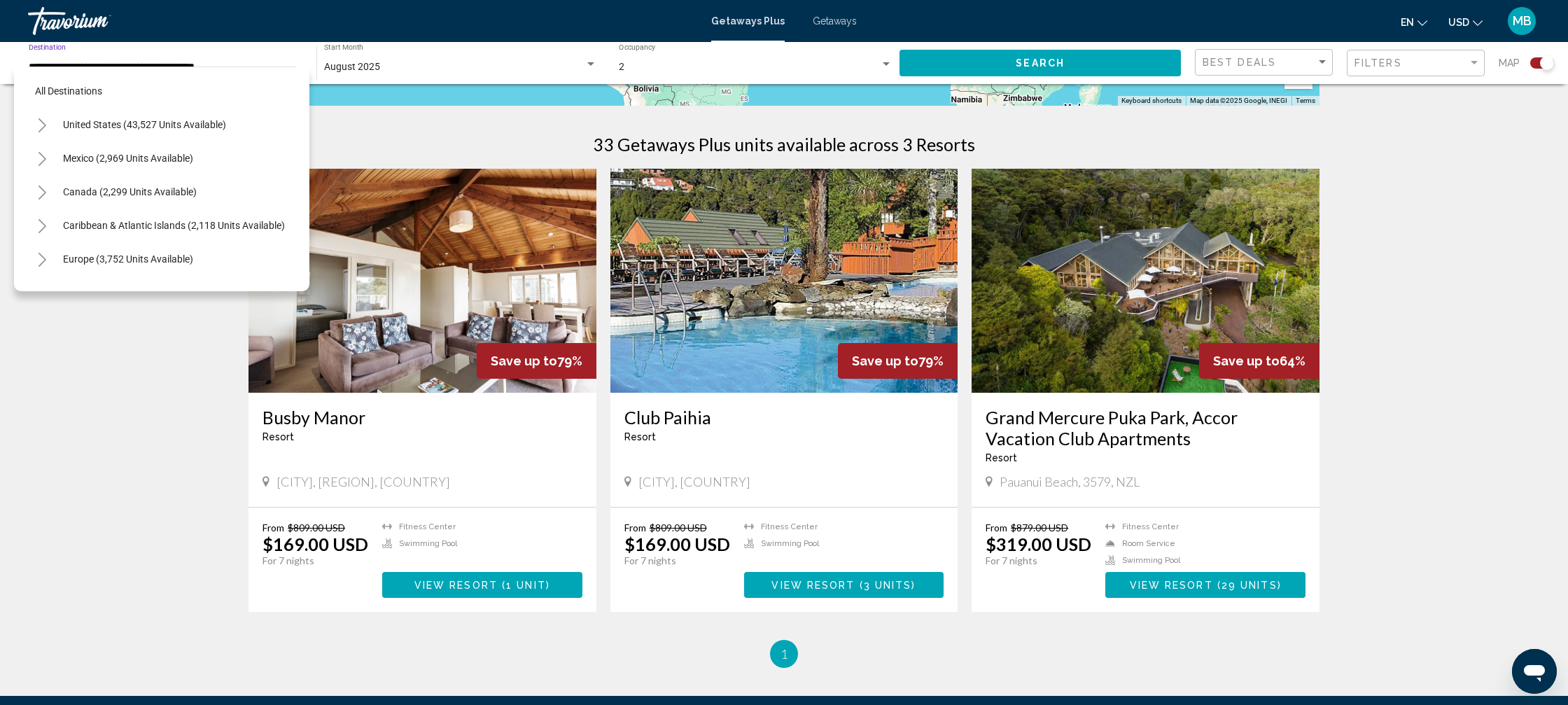 scroll, scrollTop: 151, scrollLeft: 0, axis: vertical 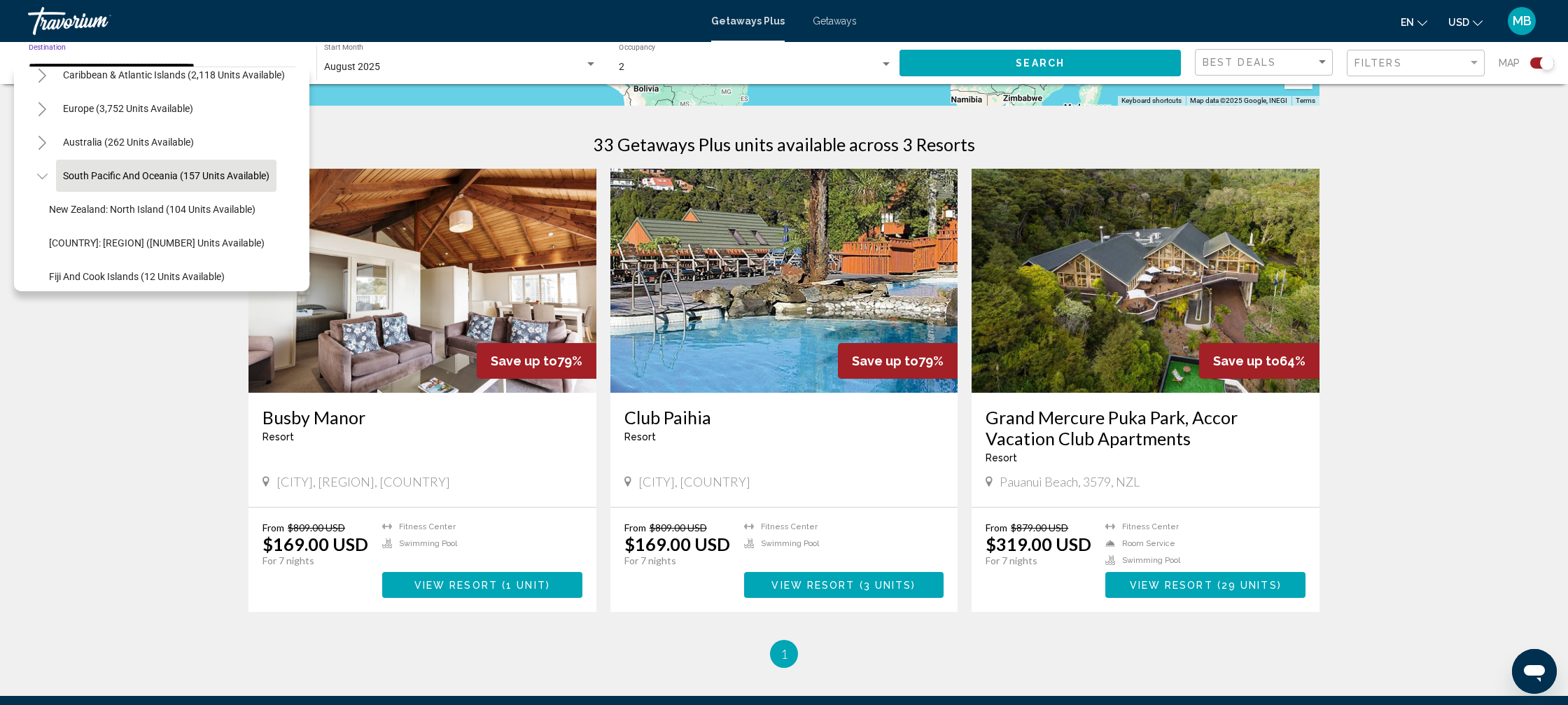 click 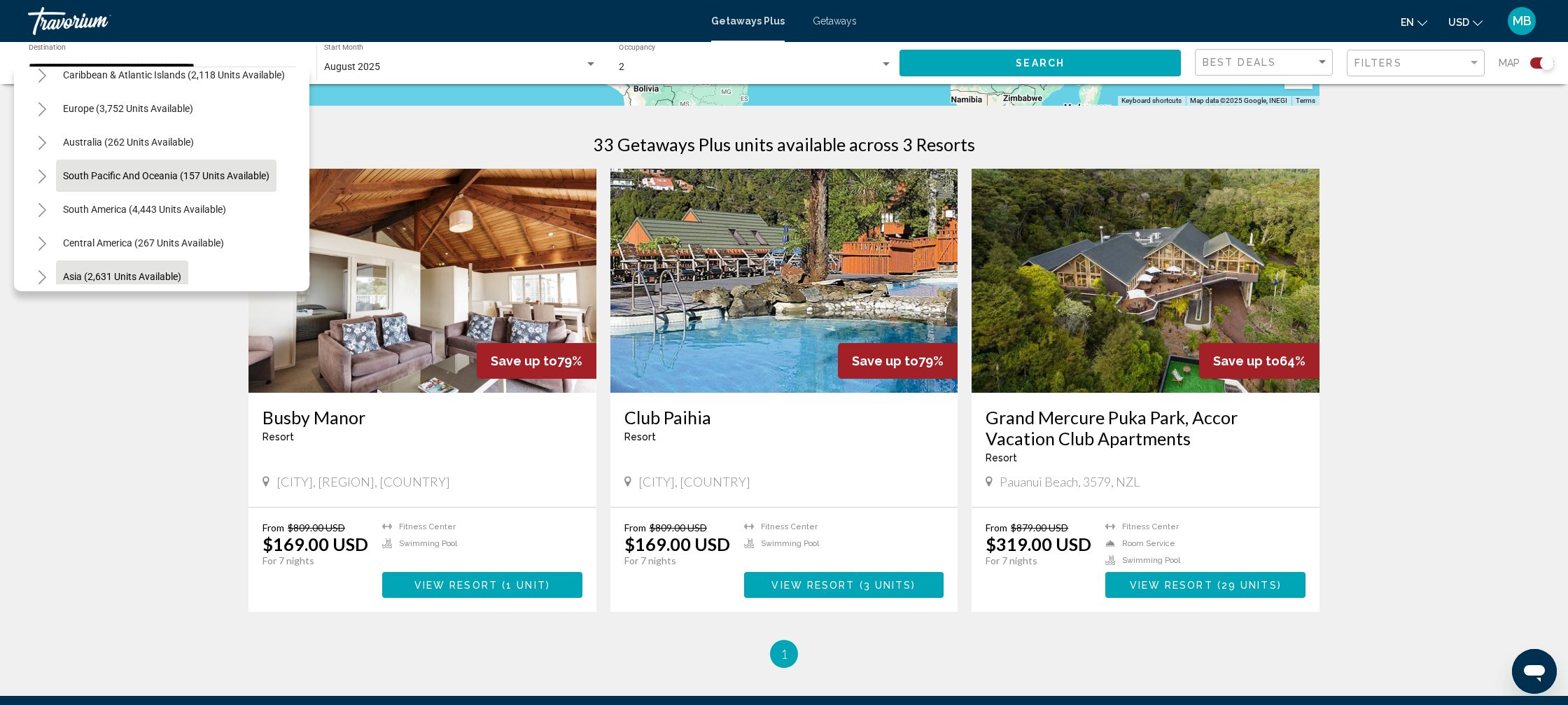click on "Asia (2,631 units available)" at bounding box center (119, 310) 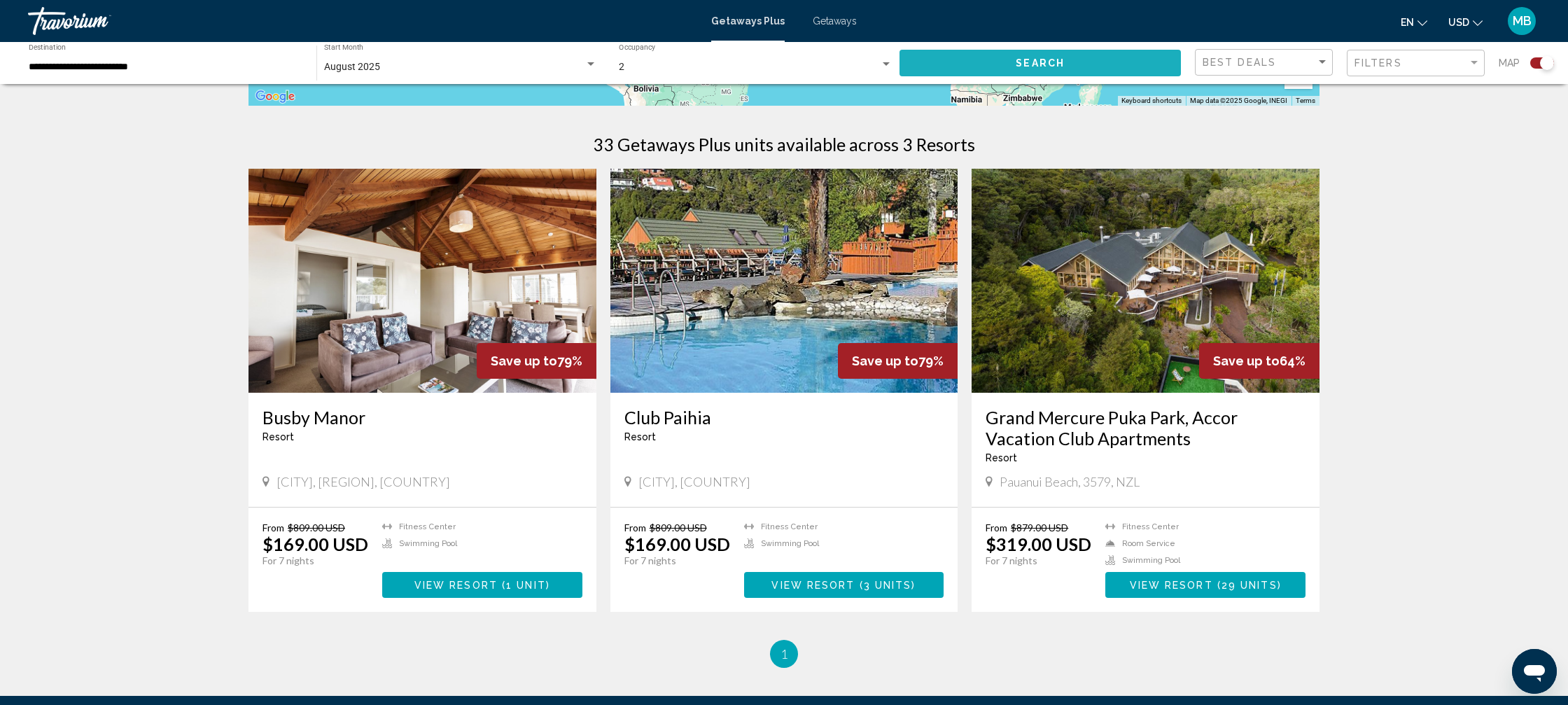 click on "Search" 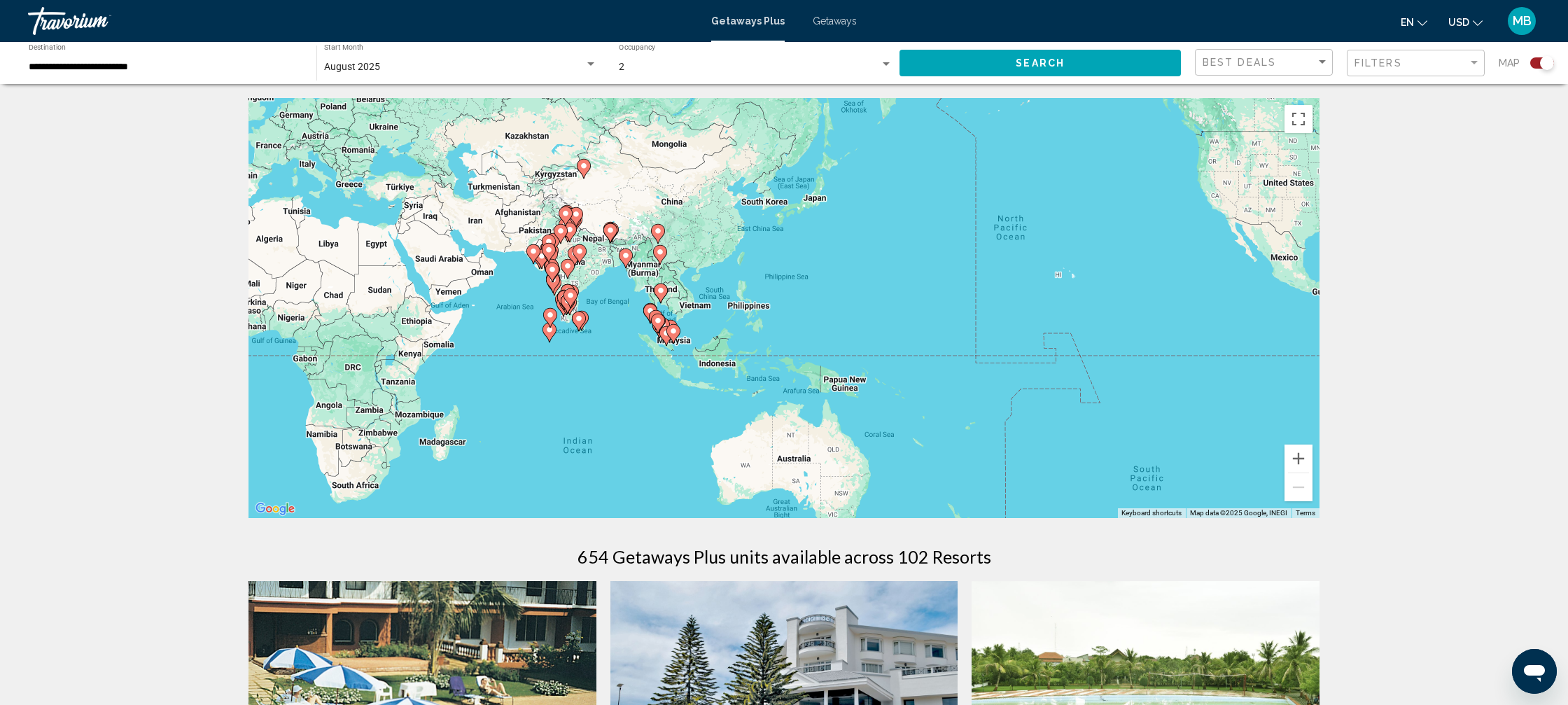 drag, startPoint x: 1012, startPoint y: 275, endPoint x: 363, endPoint y: 195, distance: 653.91207 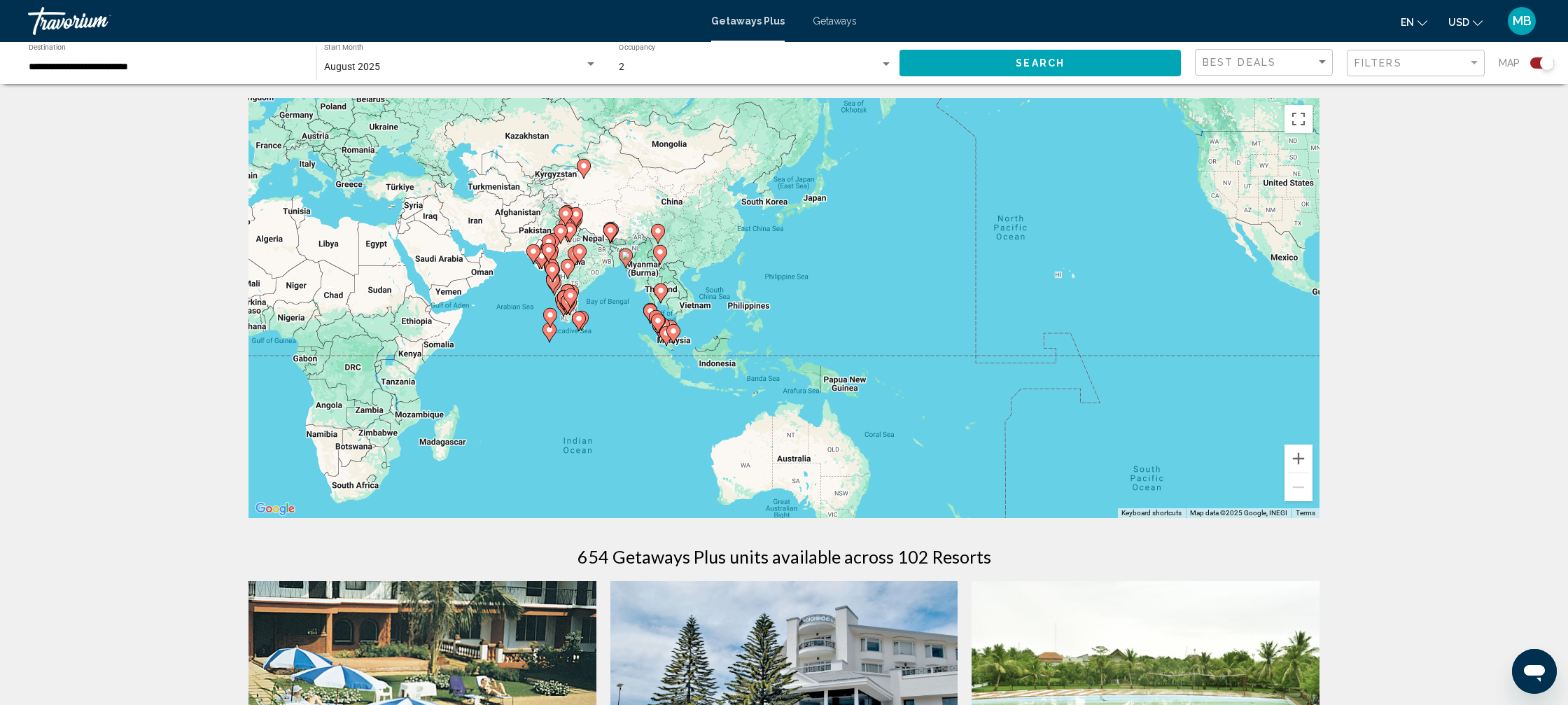 click on "To activate drag with keyboard, press Alt + Enter. Once in keyboard drag state, use the arrow keys to move the marker. To complete the drag, press the Enter key. To cancel, press Escape." at bounding box center [784, 308] 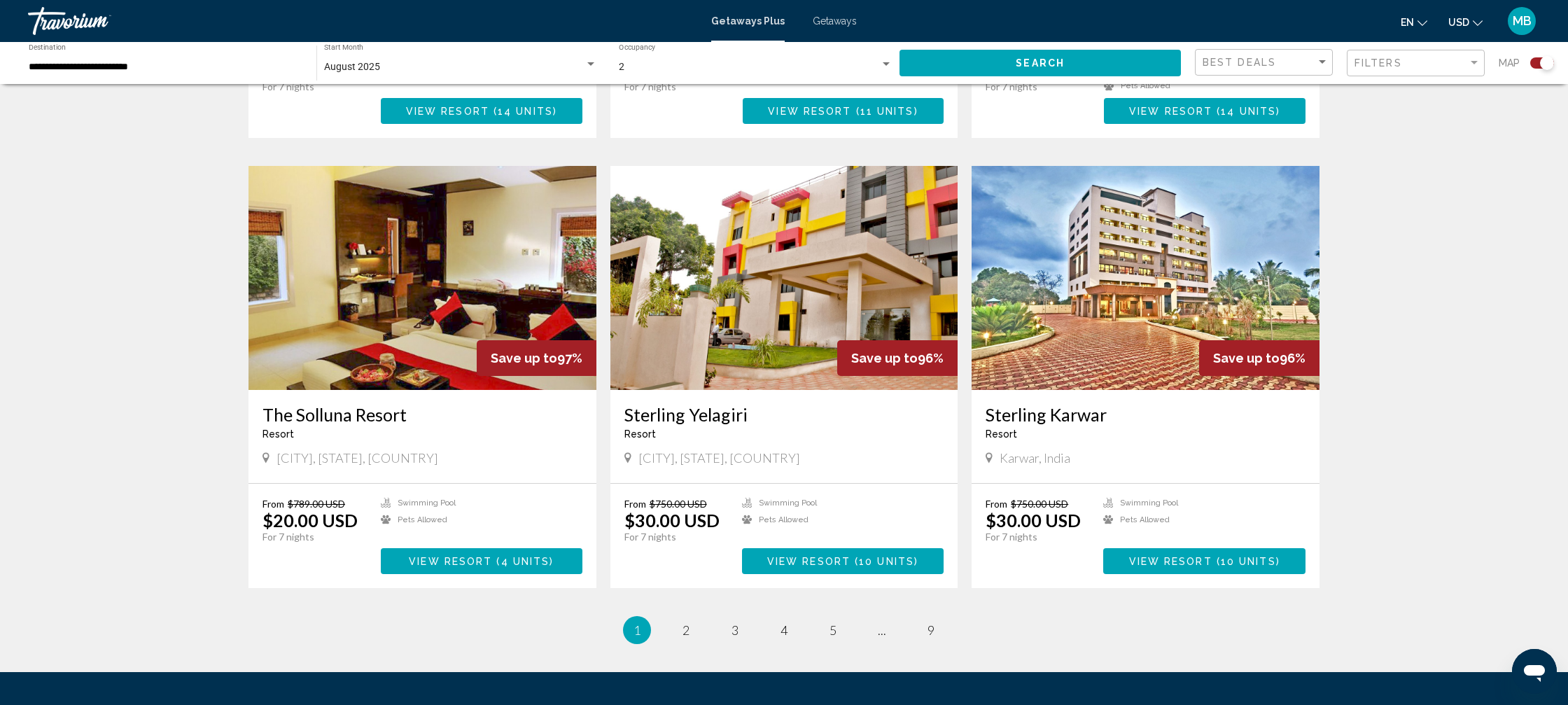 scroll, scrollTop: 1904, scrollLeft: 0, axis: vertical 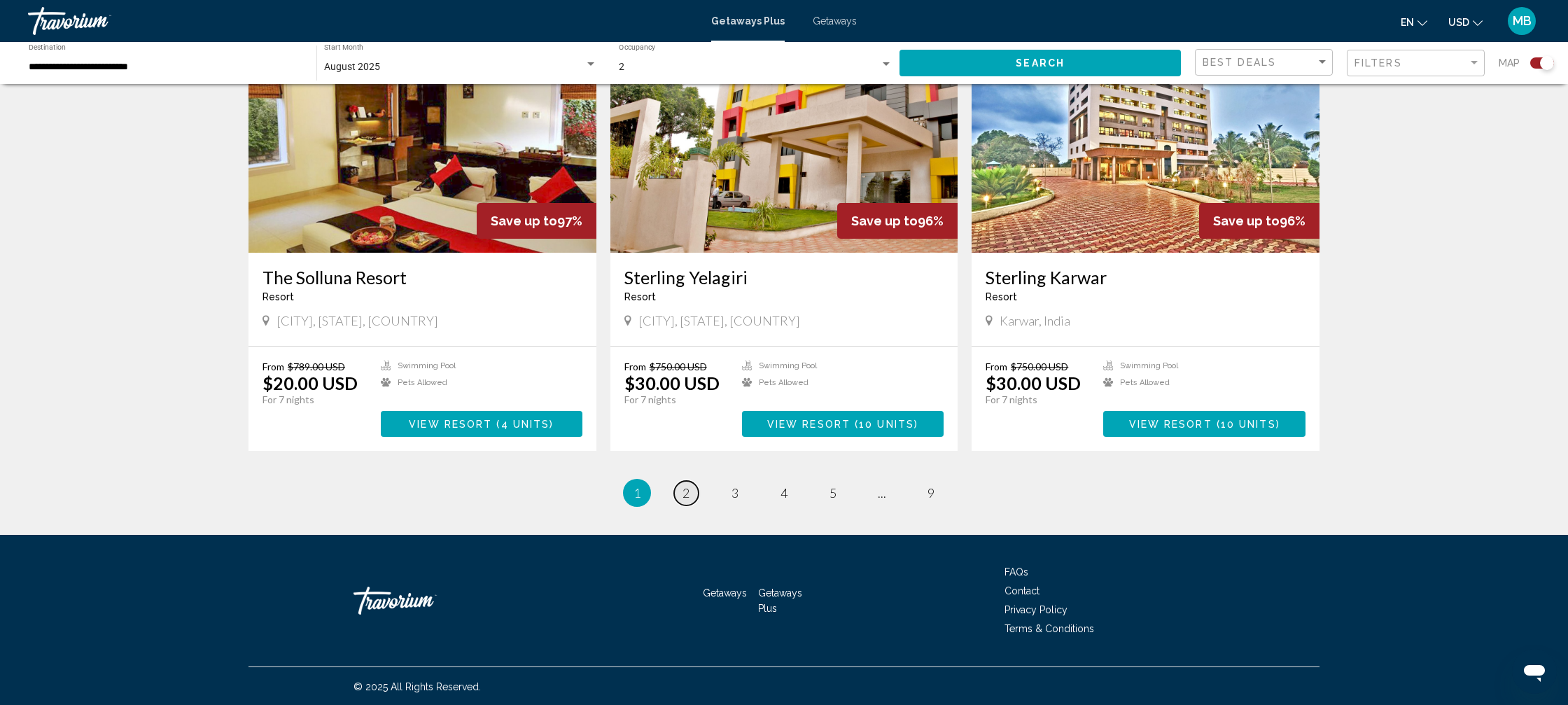 click on "2" at bounding box center (686, 493) 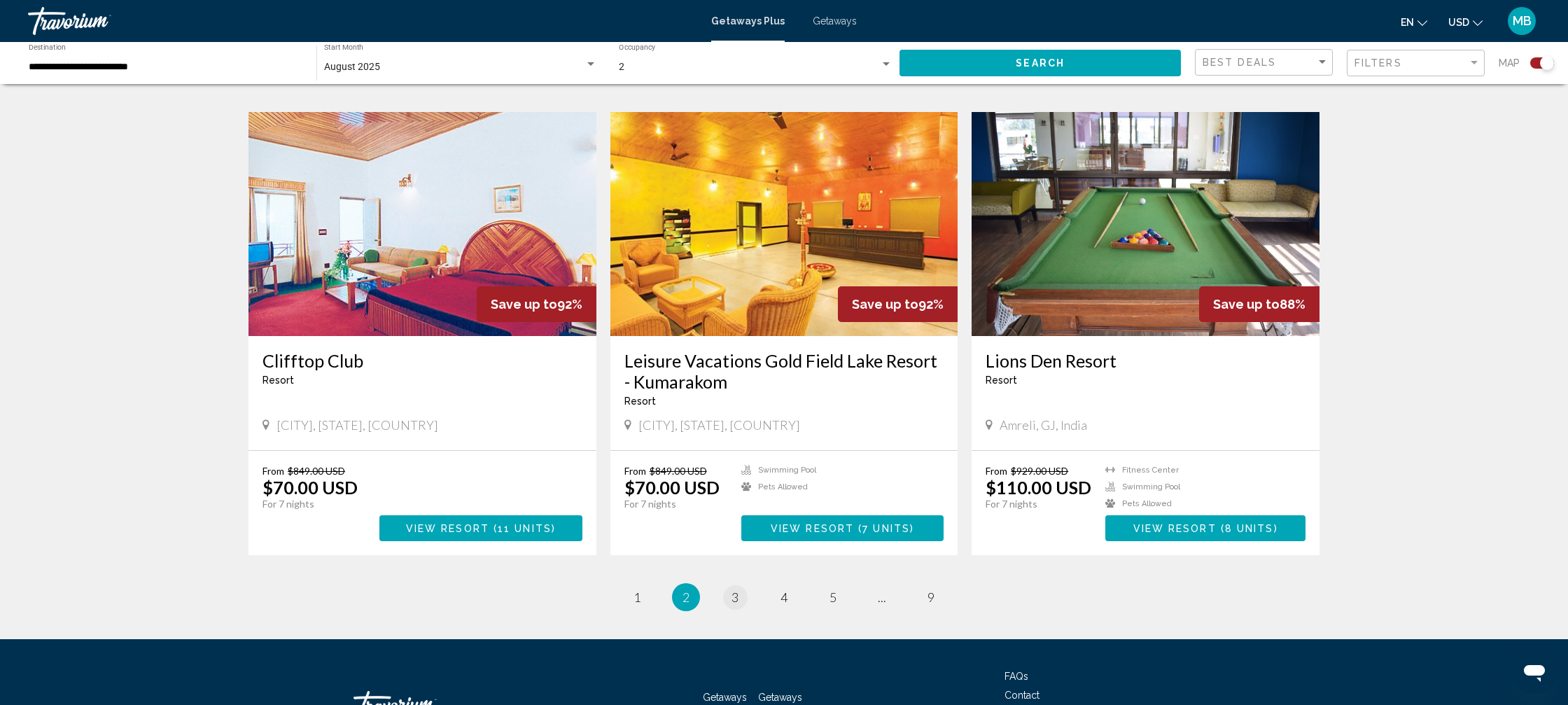 scroll, scrollTop: 1840, scrollLeft: 0, axis: vertical 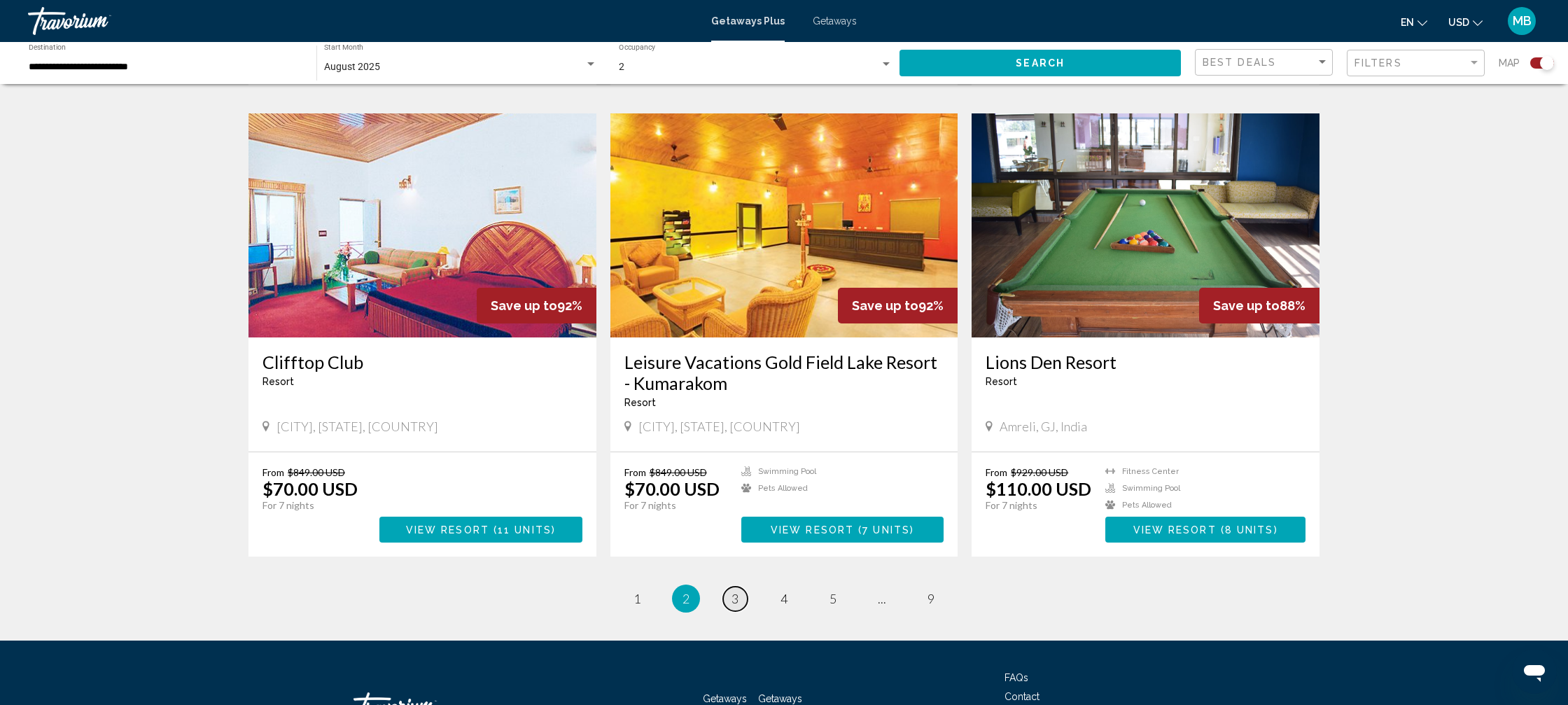 click on "page  3" at bounding box center (735, 599) 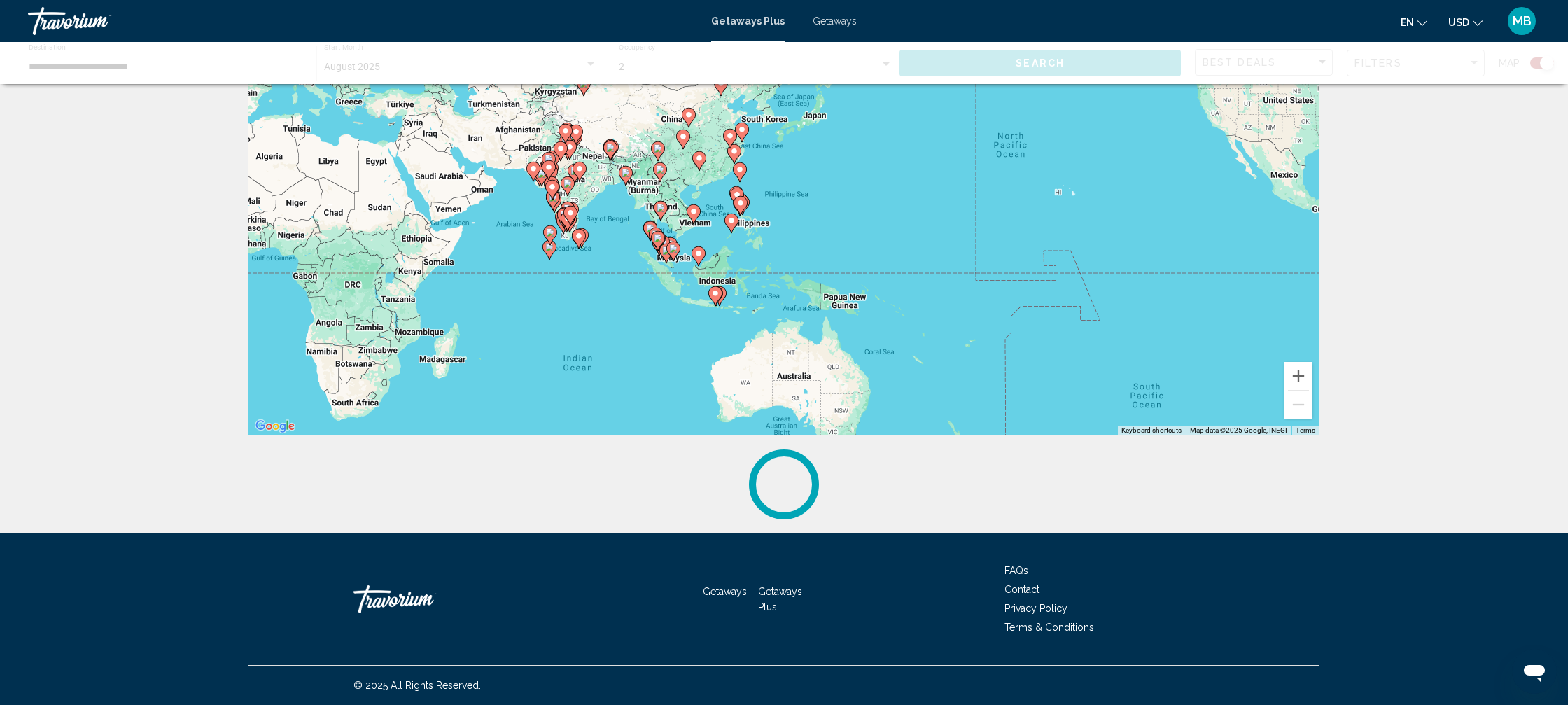 scroll, scrollTop: 0, scrollLeft: 0, axis: both 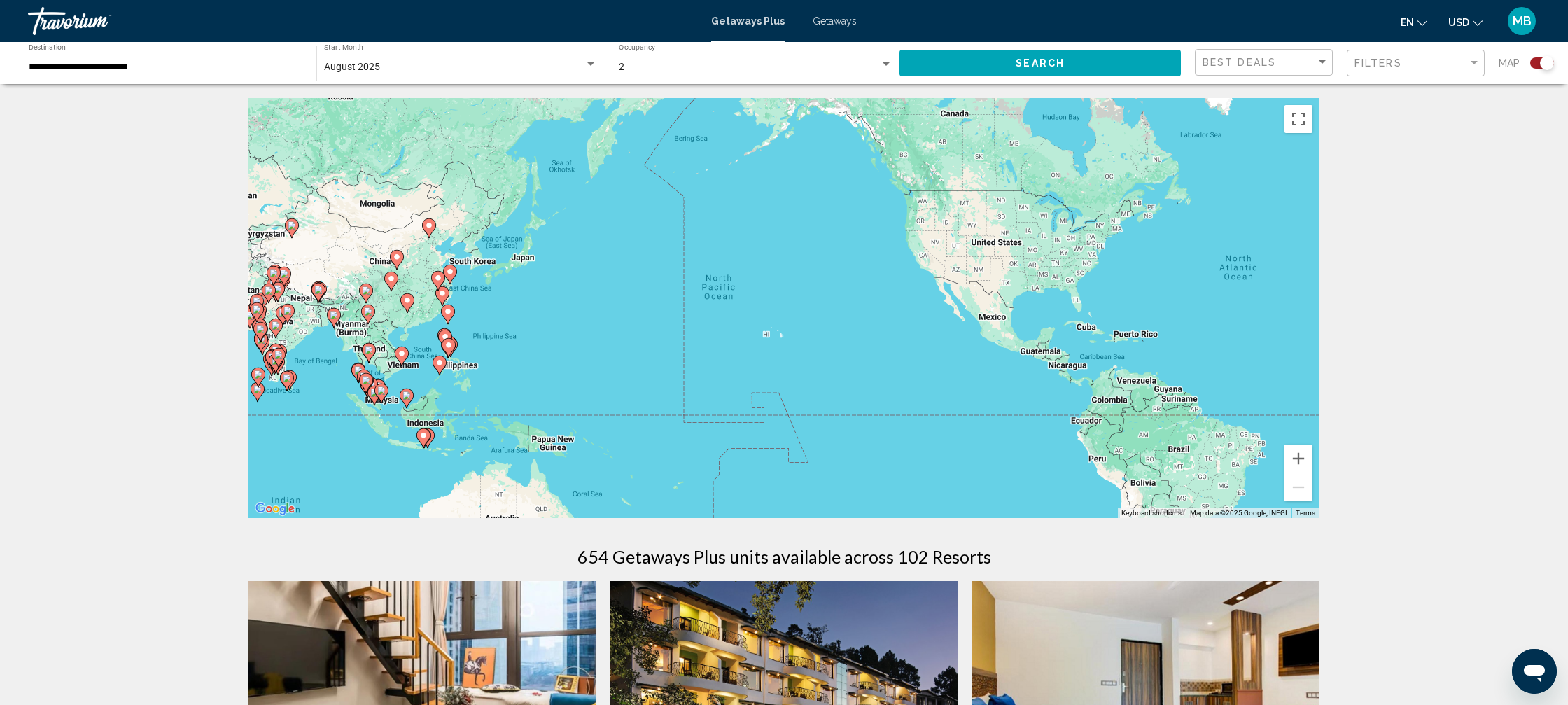 drag, startPoint x: 1061, startPoint y: 286, endPoint x: 724, endPoint y: 347, distance: 342.47628 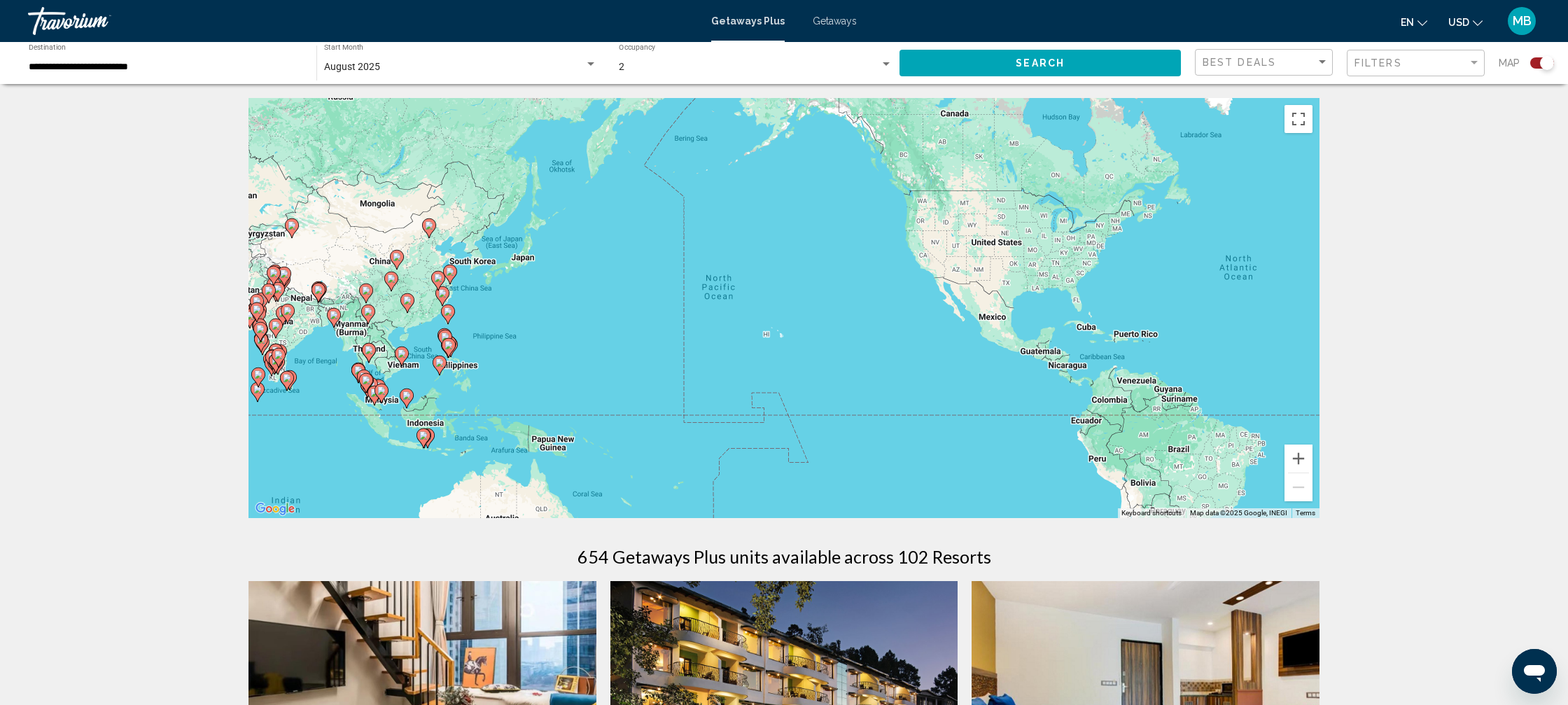 click on "To activate drag with keyboard, press Alt + Enter. Once in keyboard drag state, use the arrow keys to move the marker. To complete the drag, press the Enter key. To cancel, press Escape." at bounding box center (784, 308) 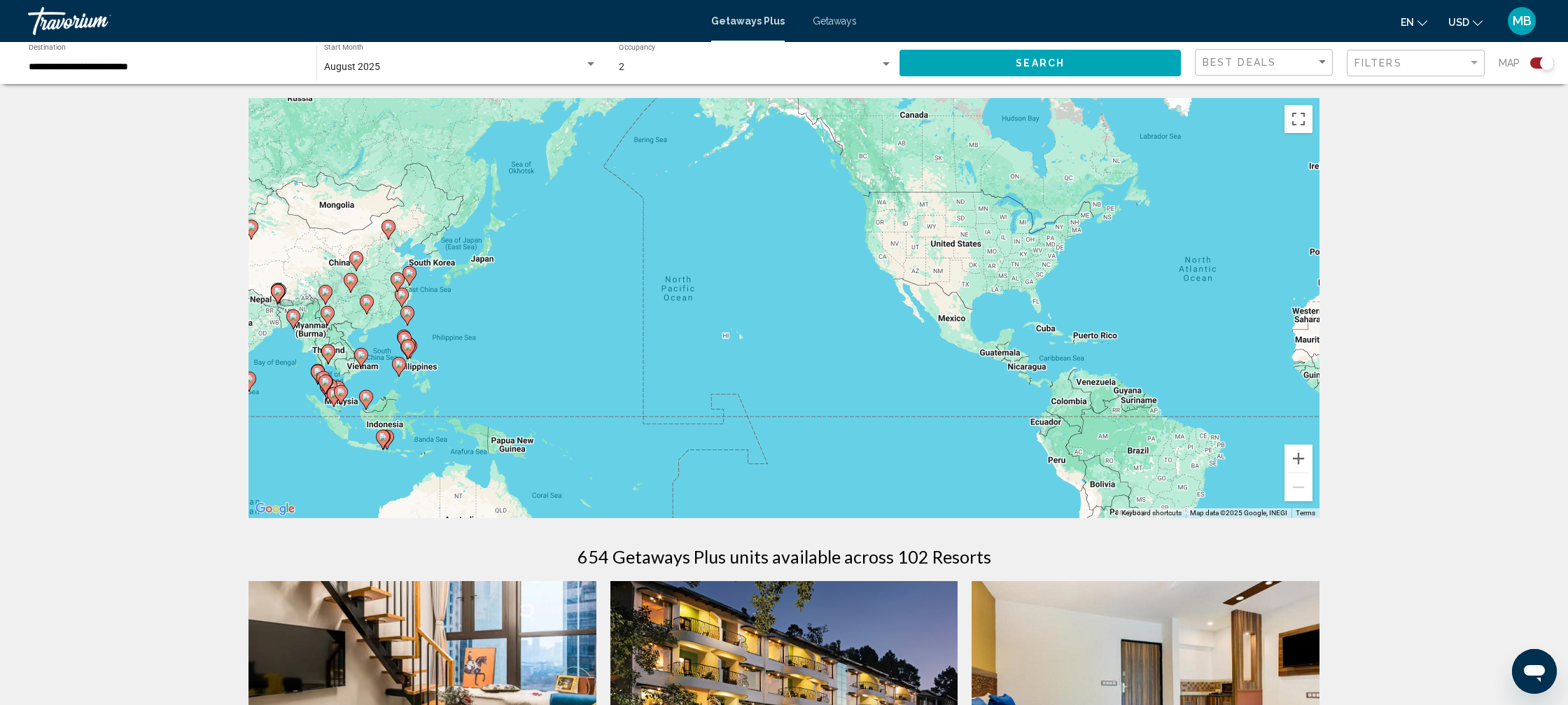 click on "**********" 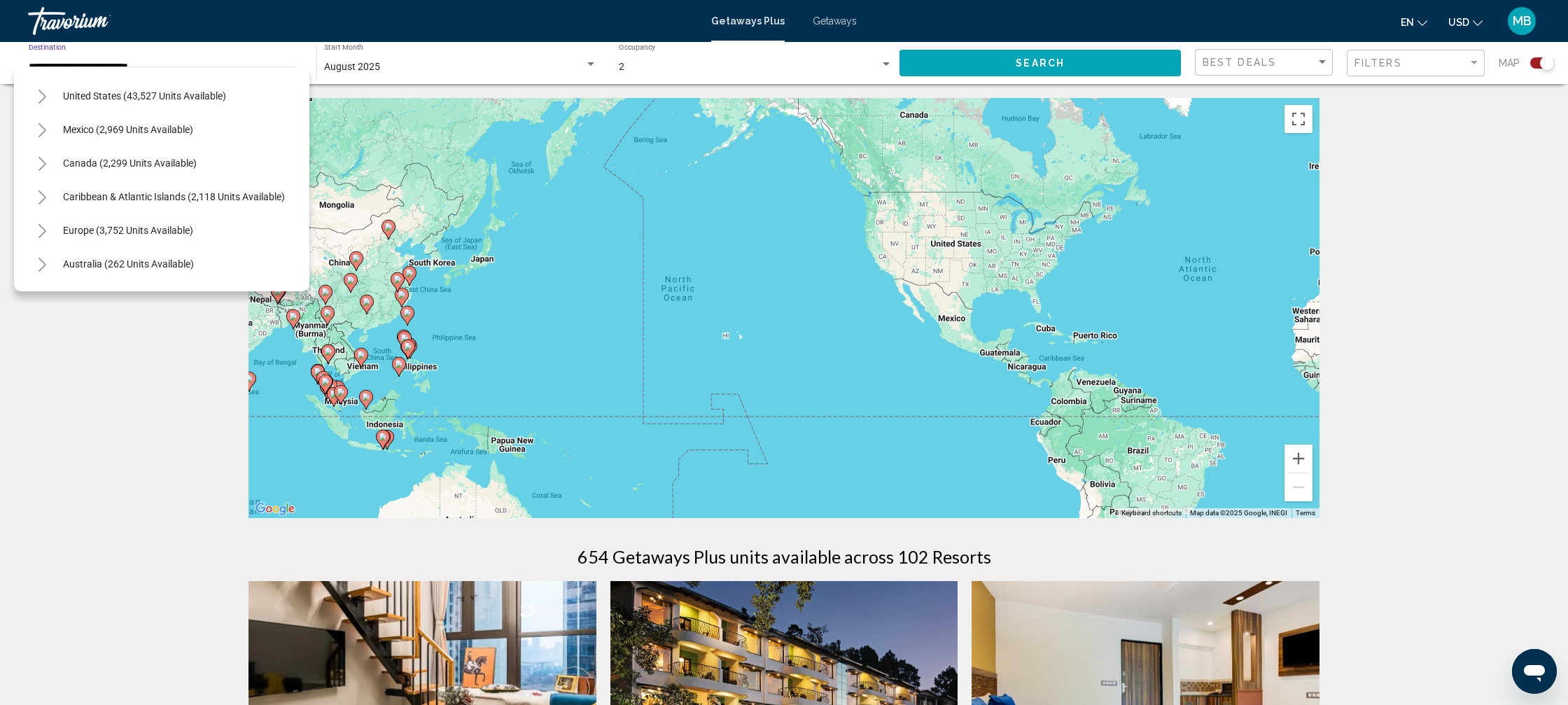 scroll, scrollTop: 0, scrollLeft: 0, axis: both 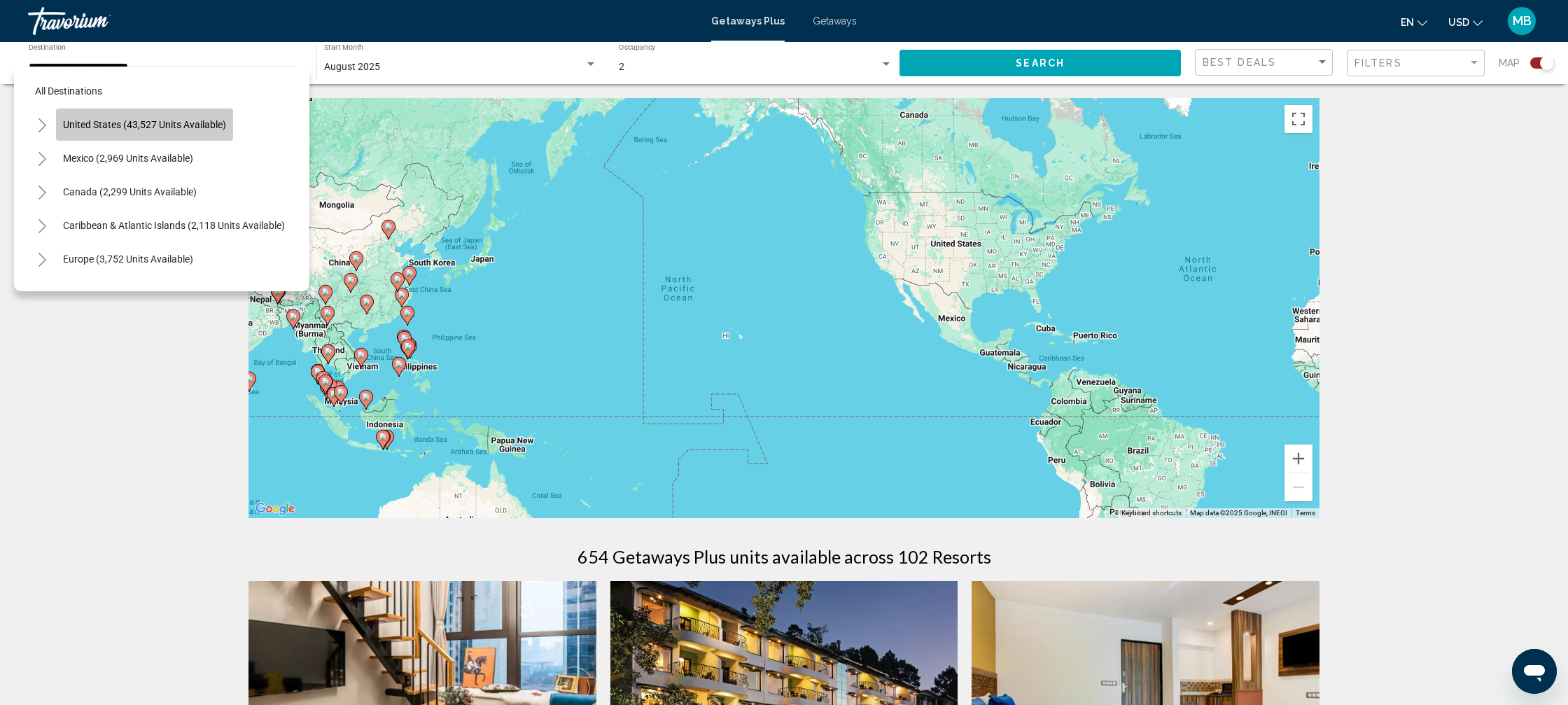 click on "United States (43,527 units available)" 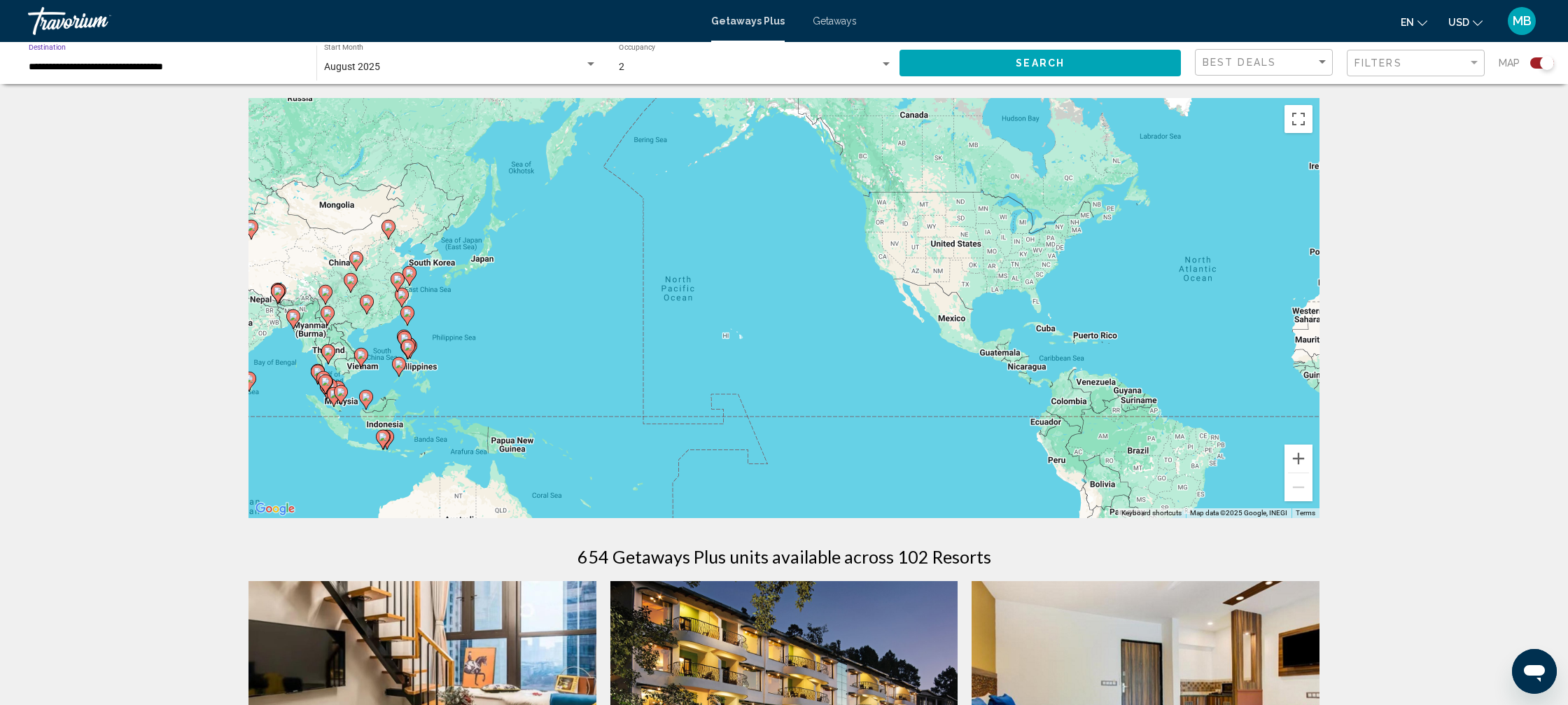 click on "Search" 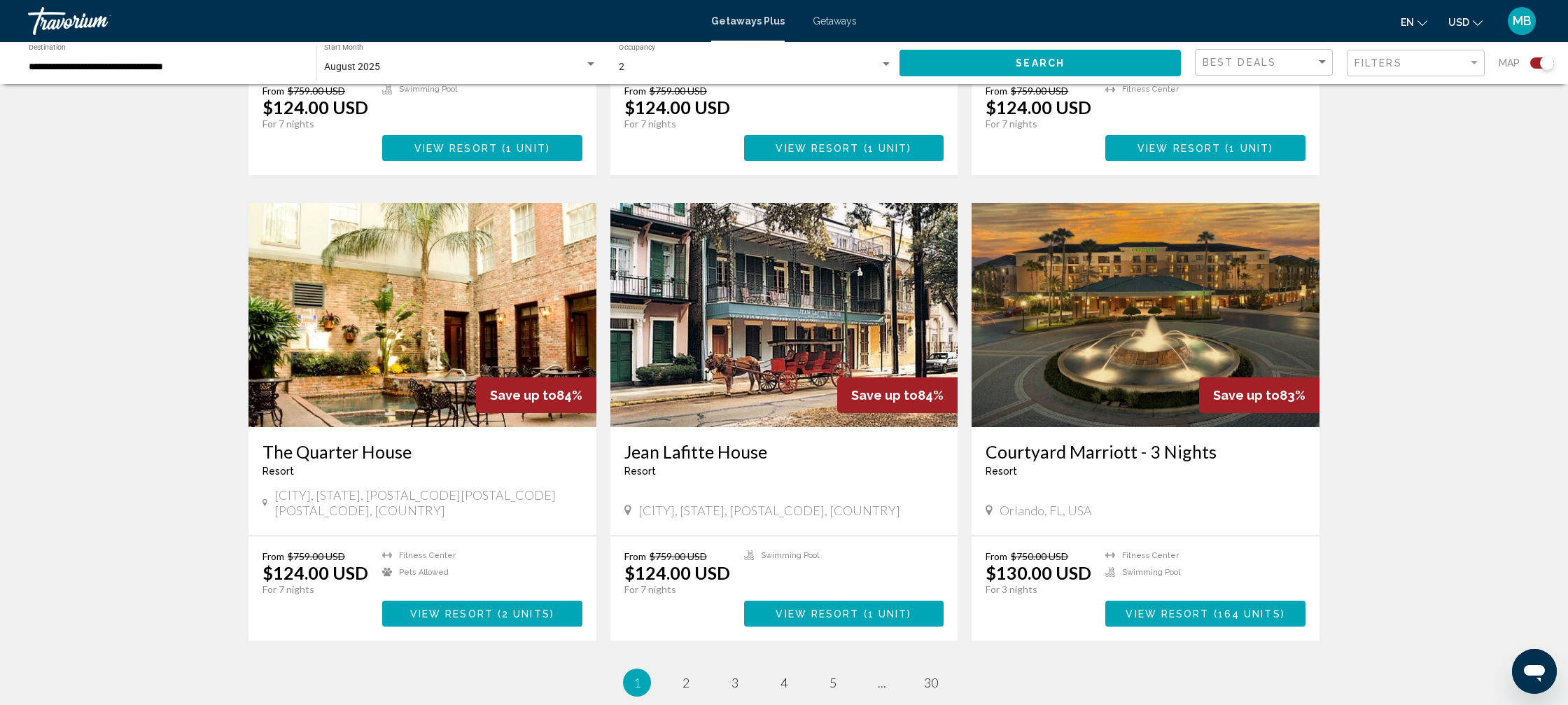 scroll, scrollTop: 1946, scrollLeft: 0, axis: vertical 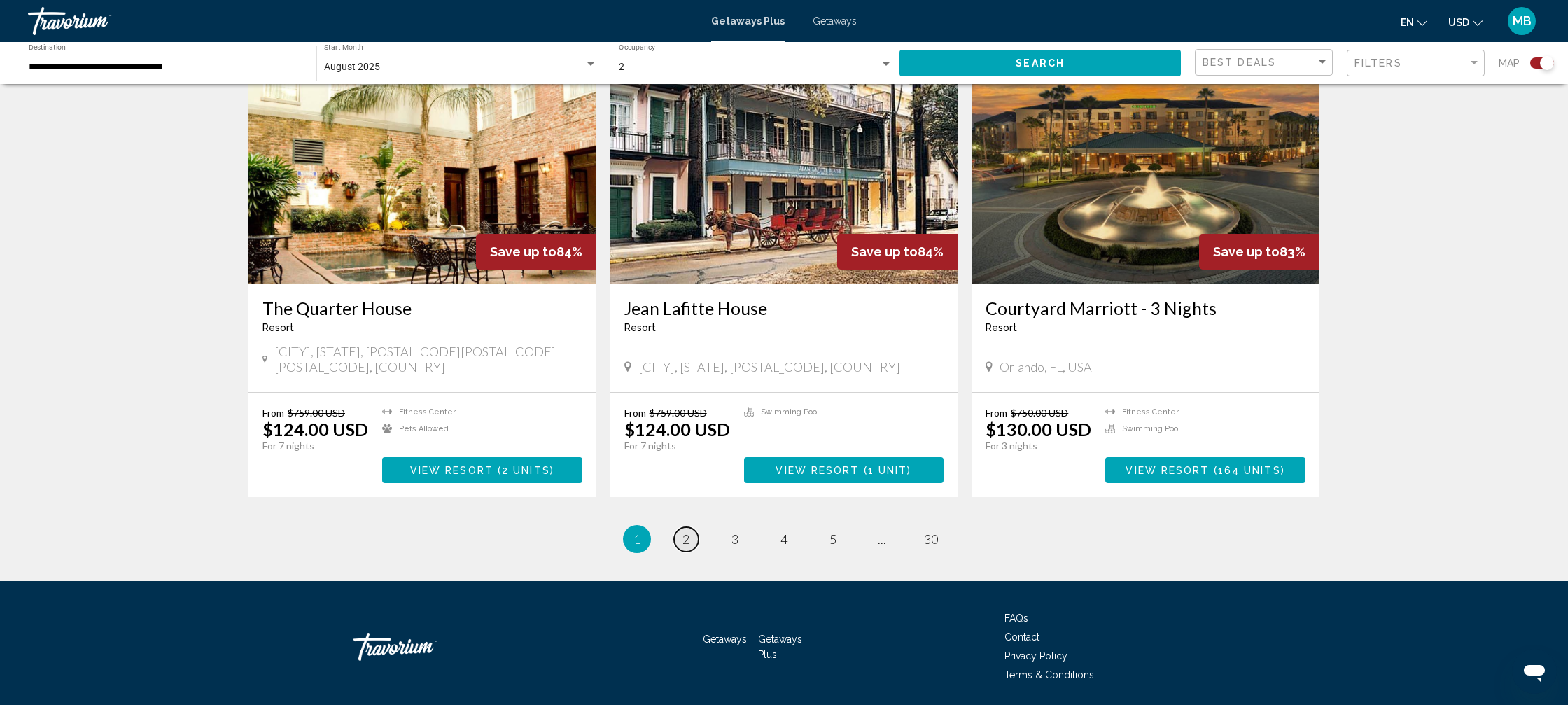 click on "page  2" at bounding box center [686, 539] 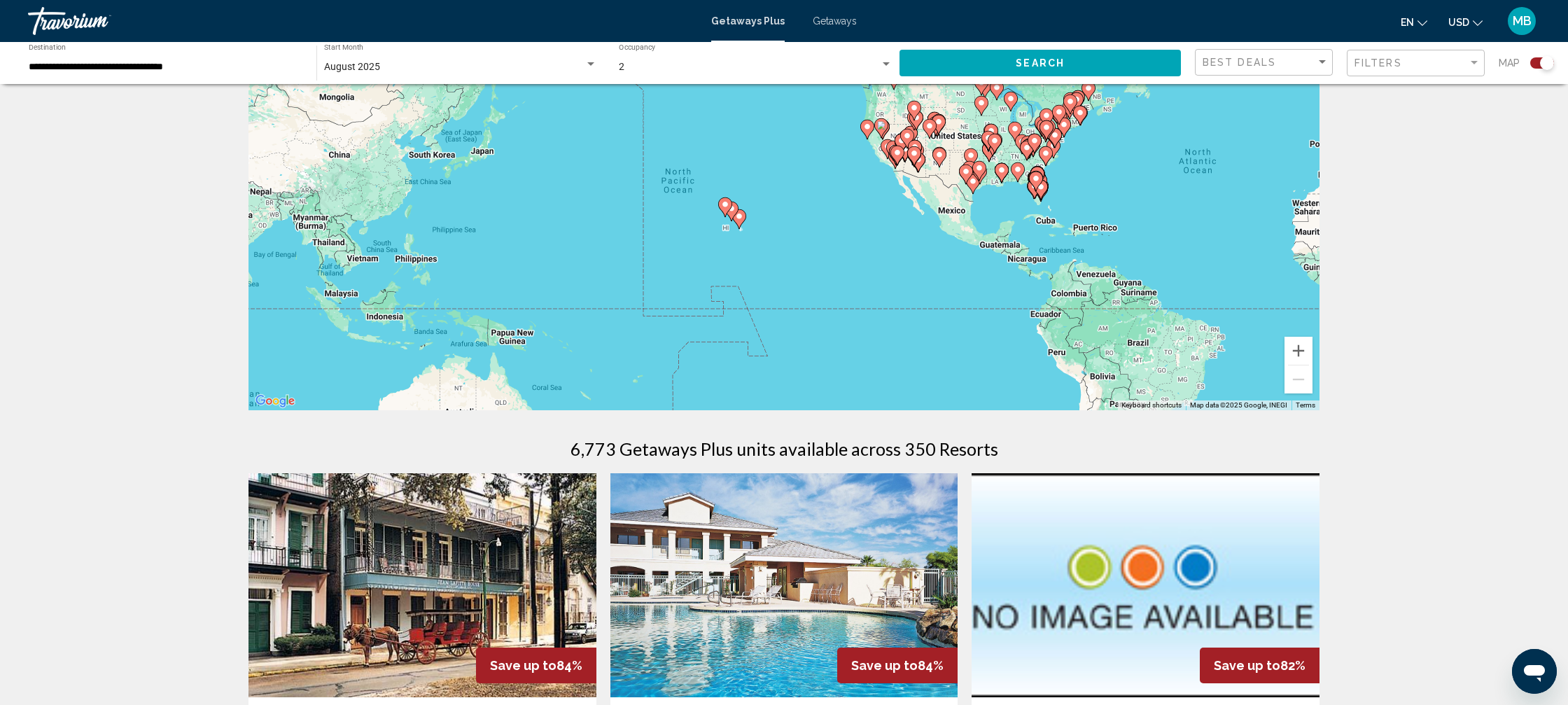 scroll, scrollTop: 115, scrollLeft: 0, axis: vertical 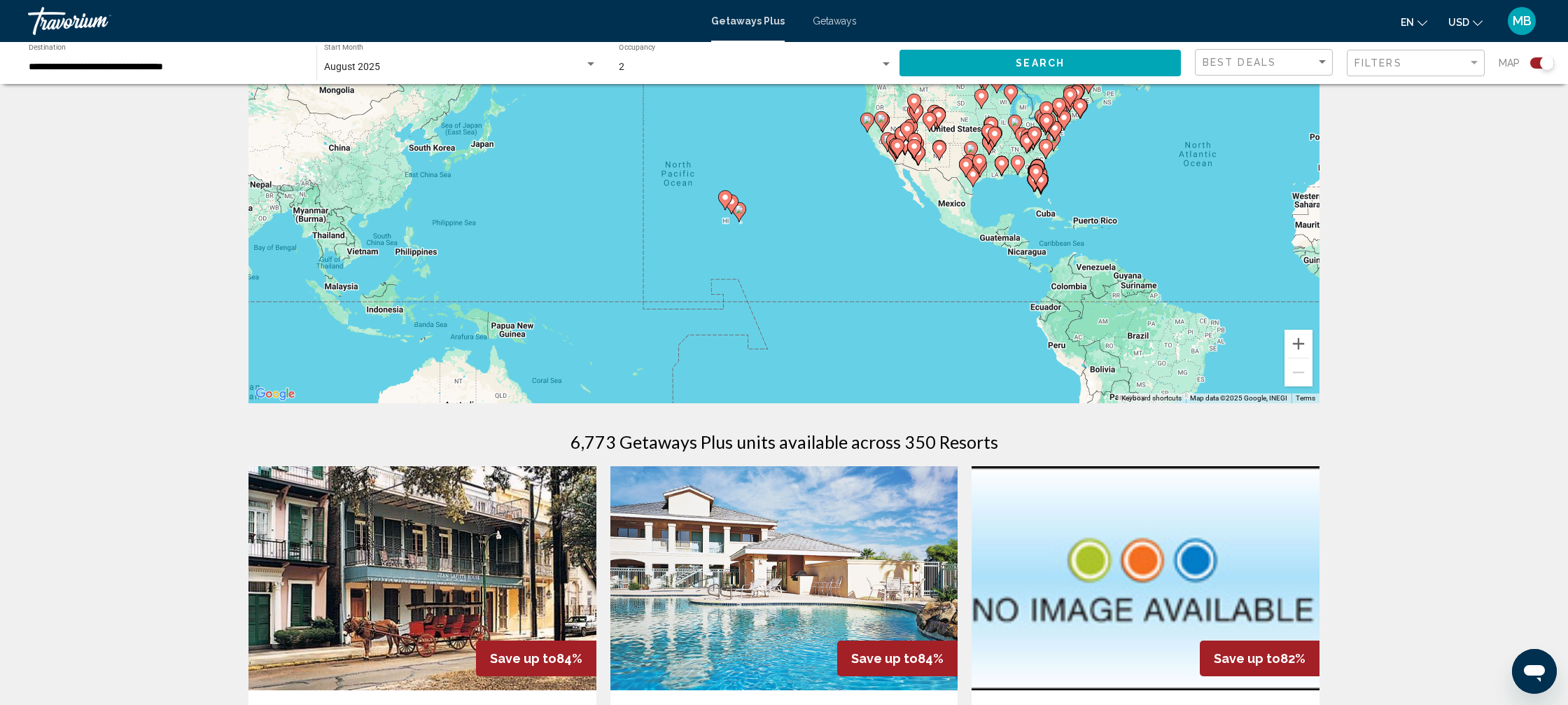 drag, startPoint x: 742, startPoint y: 211, endPoint x: 752, endPoint y: 224, distance: 16.401219 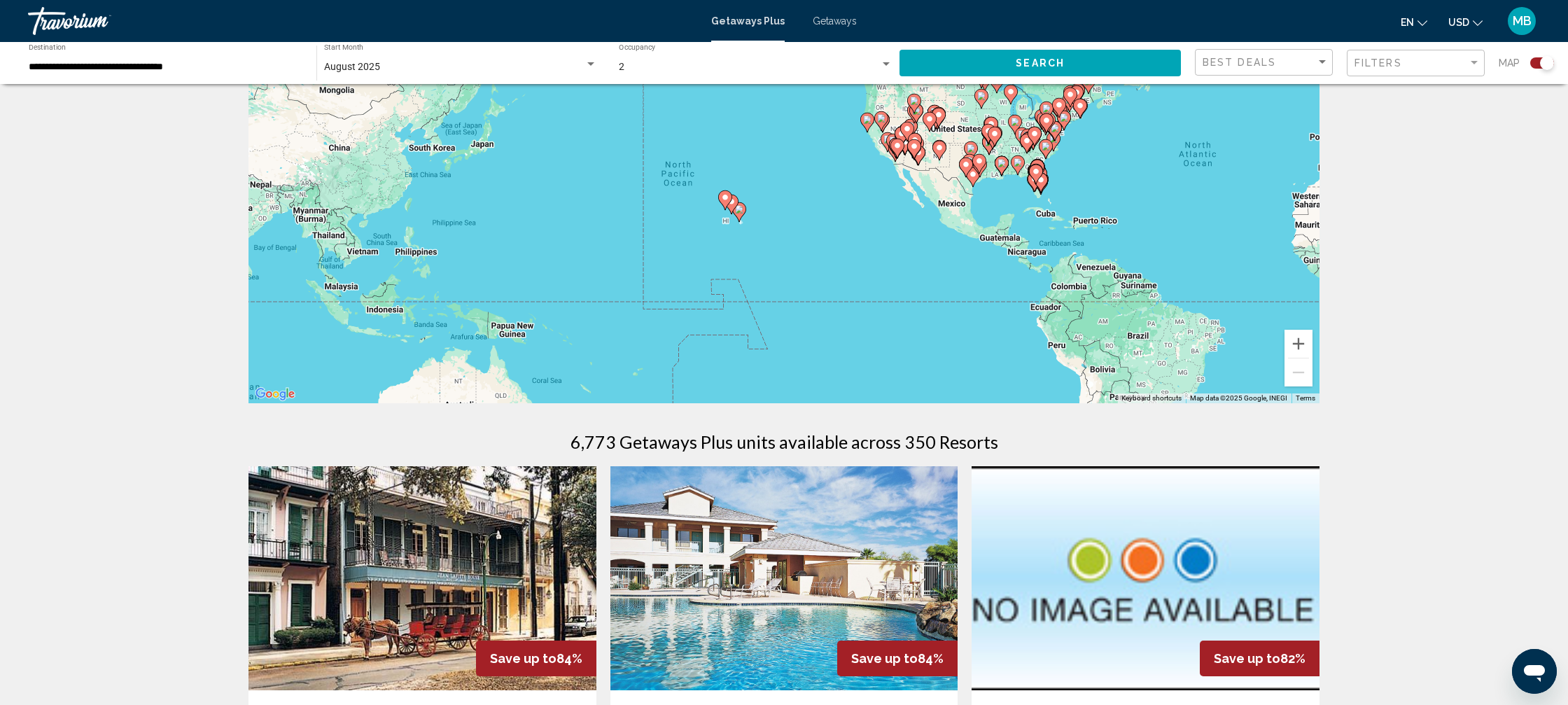 click 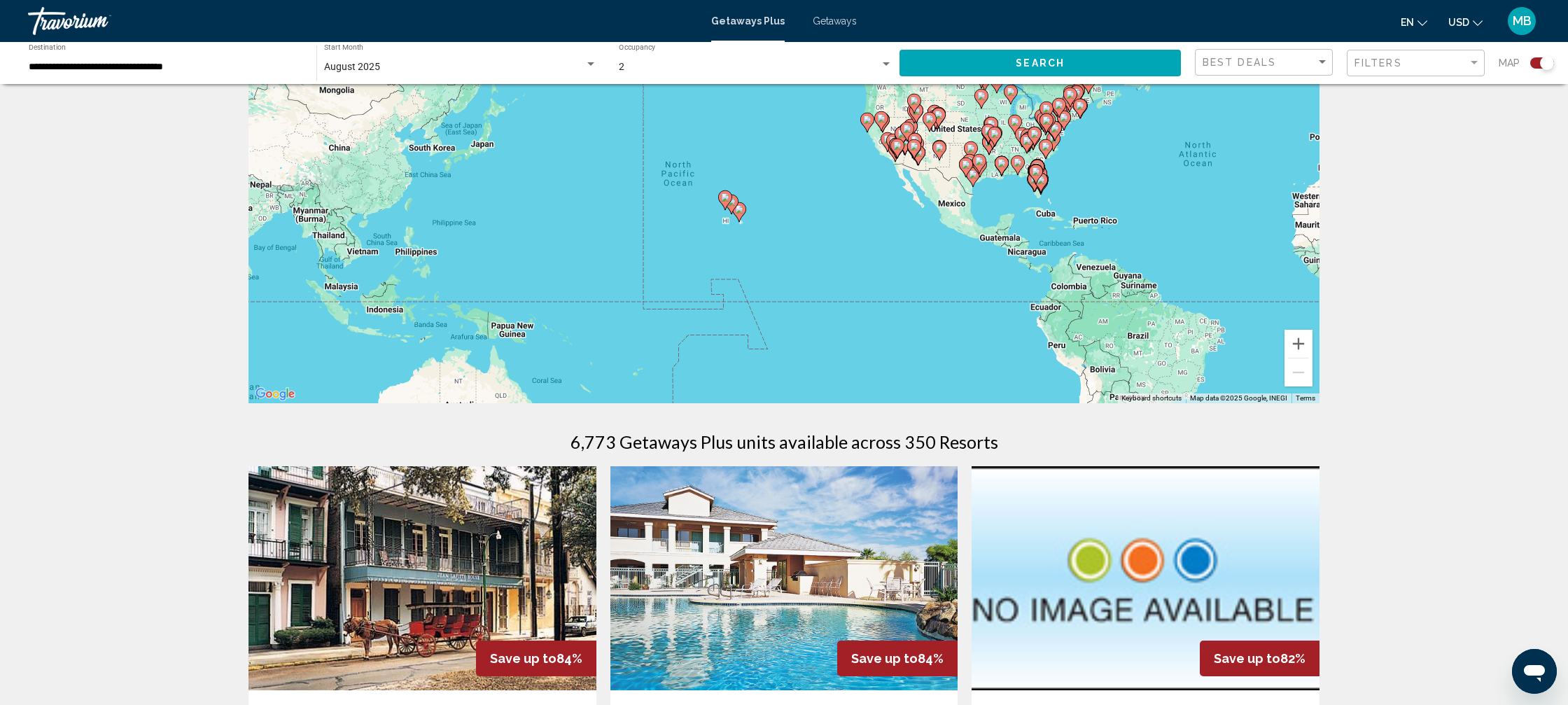 type on "**********" 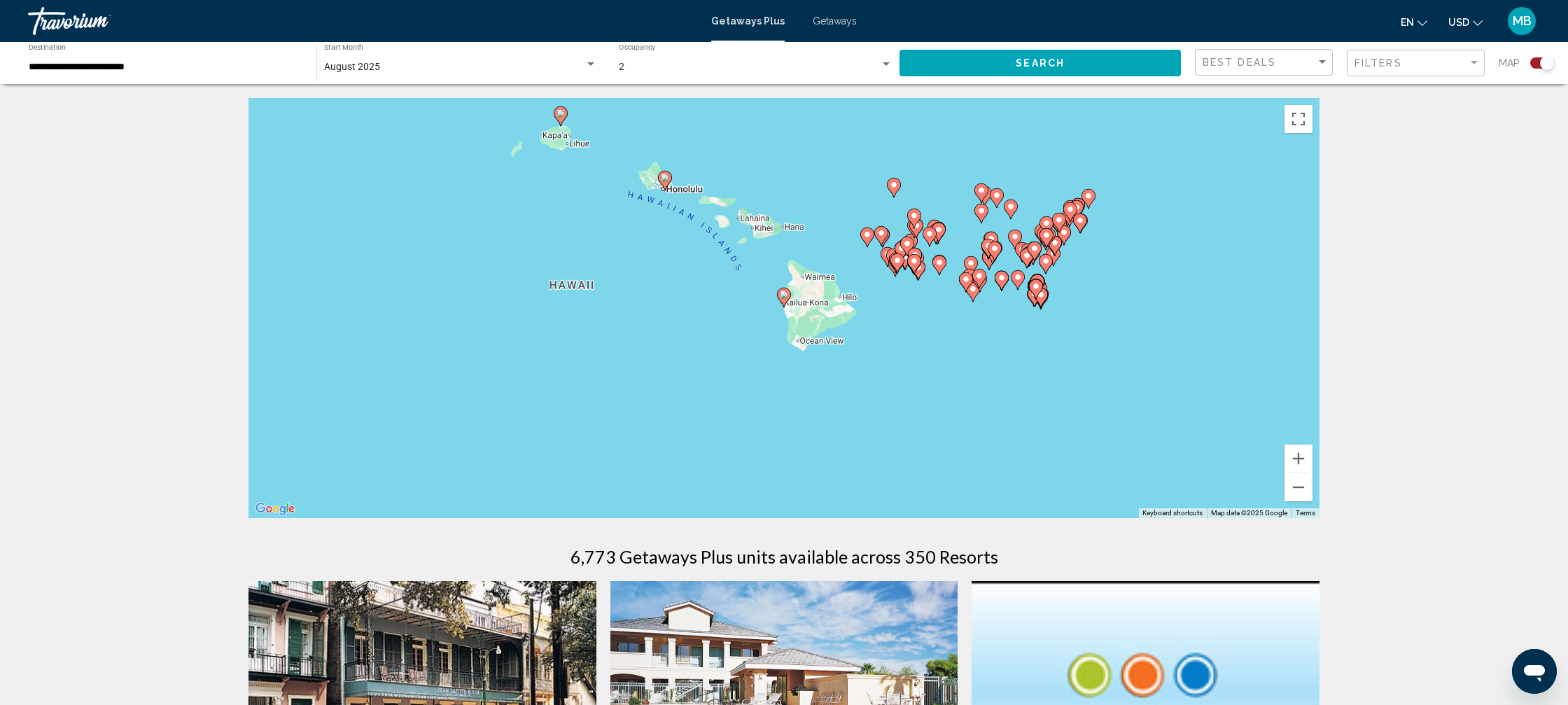 scroll, scrollTop: 2, scrollLeft: 0, axis: vertical 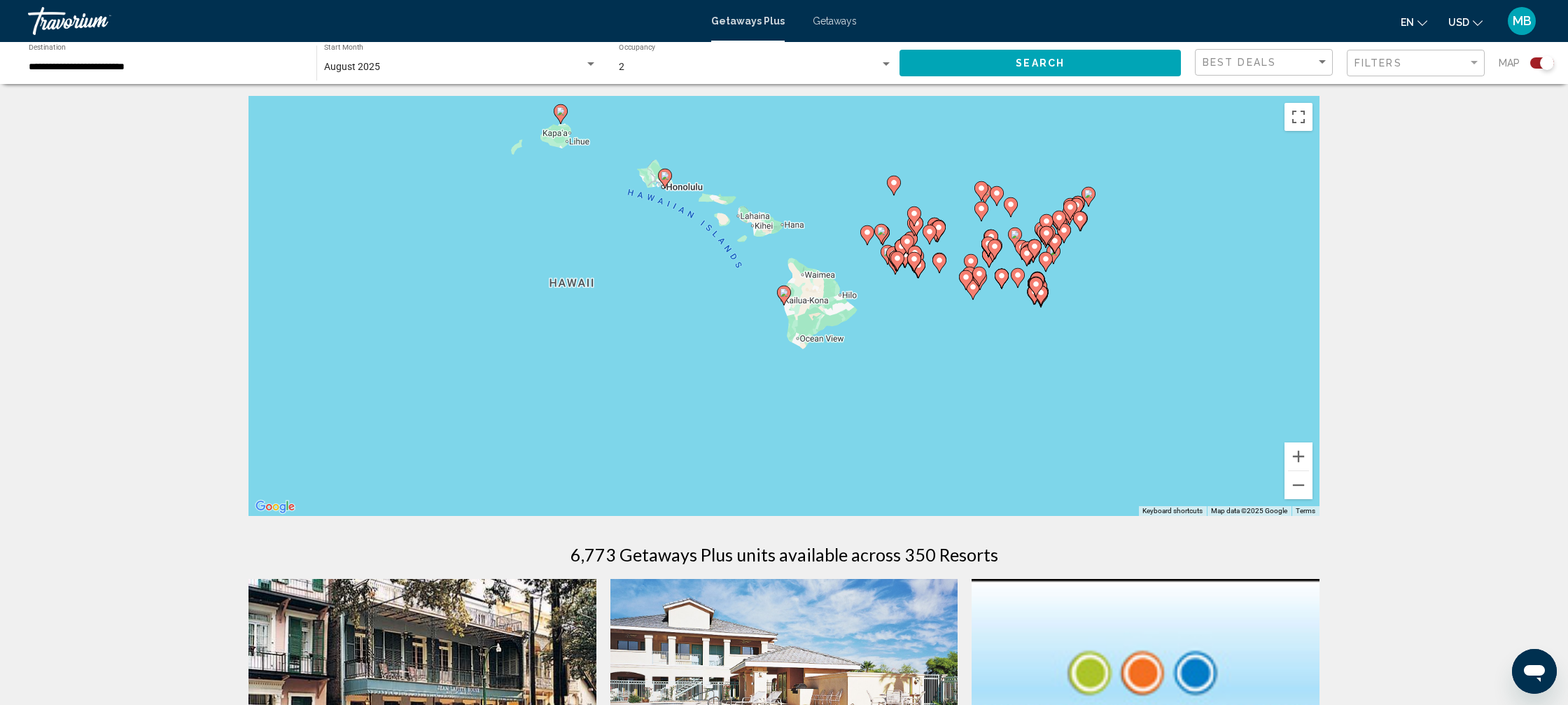 click 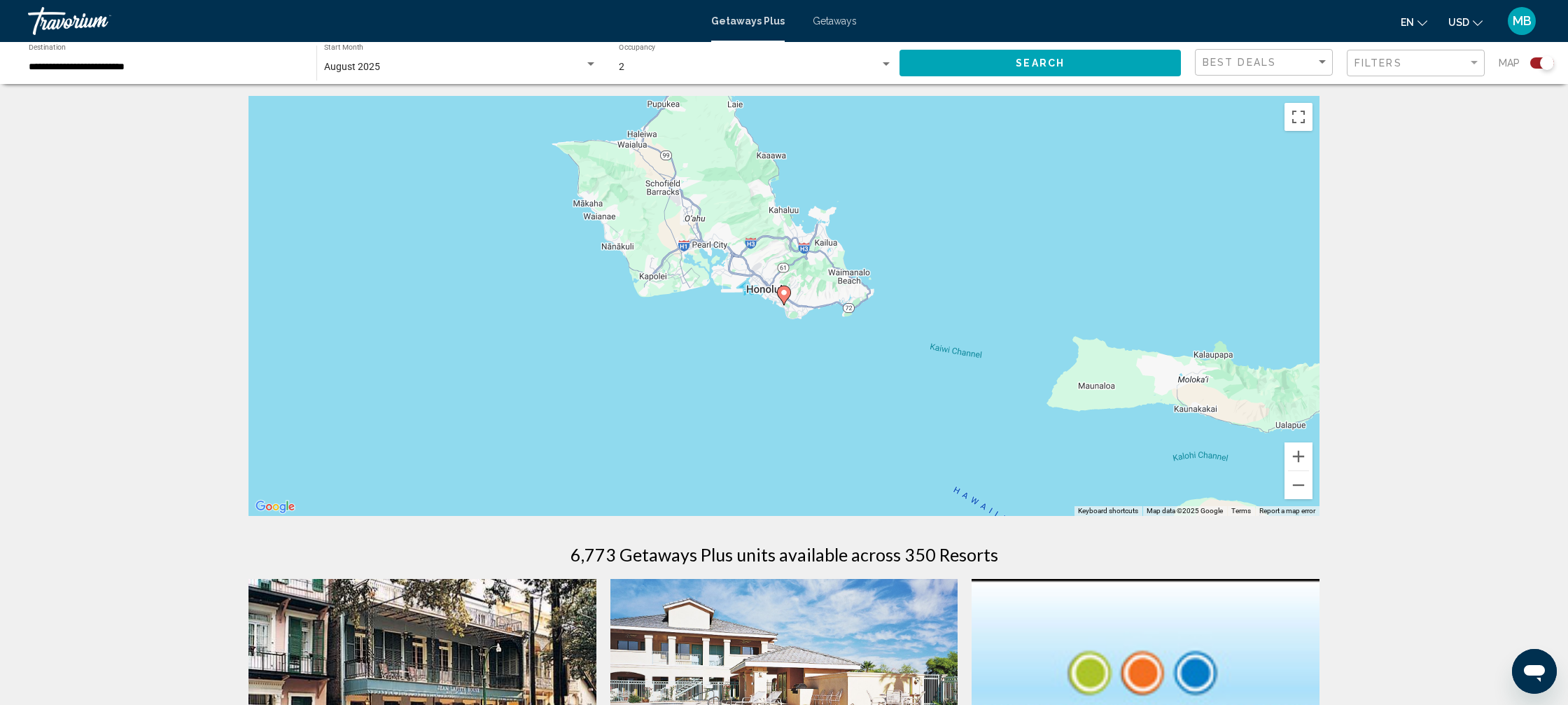 click on "To navigate, press the arrow keys. To activate drag with keyboard, press Alt + Enter. Once in keyboard drag state, use the arrow keys to move the marker. To complete the drag, press the Enter key. To cancel, press Escape." at bounding box center [784, 306] 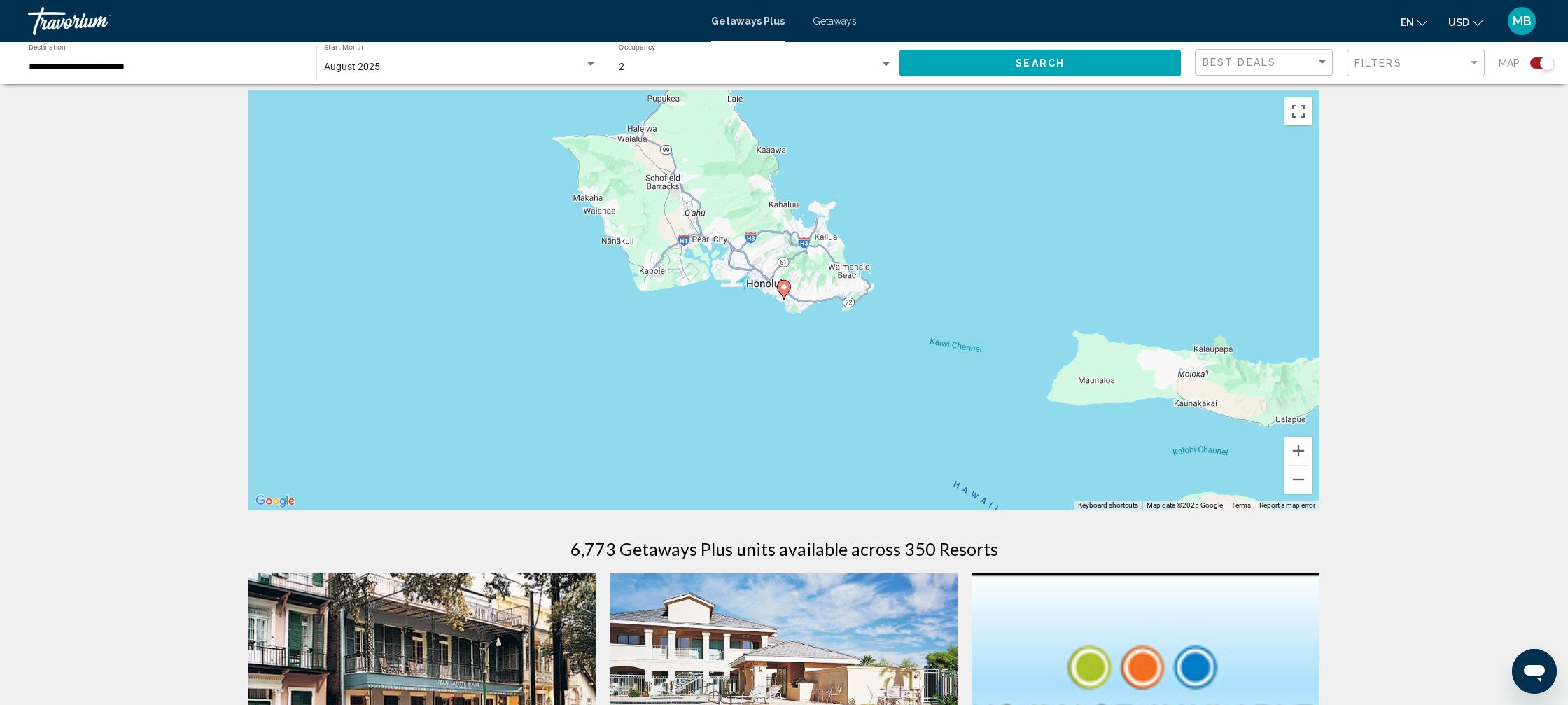 click 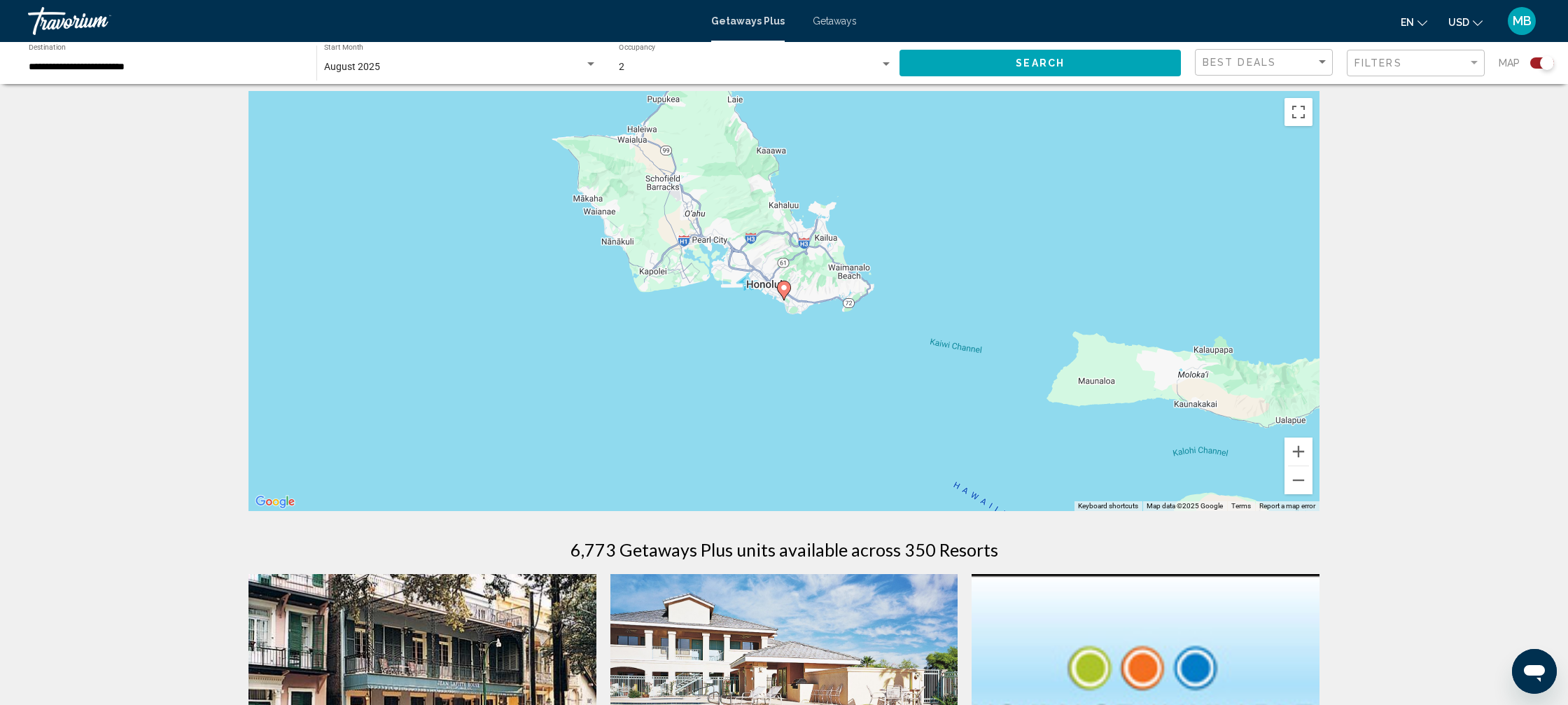 scroll, scrollTop: 0, scrollLeft: 0, axis: both 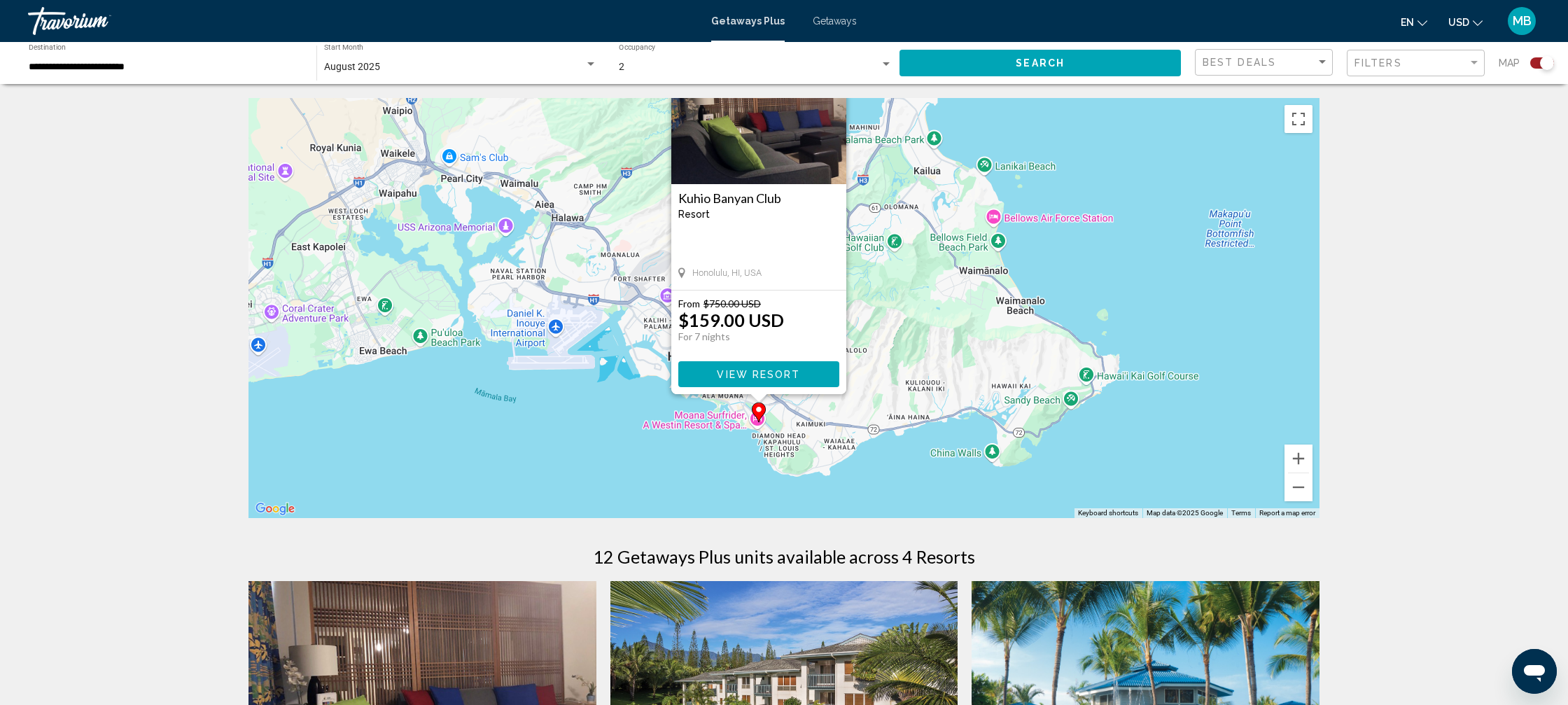 drag, startPoint x: 897, startPoint y: 382, endPoint x: 764, endPoint y: 514, distance: 187.38463 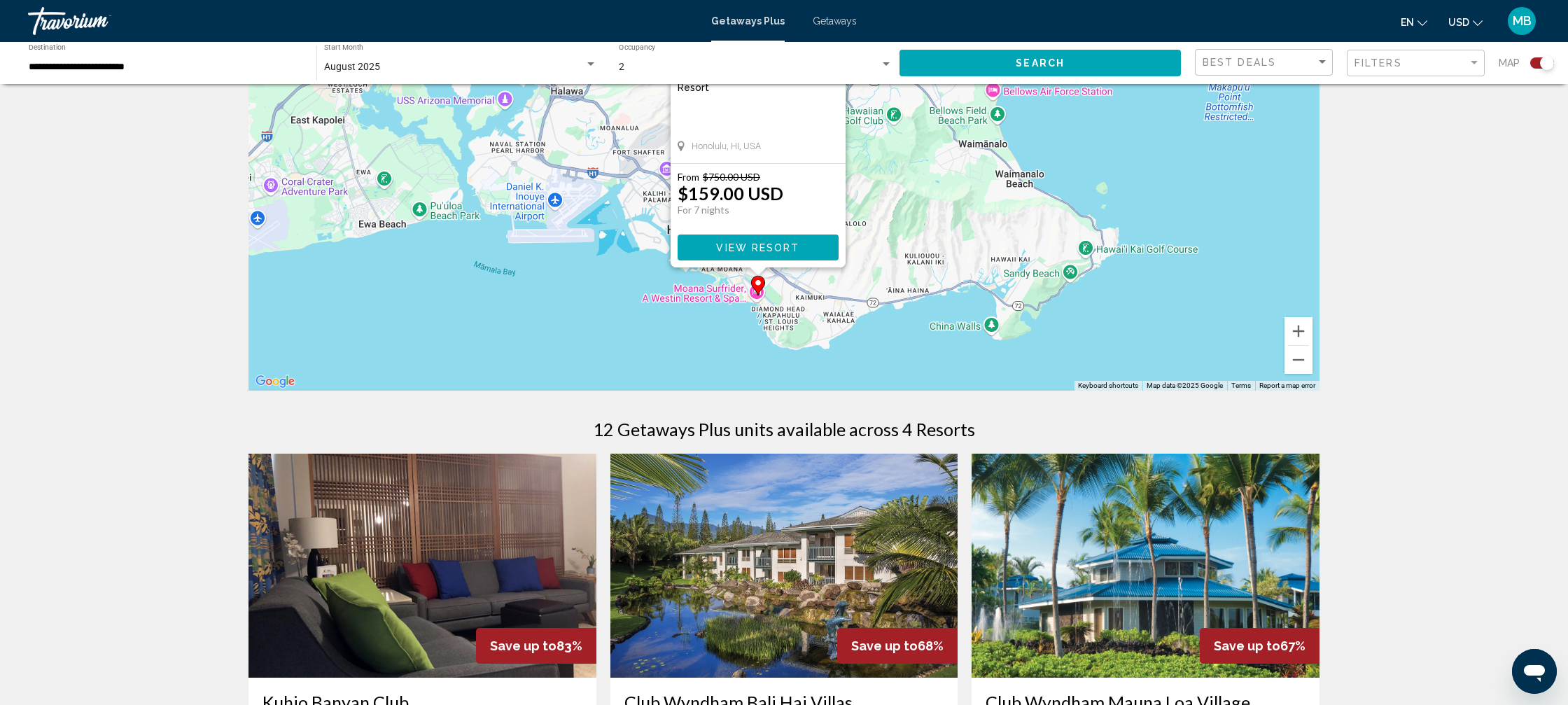 scroll, scrollTop: 66, scrollLeft: 0, axis: vertical 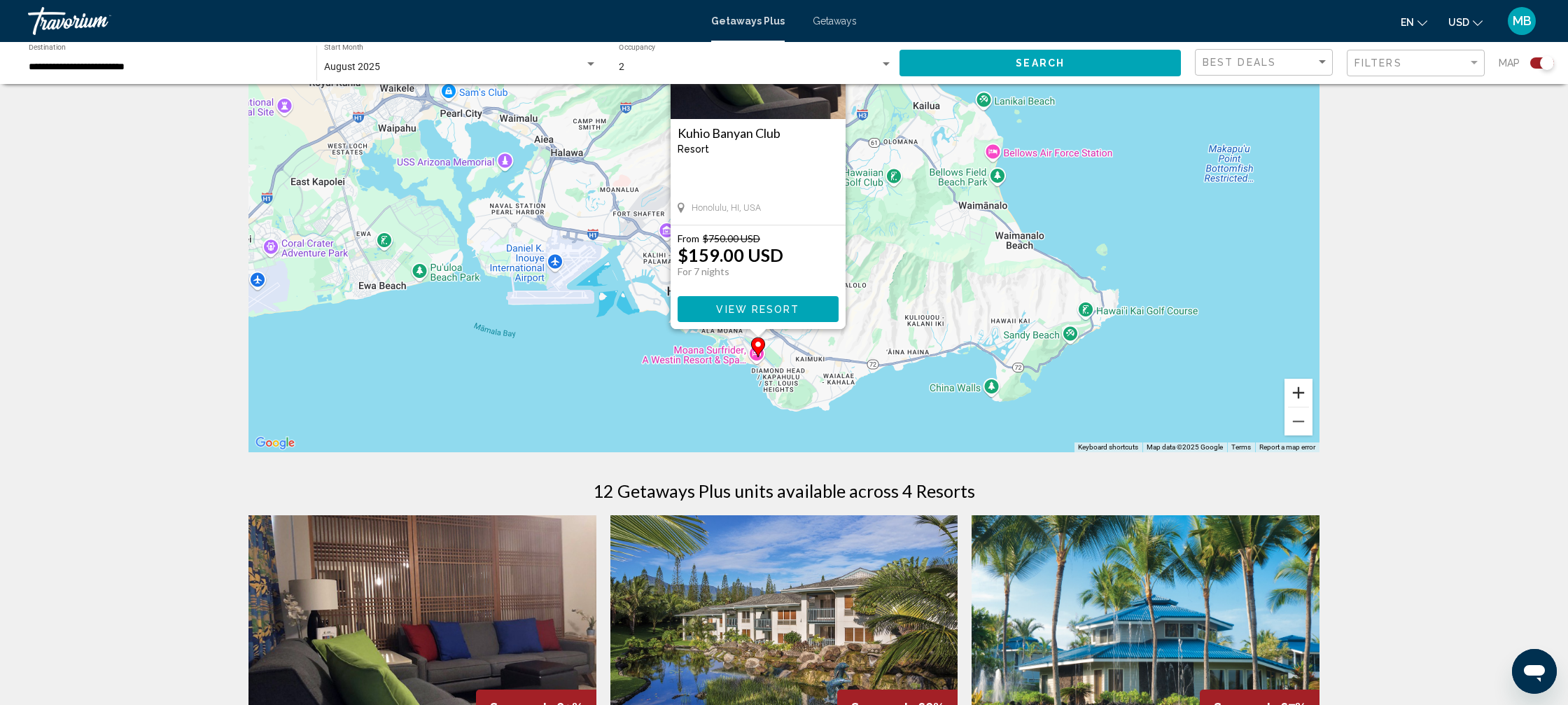 click at bounding box center [1298, 393] 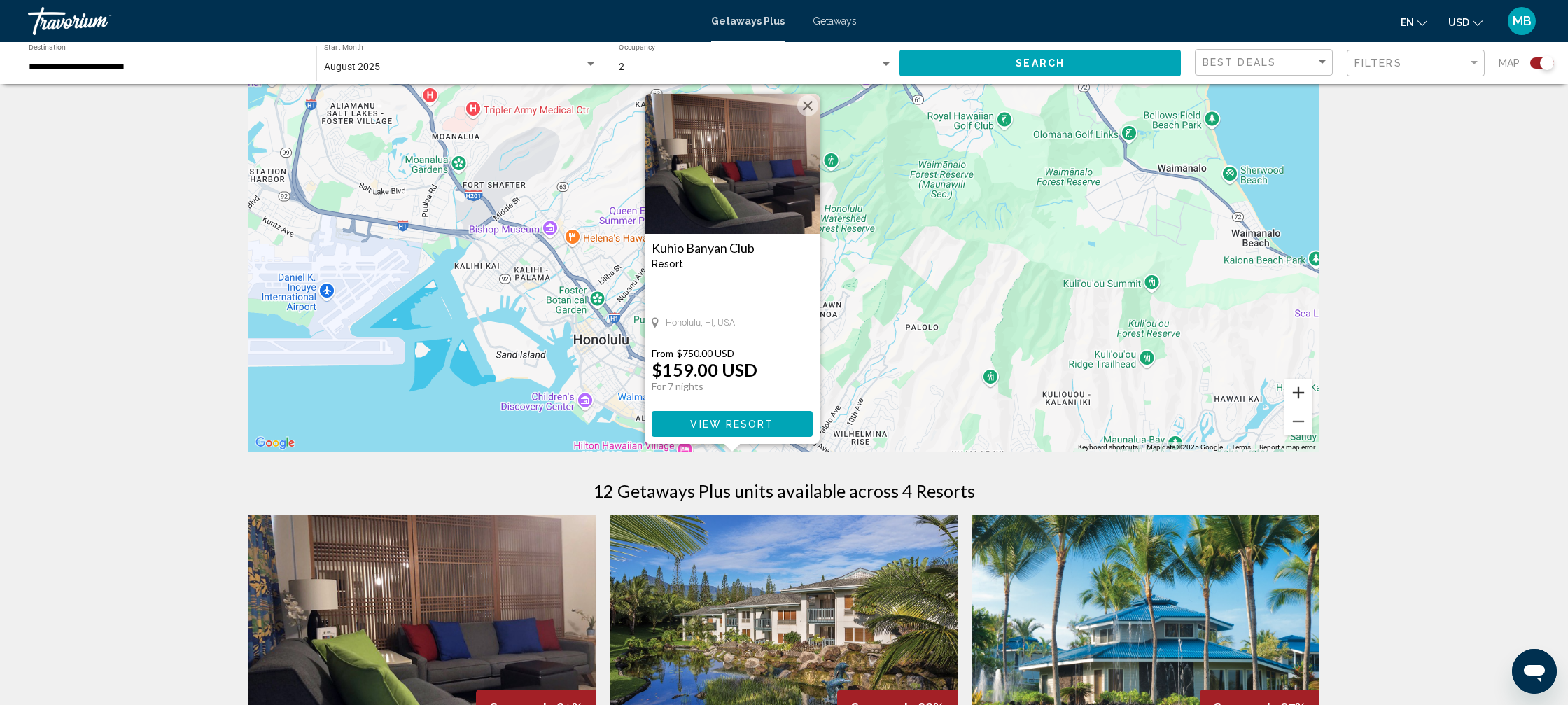 click at bounding box center (1298, 393) 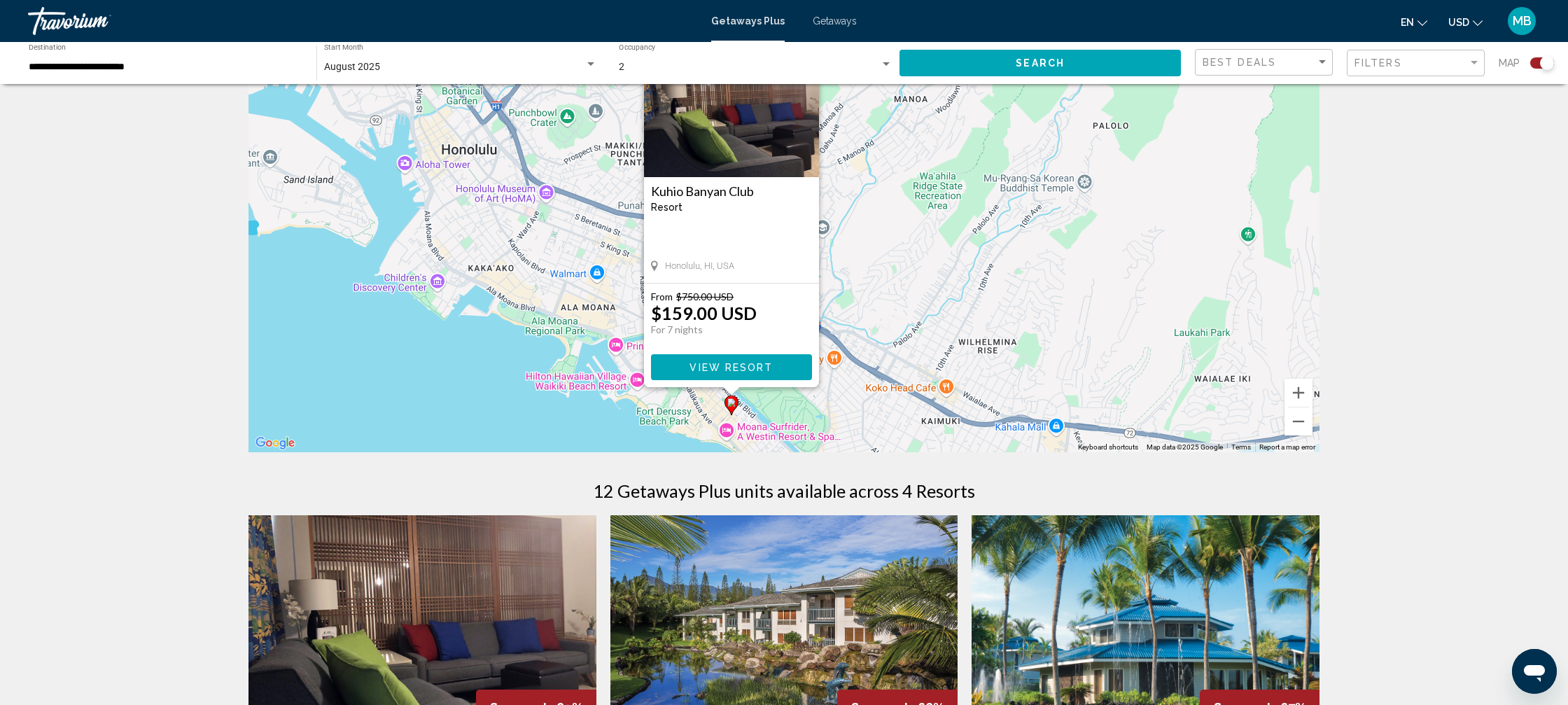 drag, startPoint x: 888, startPoint y: 305, endPoint x: 940, endPoint y: 81, distance: 229.95652 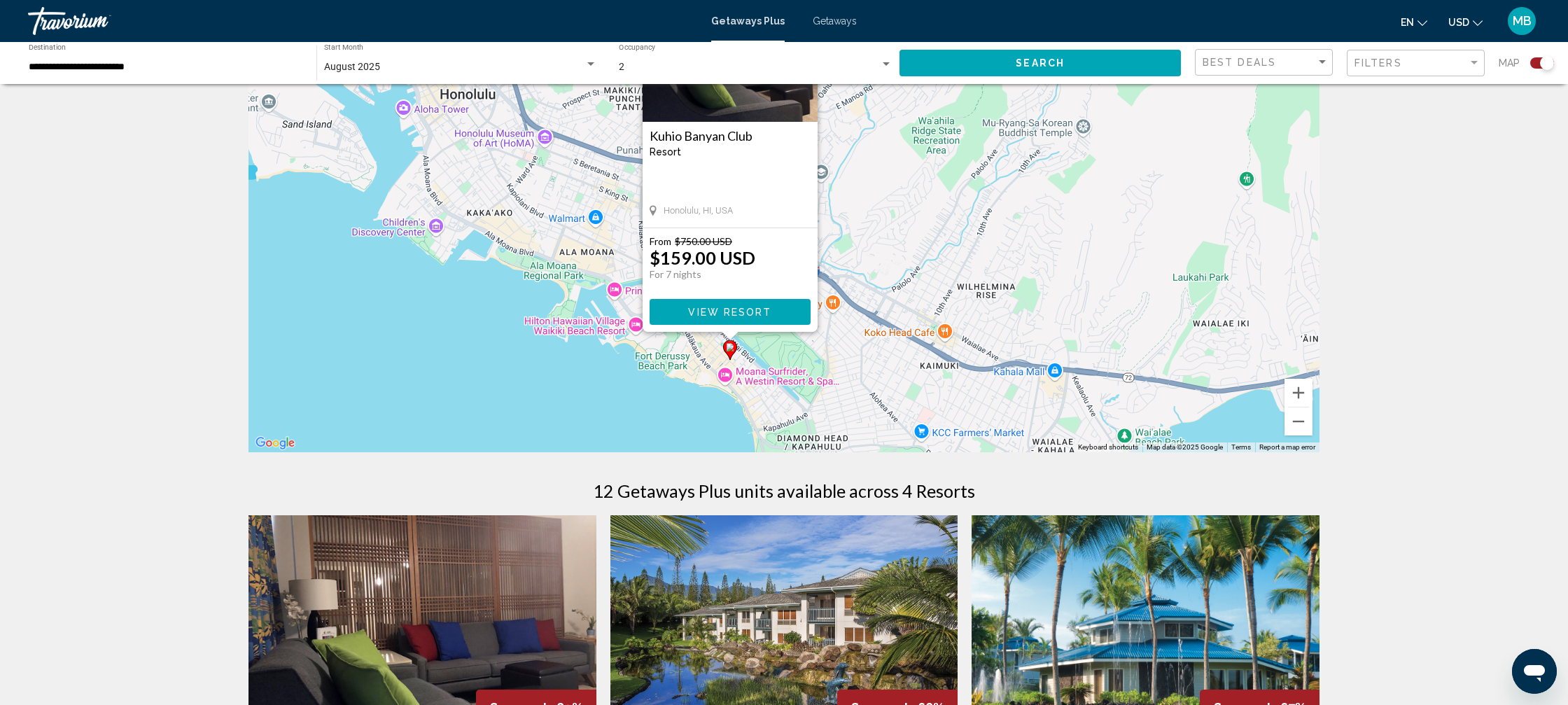drag, startPoint x: 807, startPoint y: 392, endPoint x: 803, endPoint y: 349, distance: 43.185646 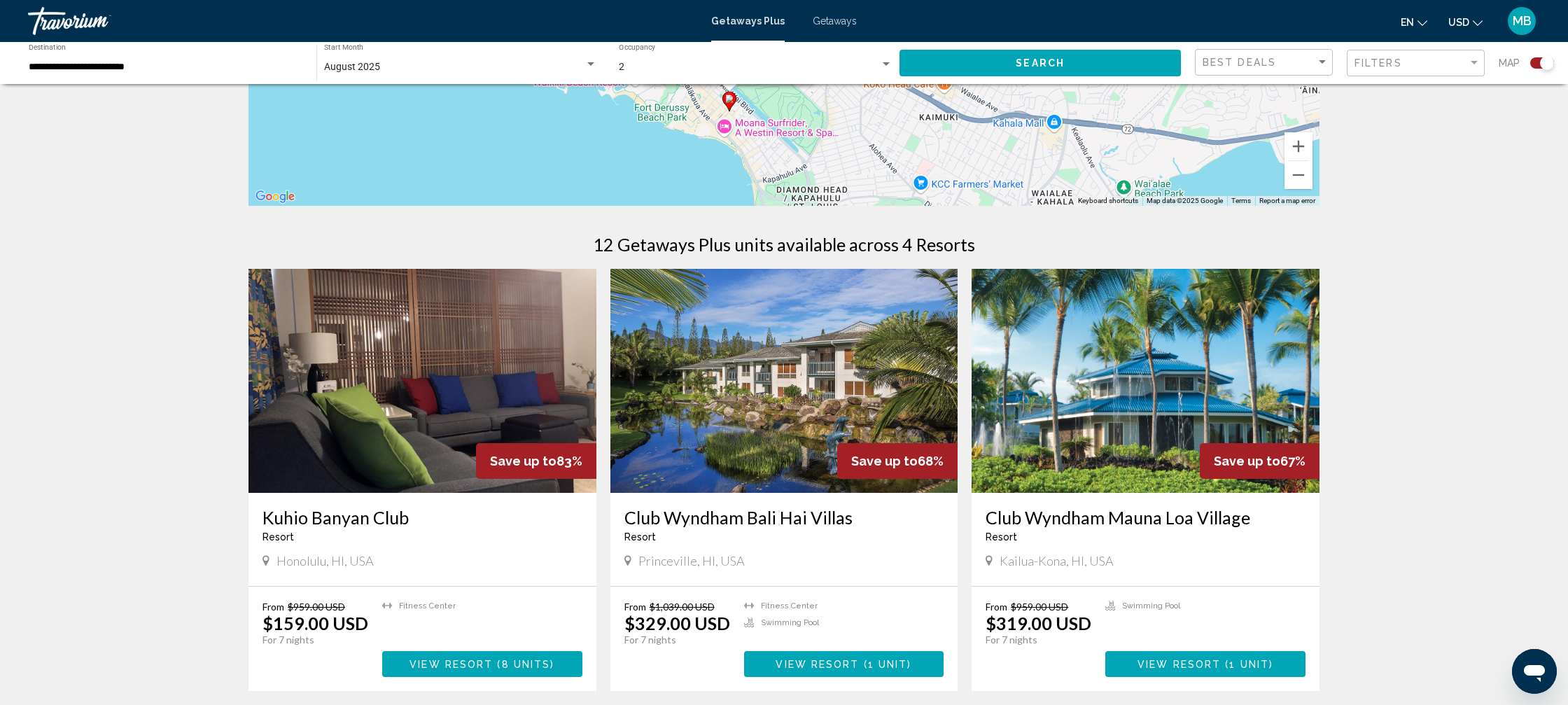 scroll, scrollTop: 377, scrollLeft: 0, axis: vertical 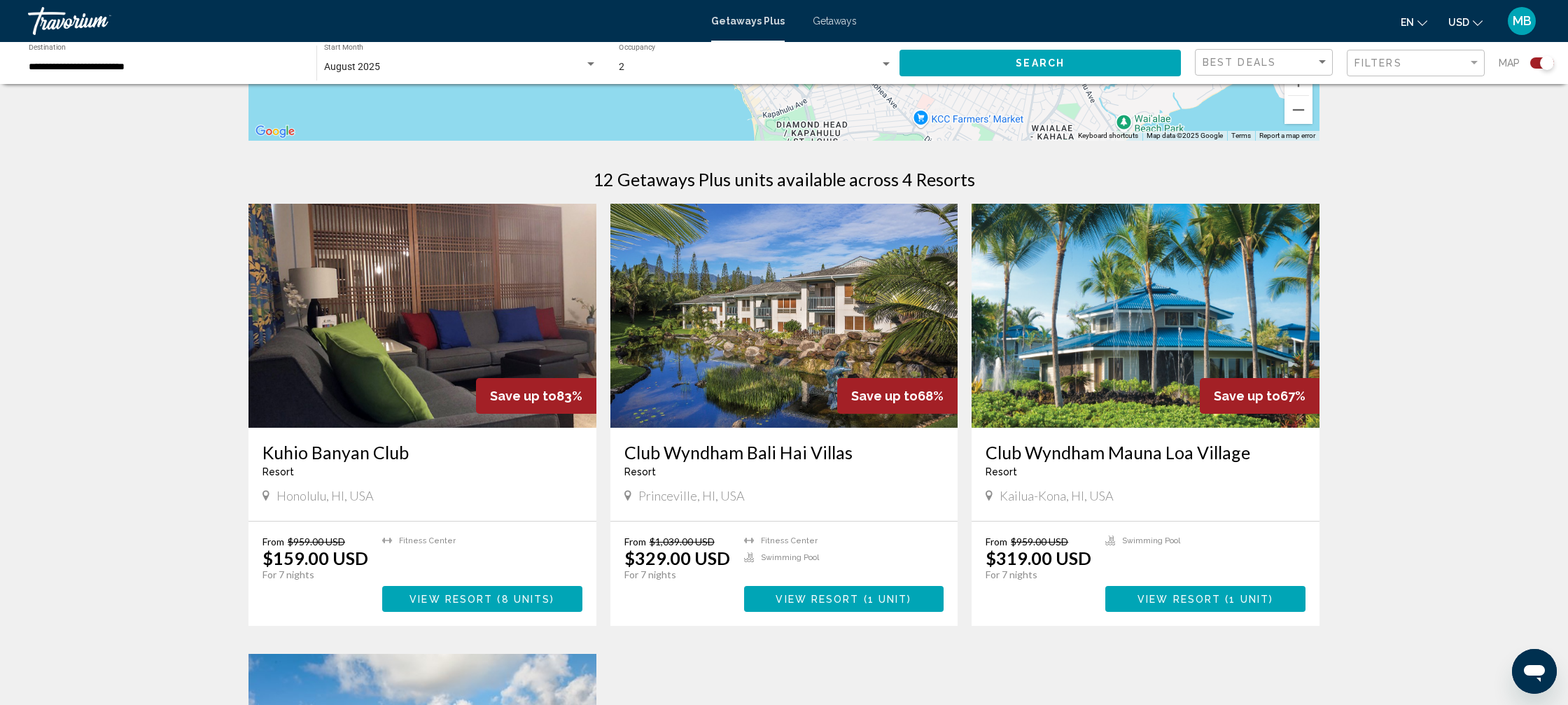 click at bounding box center (784, 316) 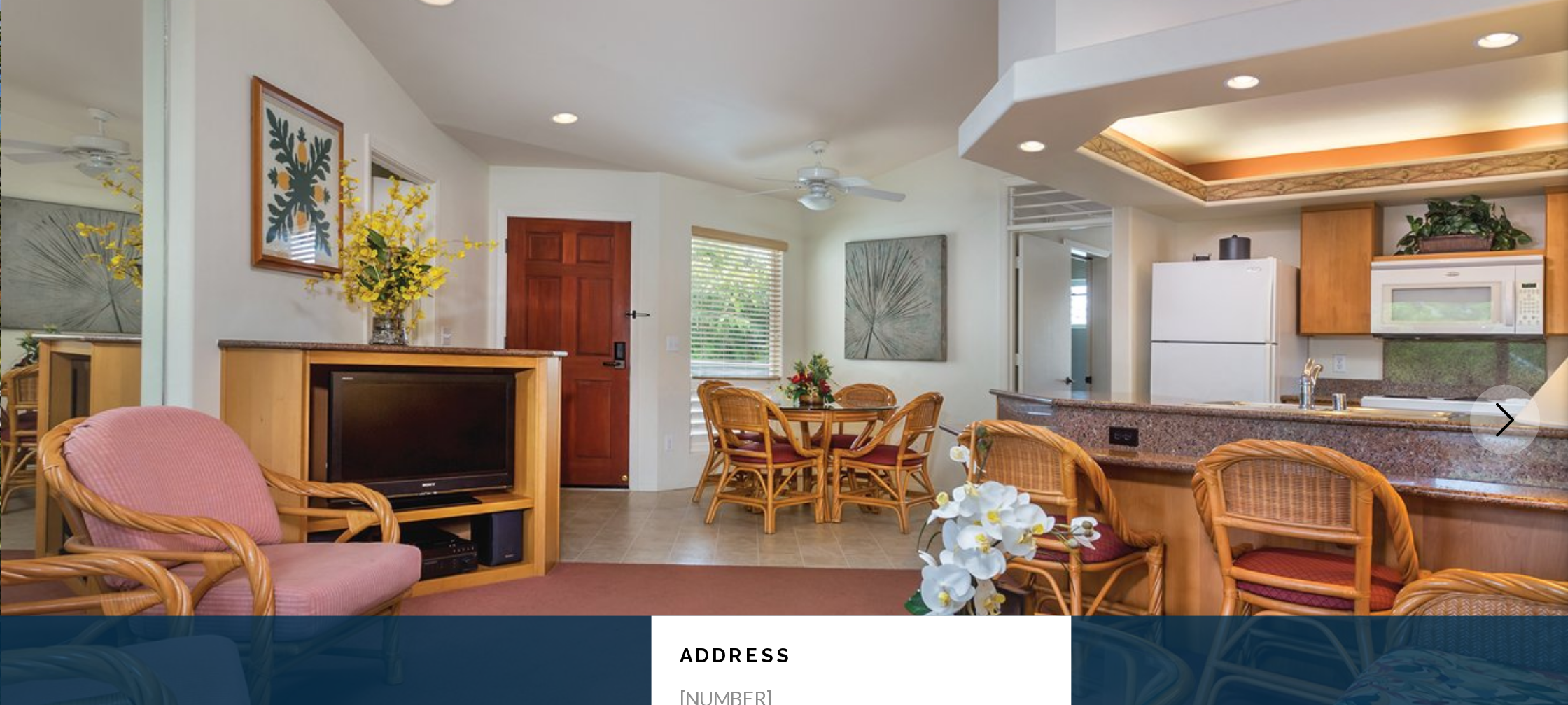 scroll, scrollTop: 0, scrollLeft: 0, axis: both 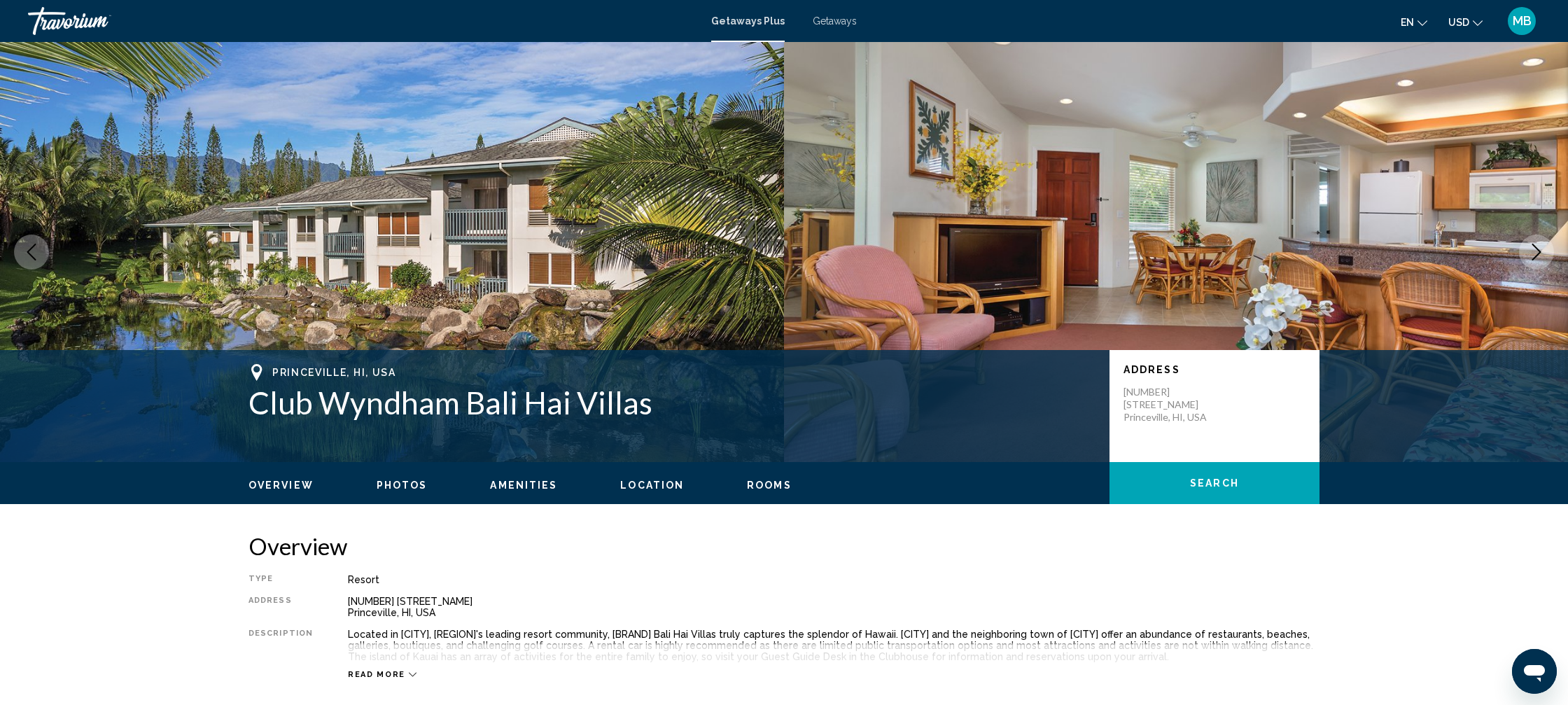 click 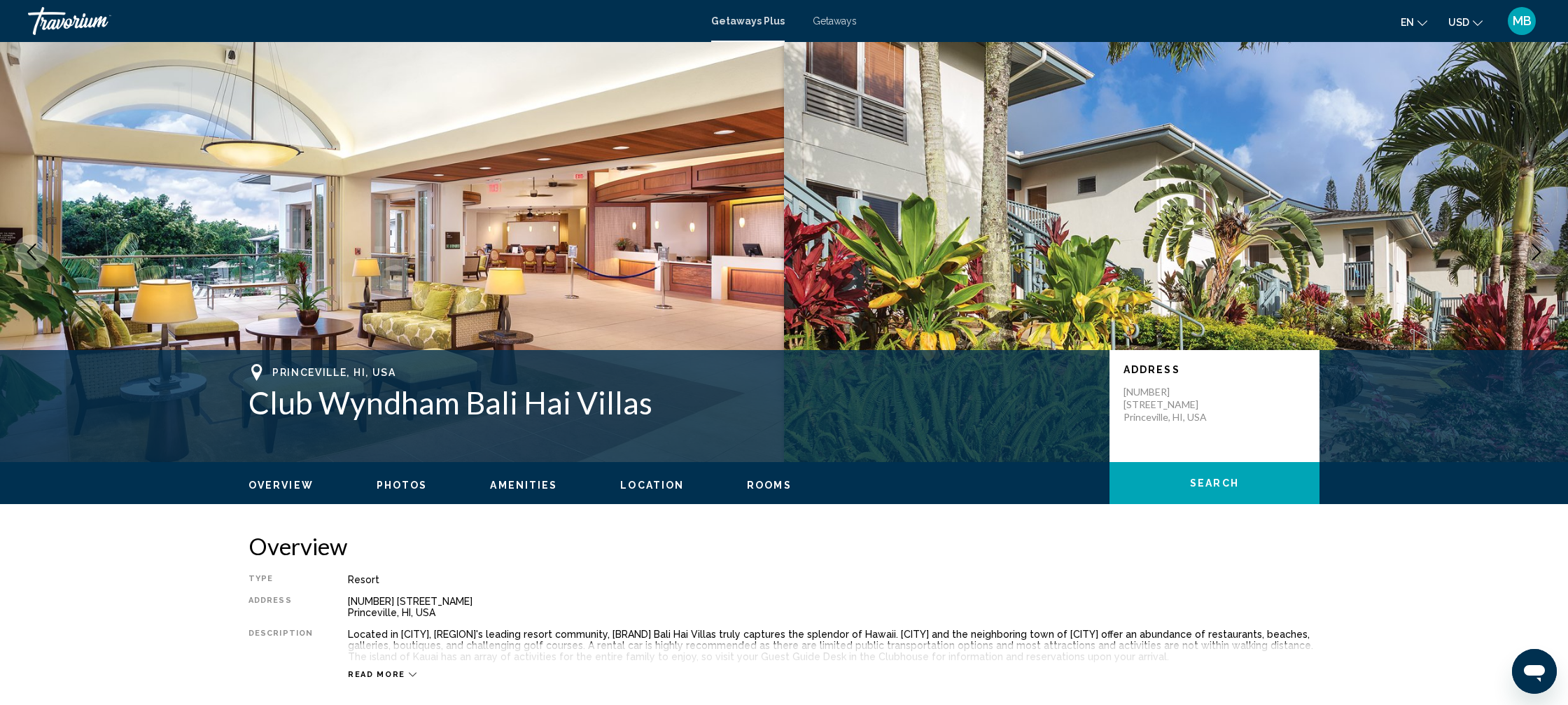 click 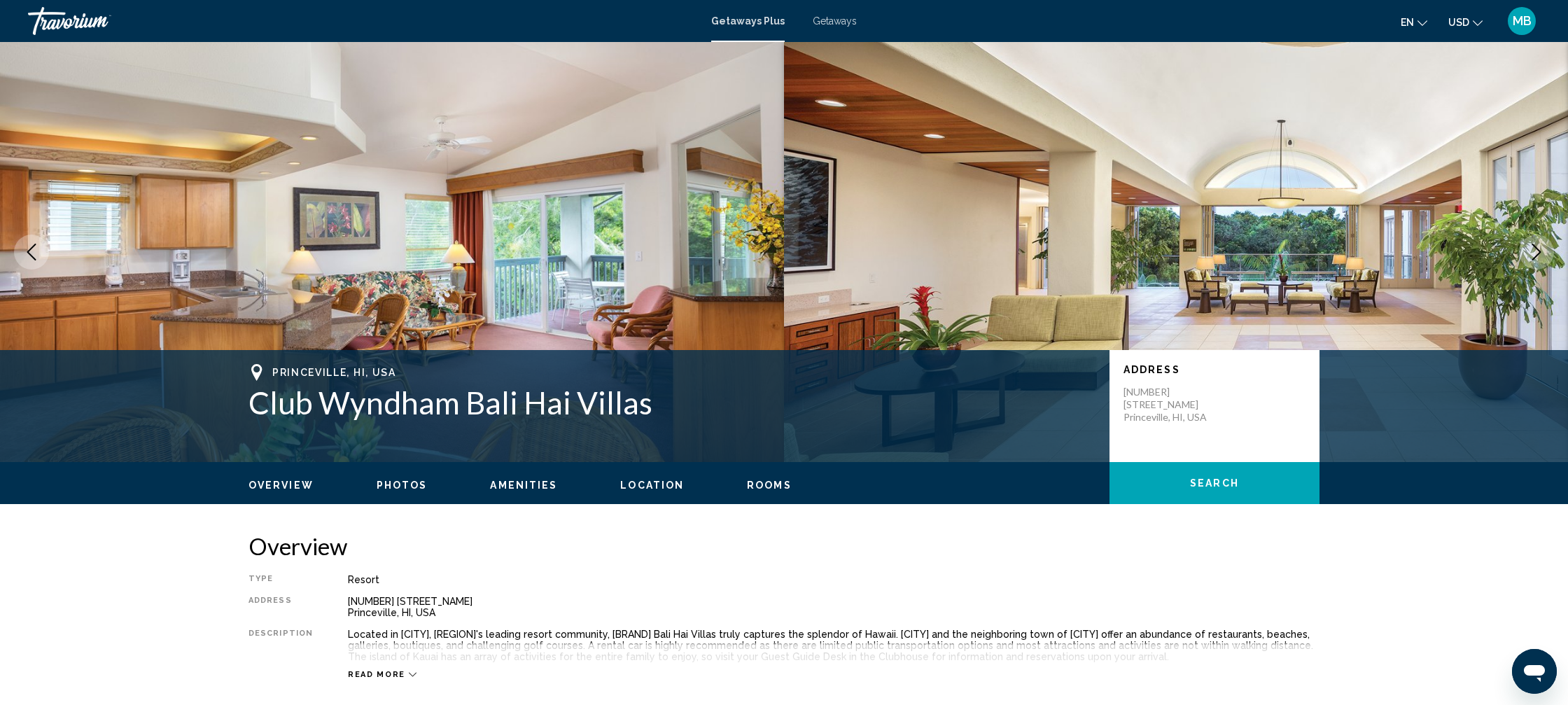 click 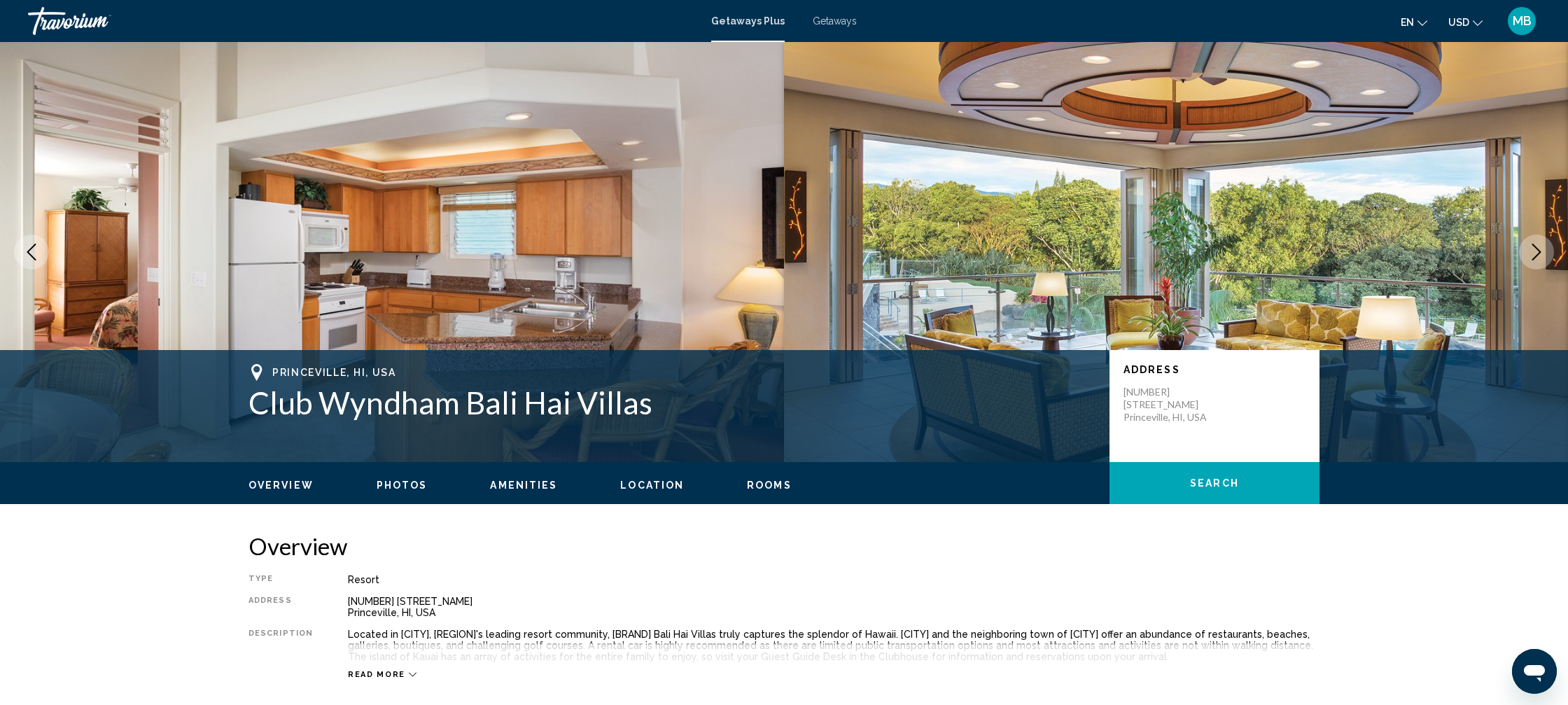 click 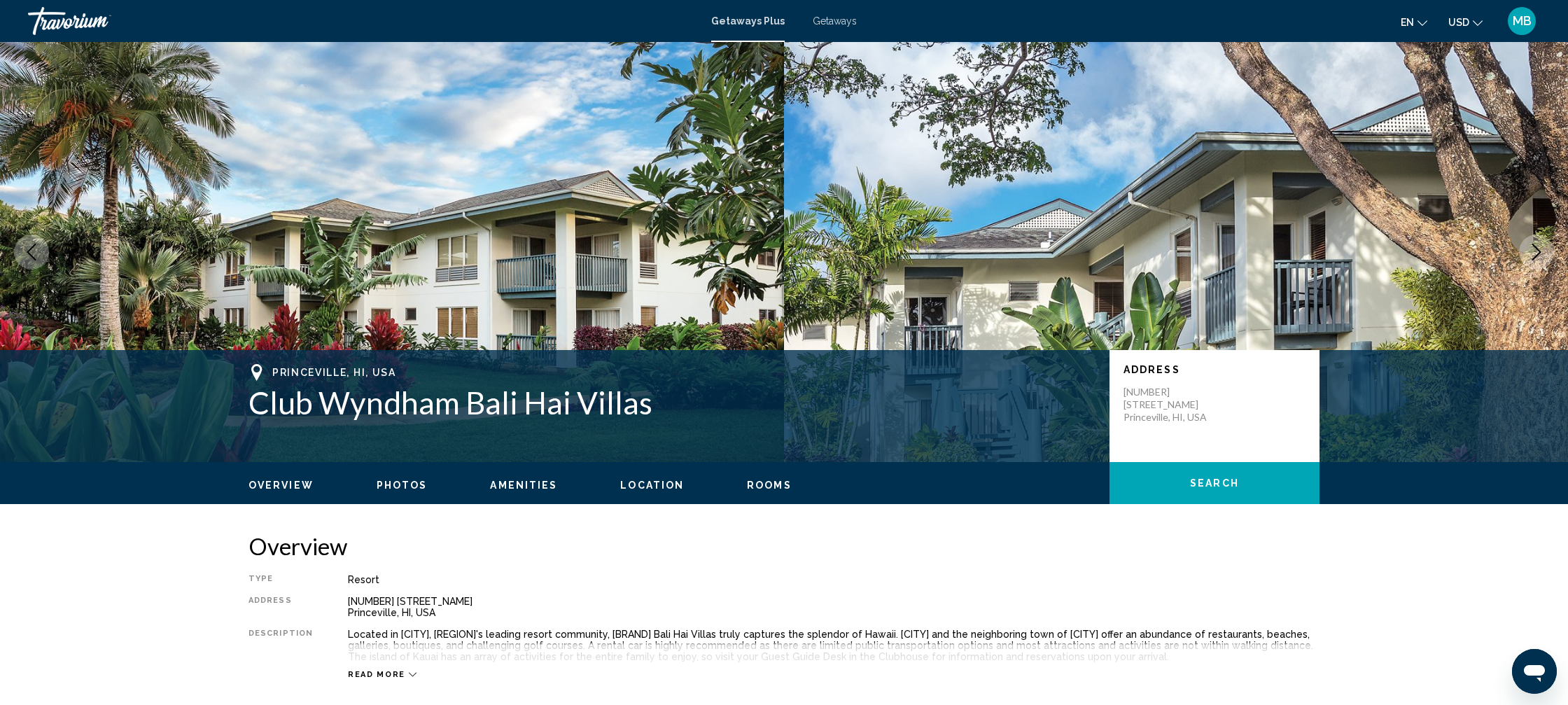 click 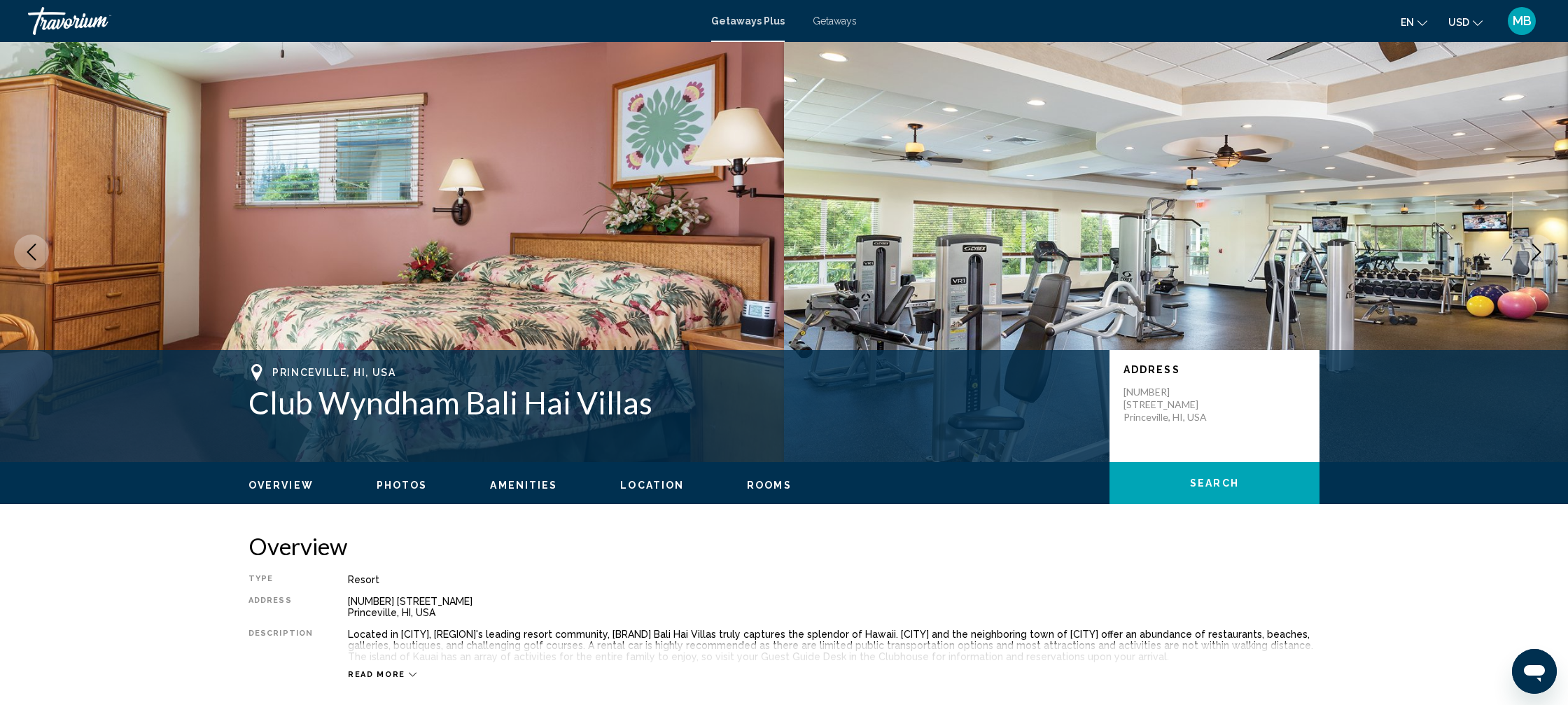 click 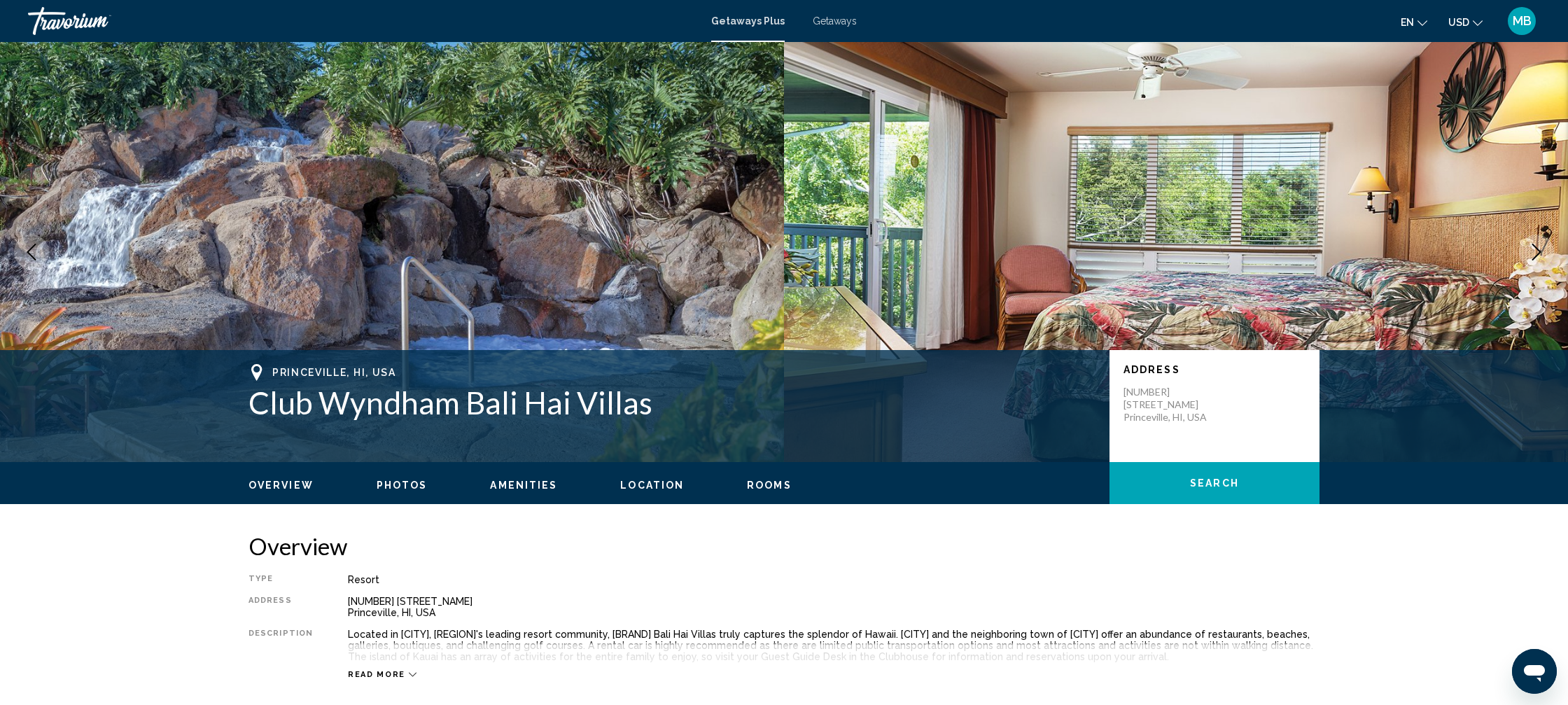 click 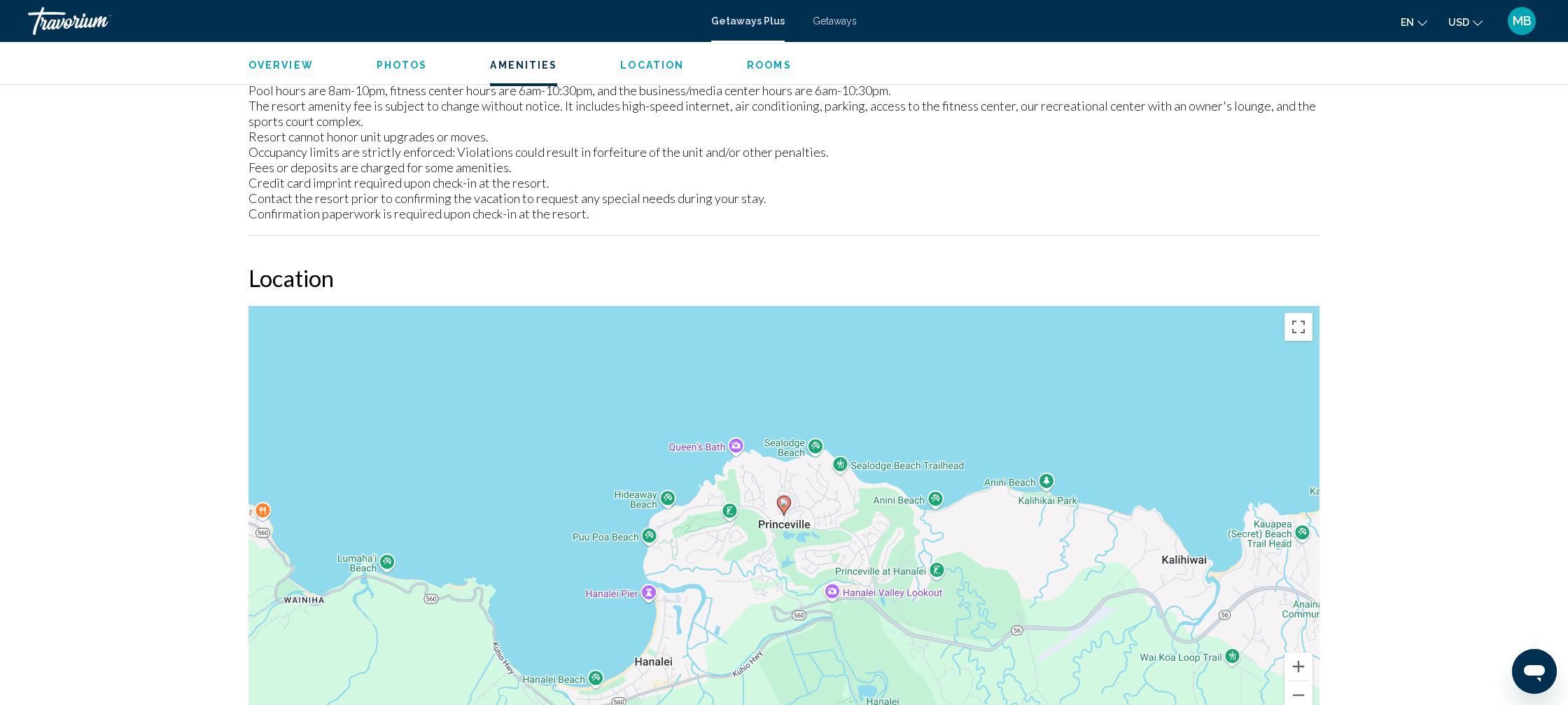 scroll, scrollTop: 2195, scrollLeft: 0, axis: vertical 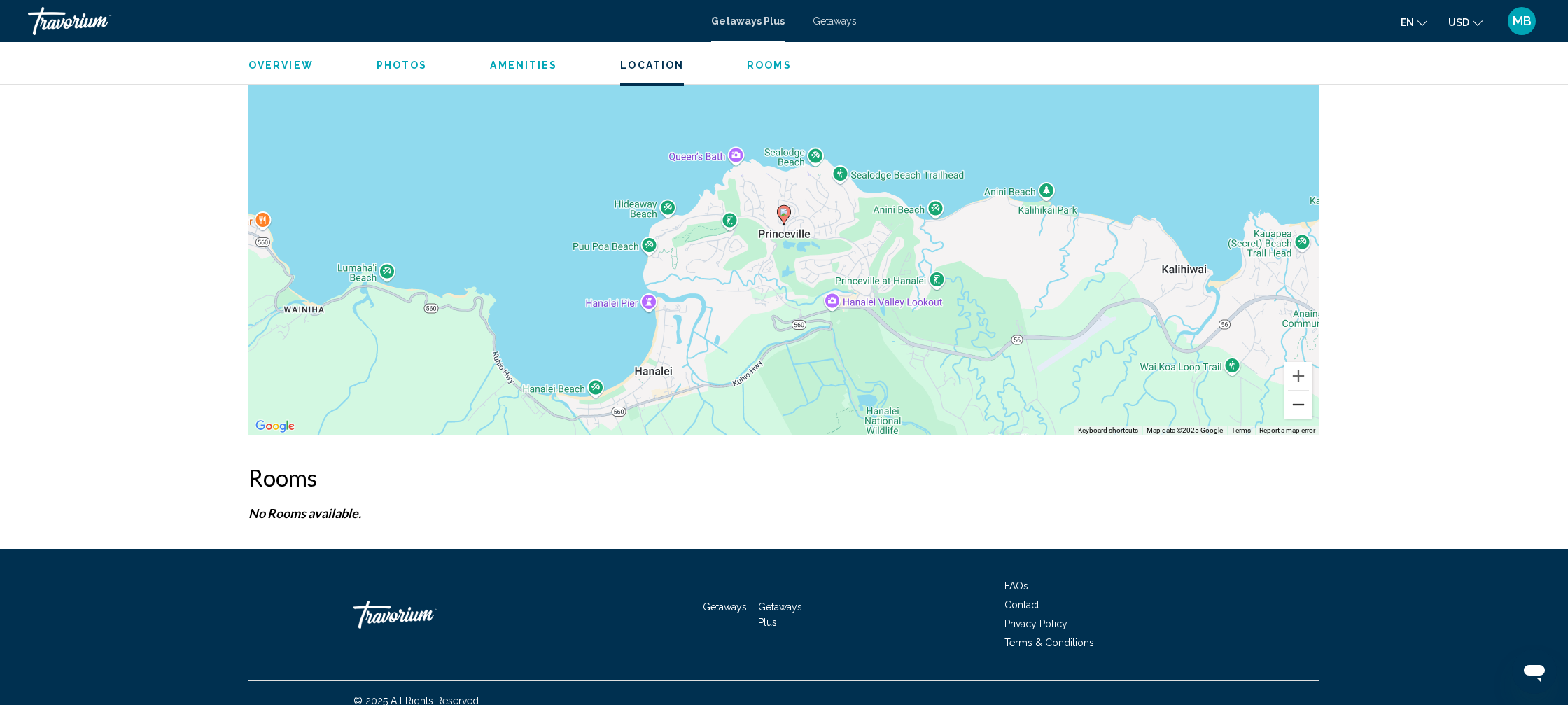 click at bounding box center [1298, 405] 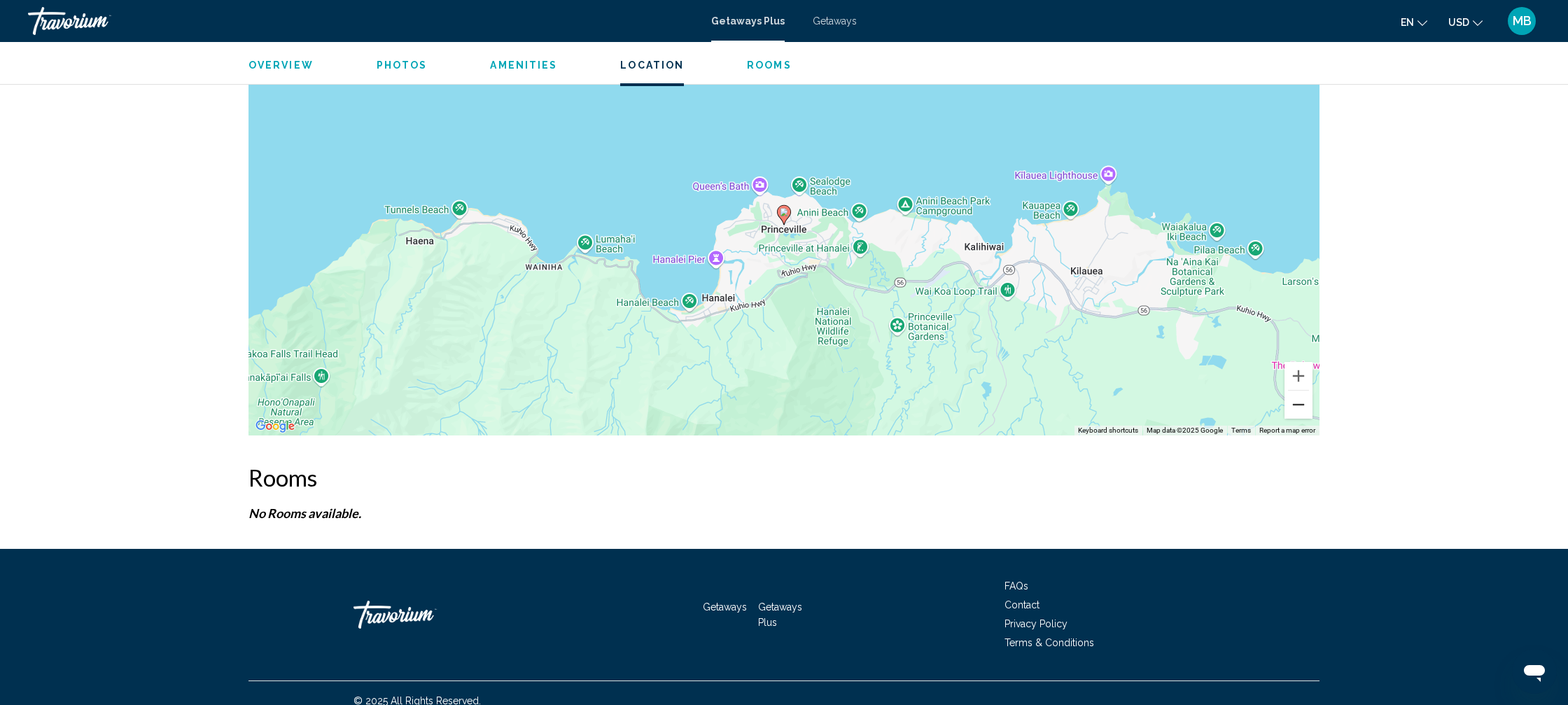 click at bounding box center (1298, 405) 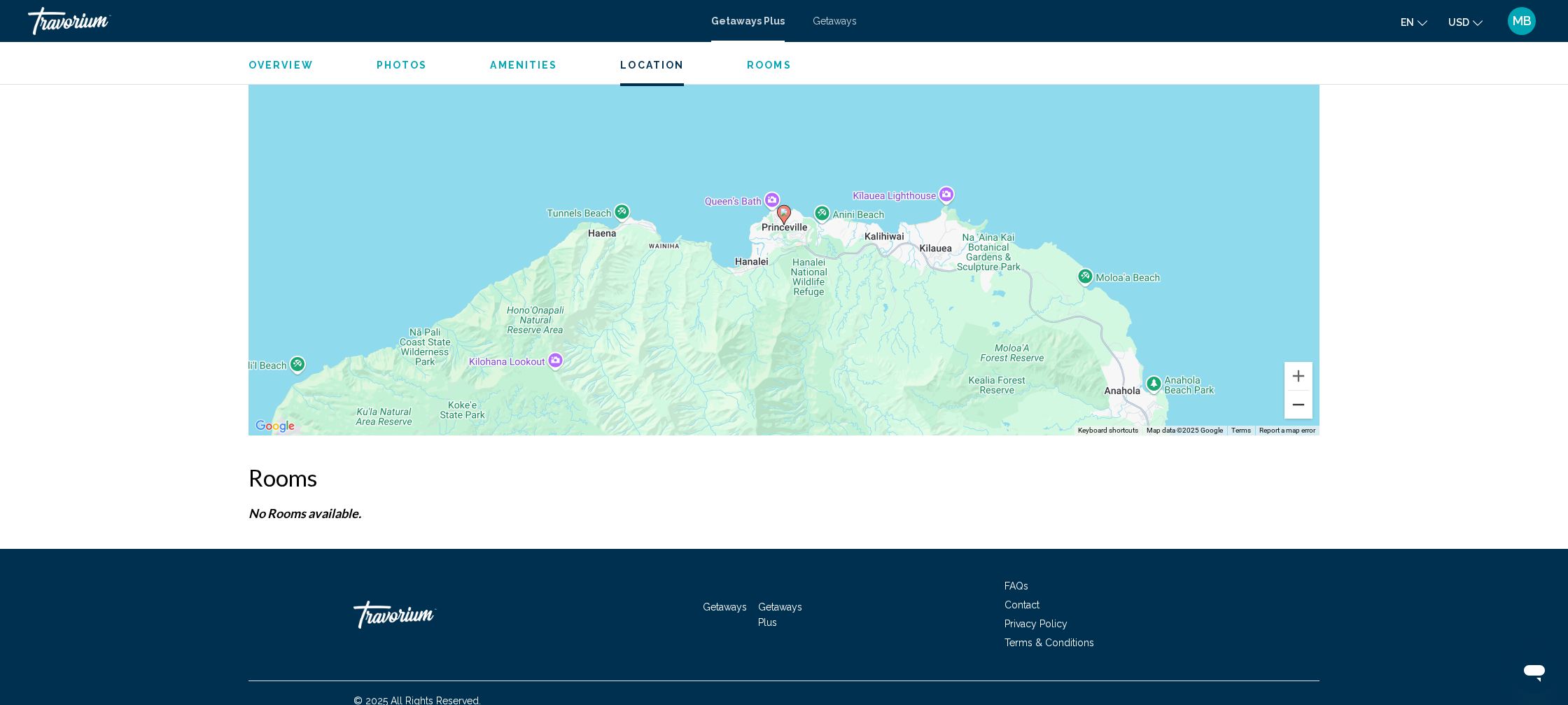 click at bounding box center (1298, 405) 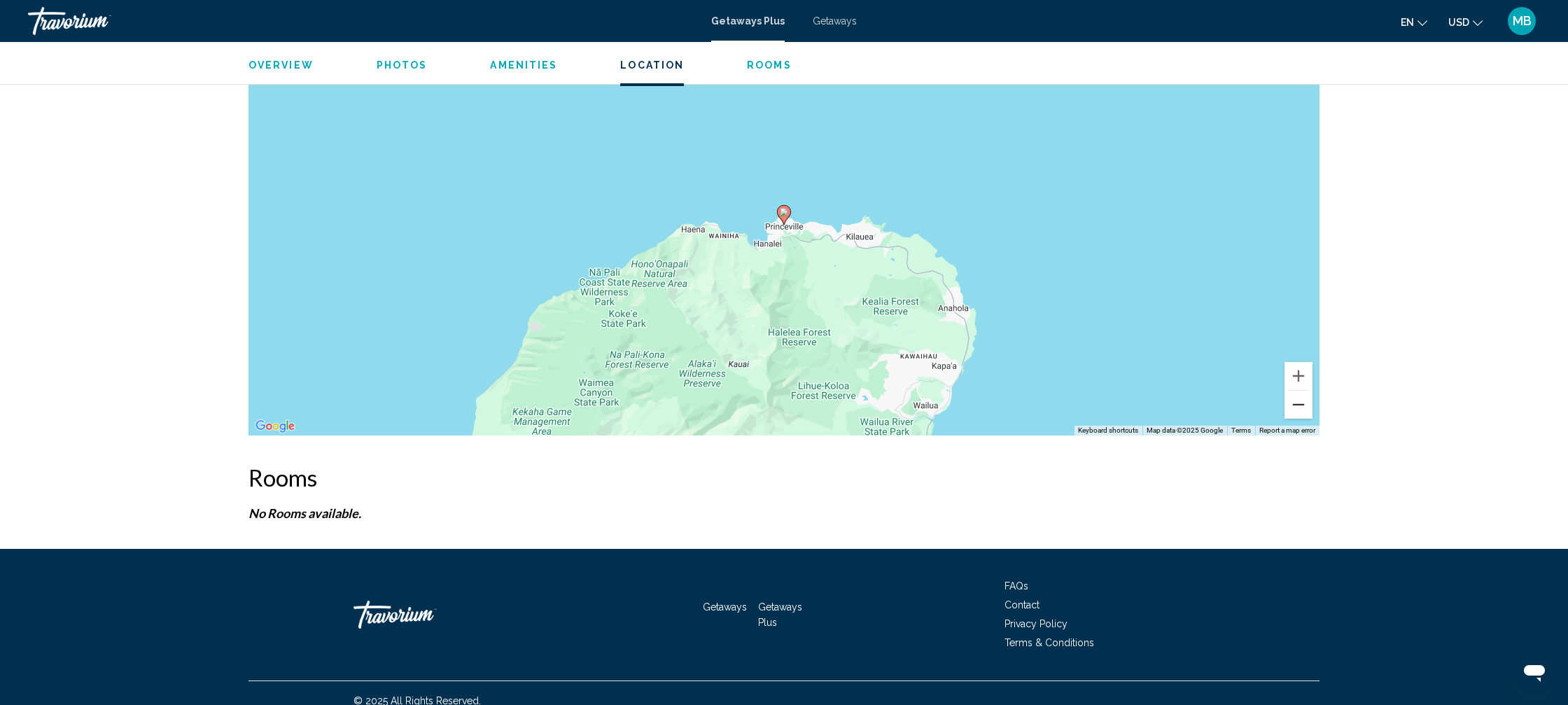 click at bounding box center (1298, 405) 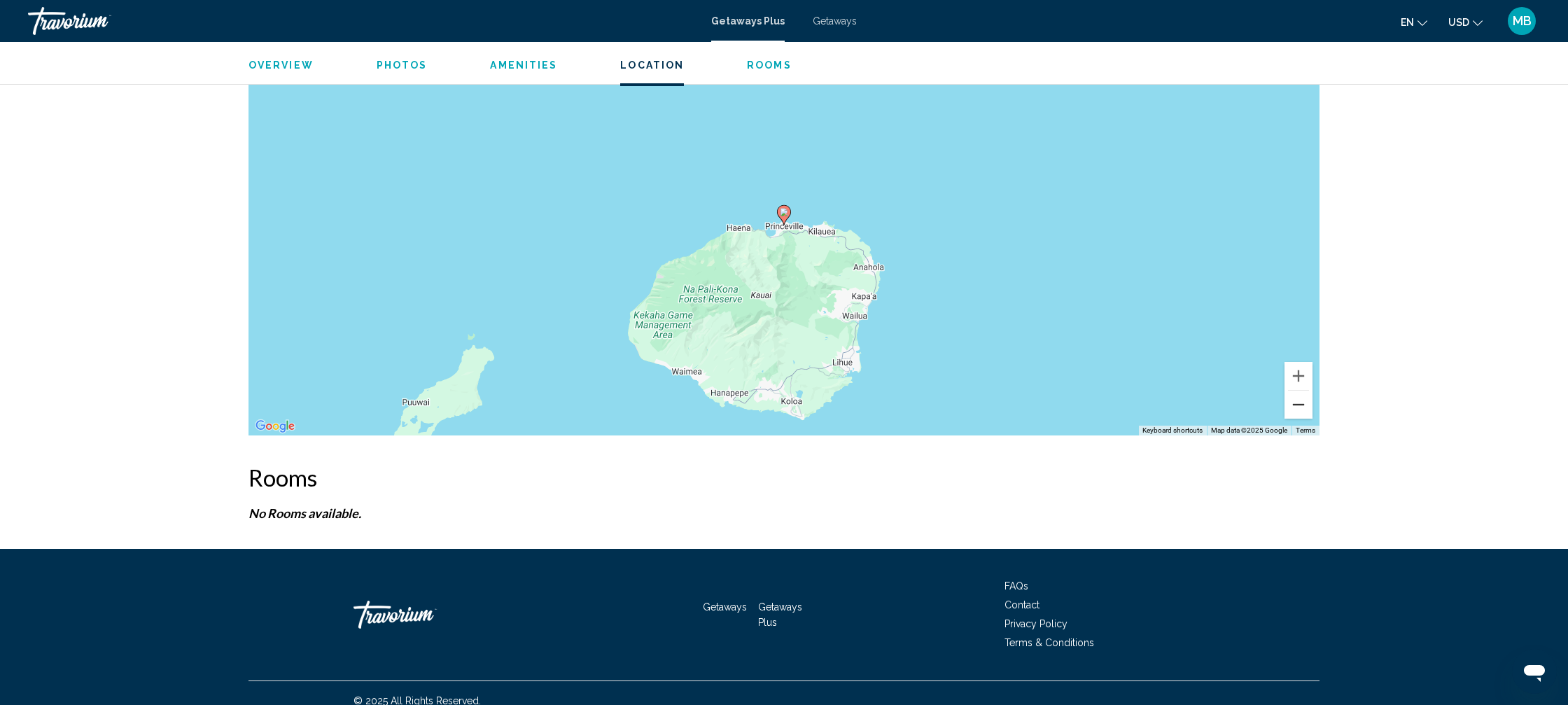 click at bounding box center (1298, 405) 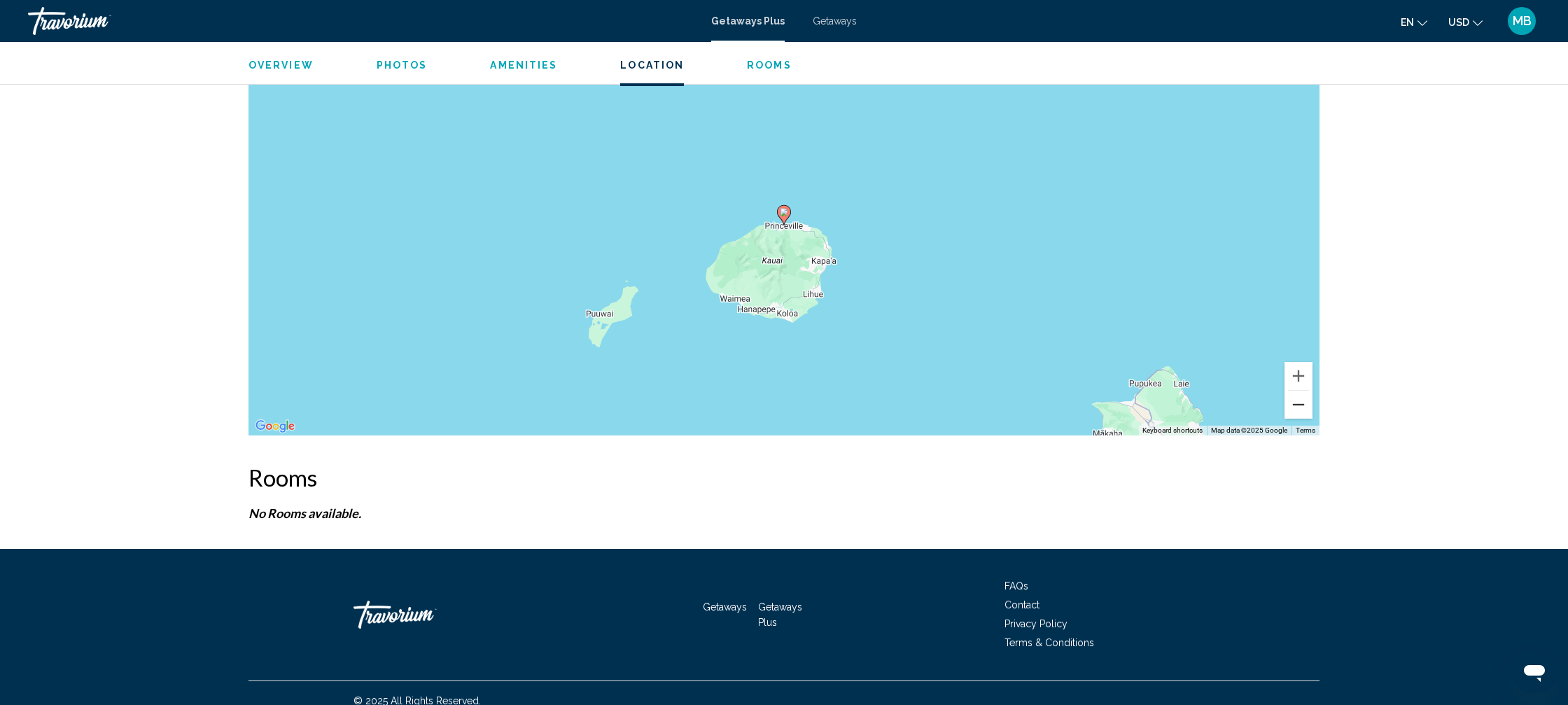 click at bounding box center (1298, 405) 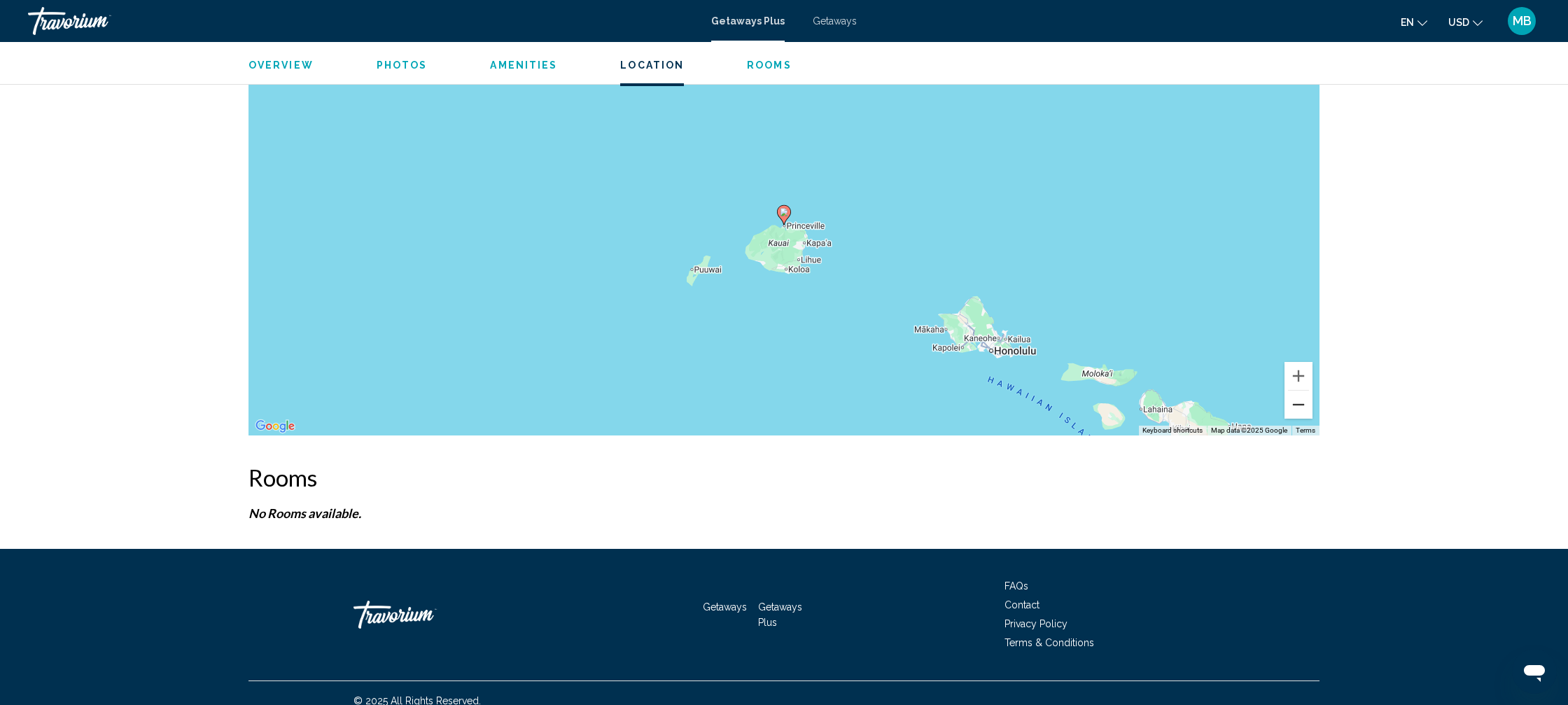 click at bounding box center (1298, 405) 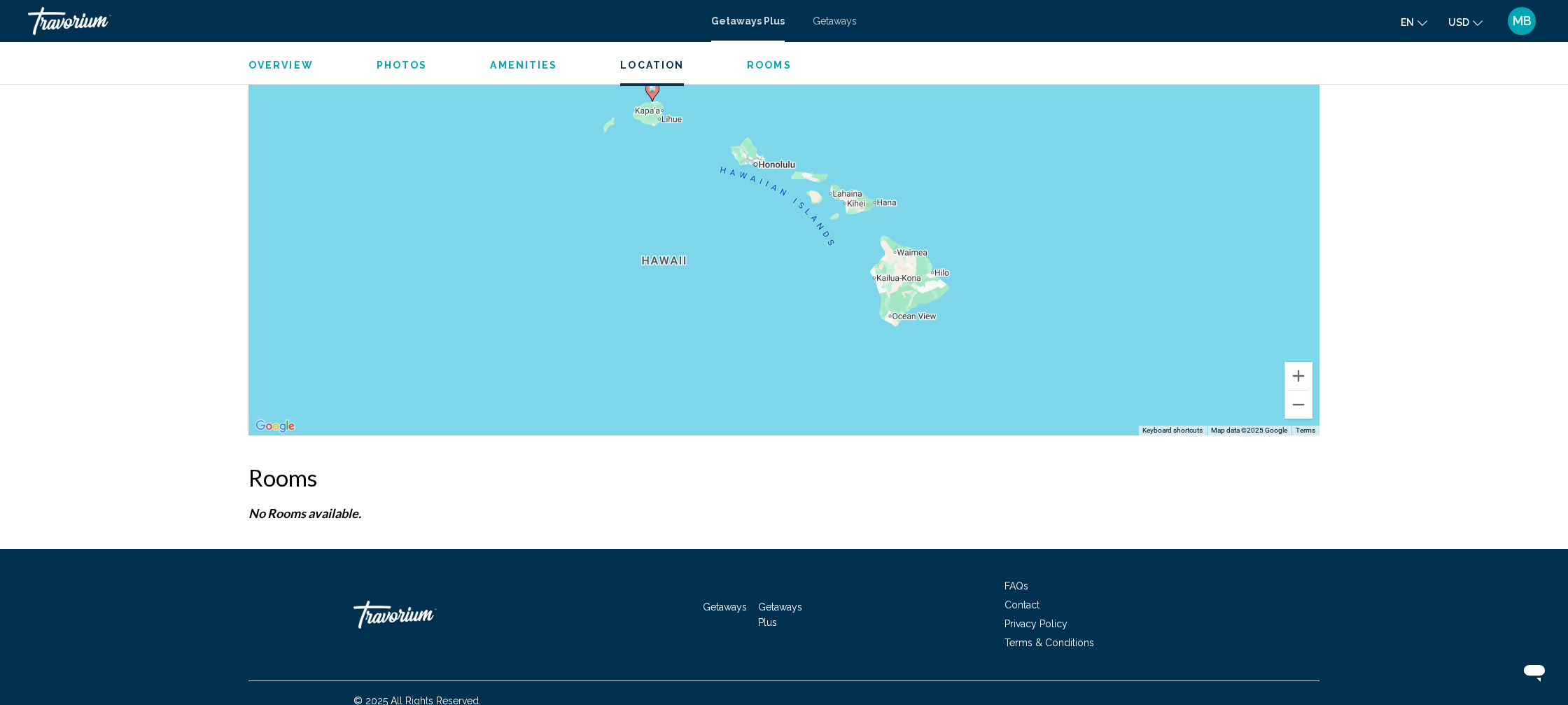 drag, startPoint x: 1008, startPoint y: 255, endPoint x: 912, endPoint y: 192, distance: 114.82596 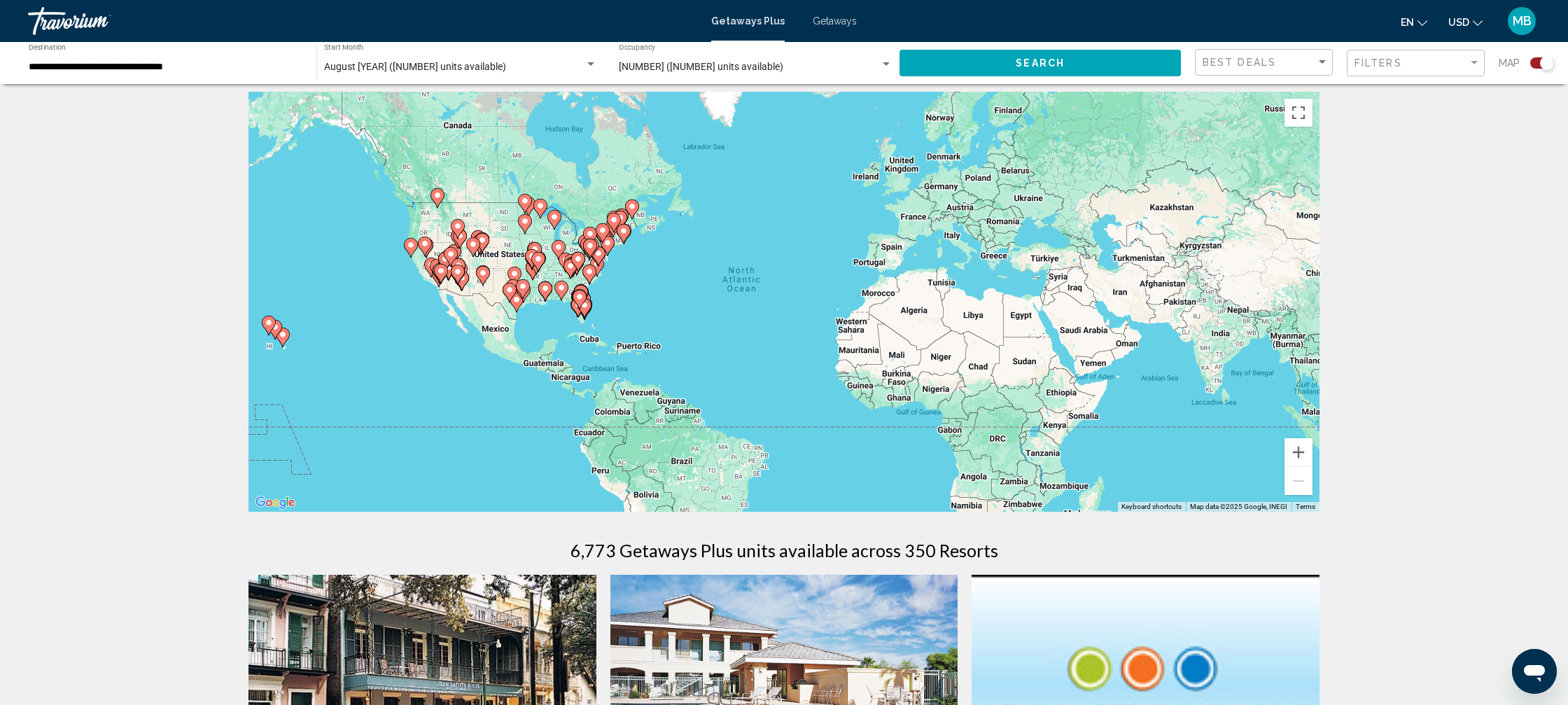 scroll, scrollTop: 0, scrollLeft: 0, axis: both 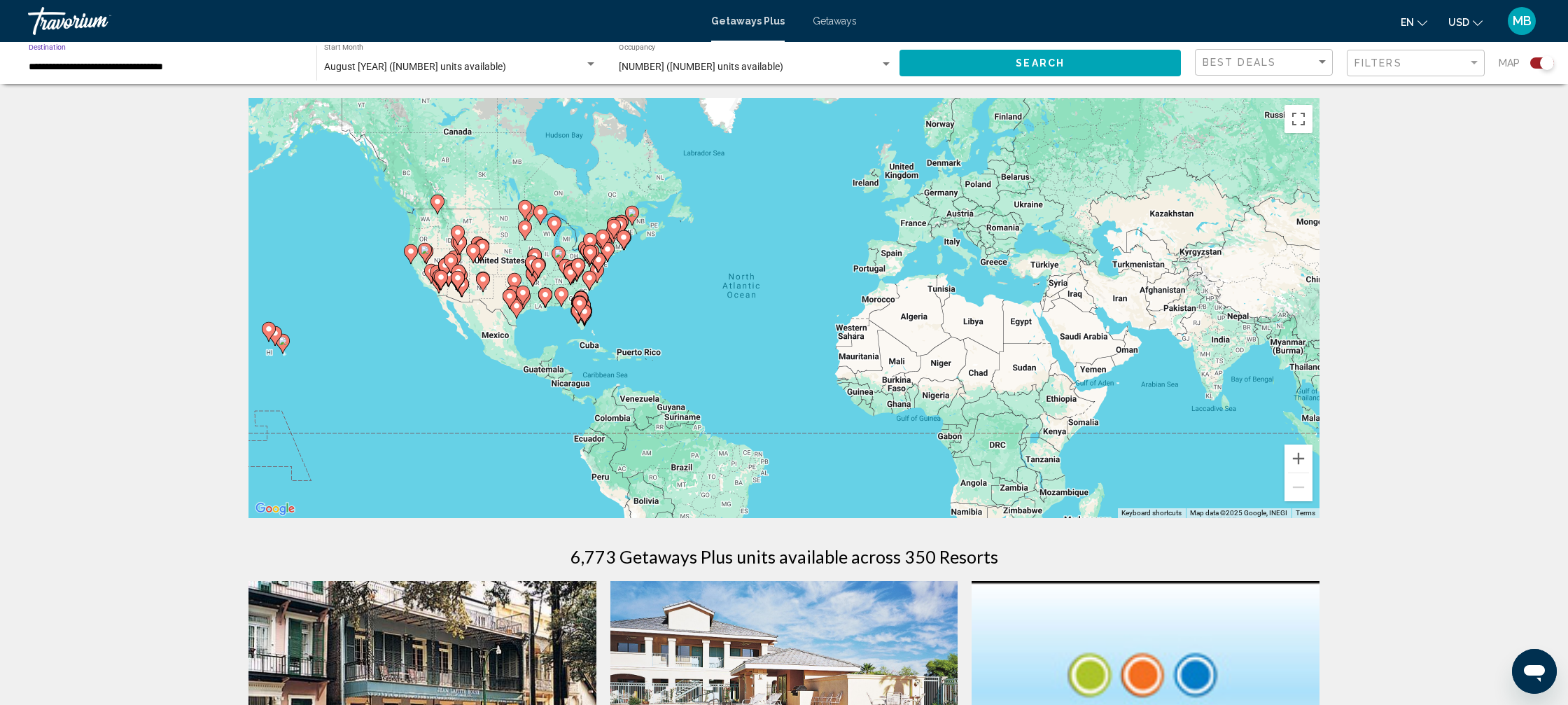 click on "**********" at bounding box center [165, 67] 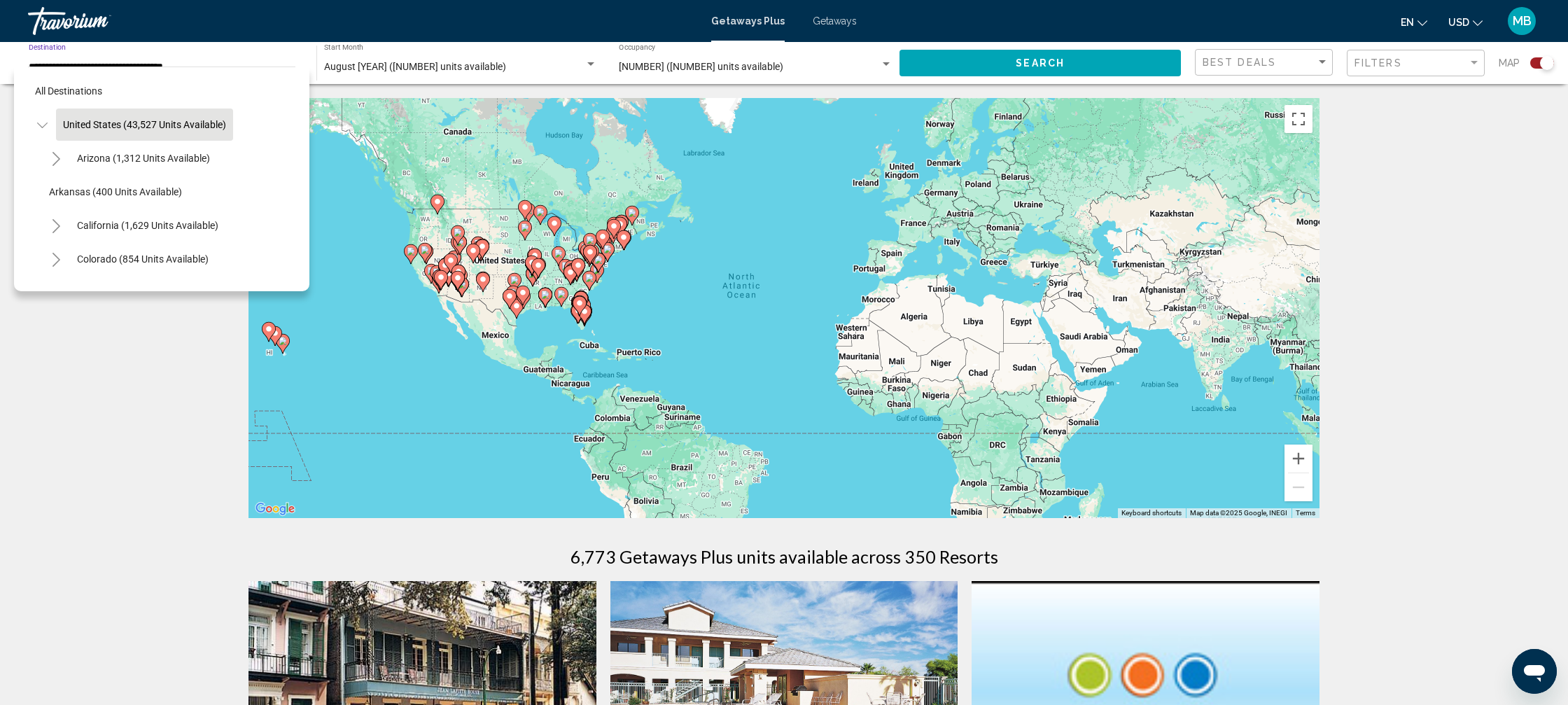 click 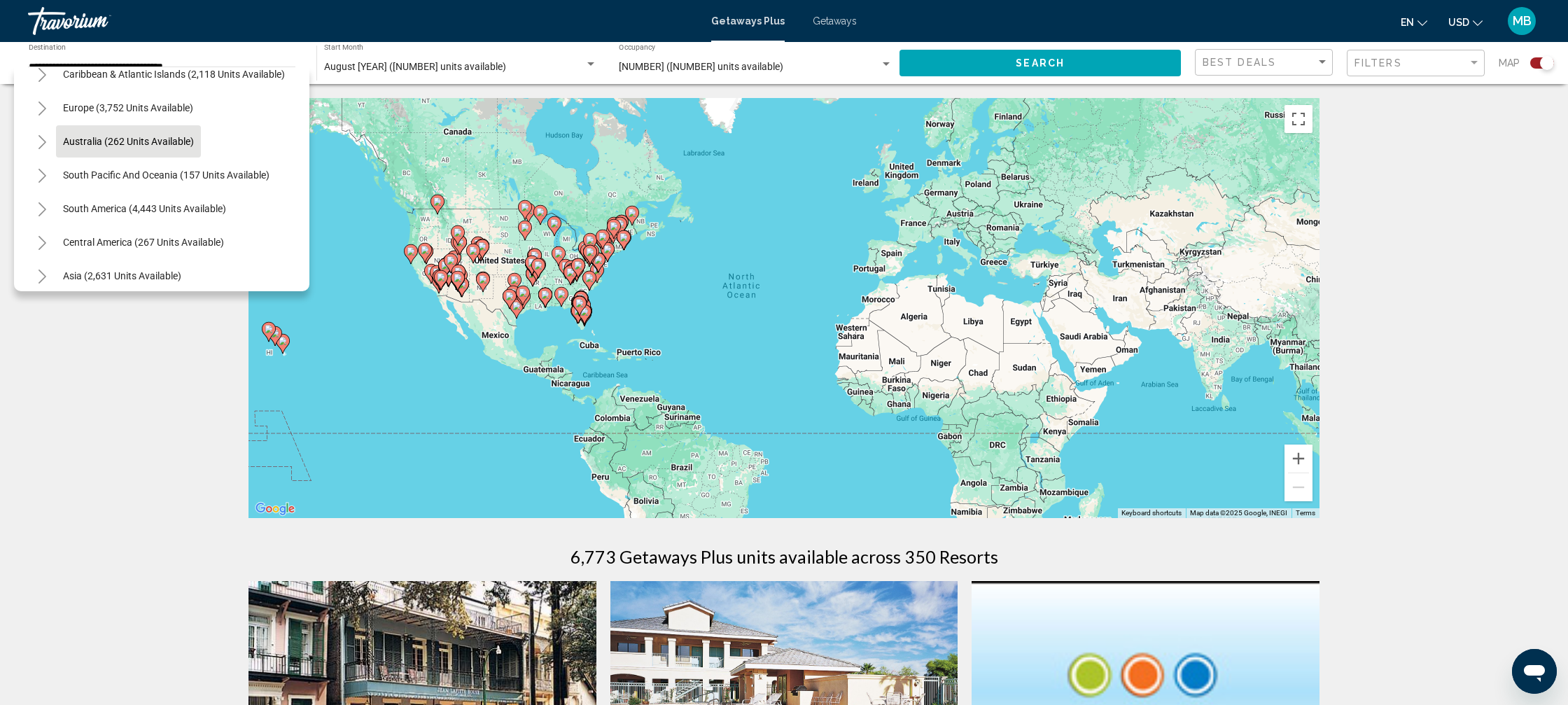 scroll, scrollTop: 136, scrollLeft: 0, axis: vertical 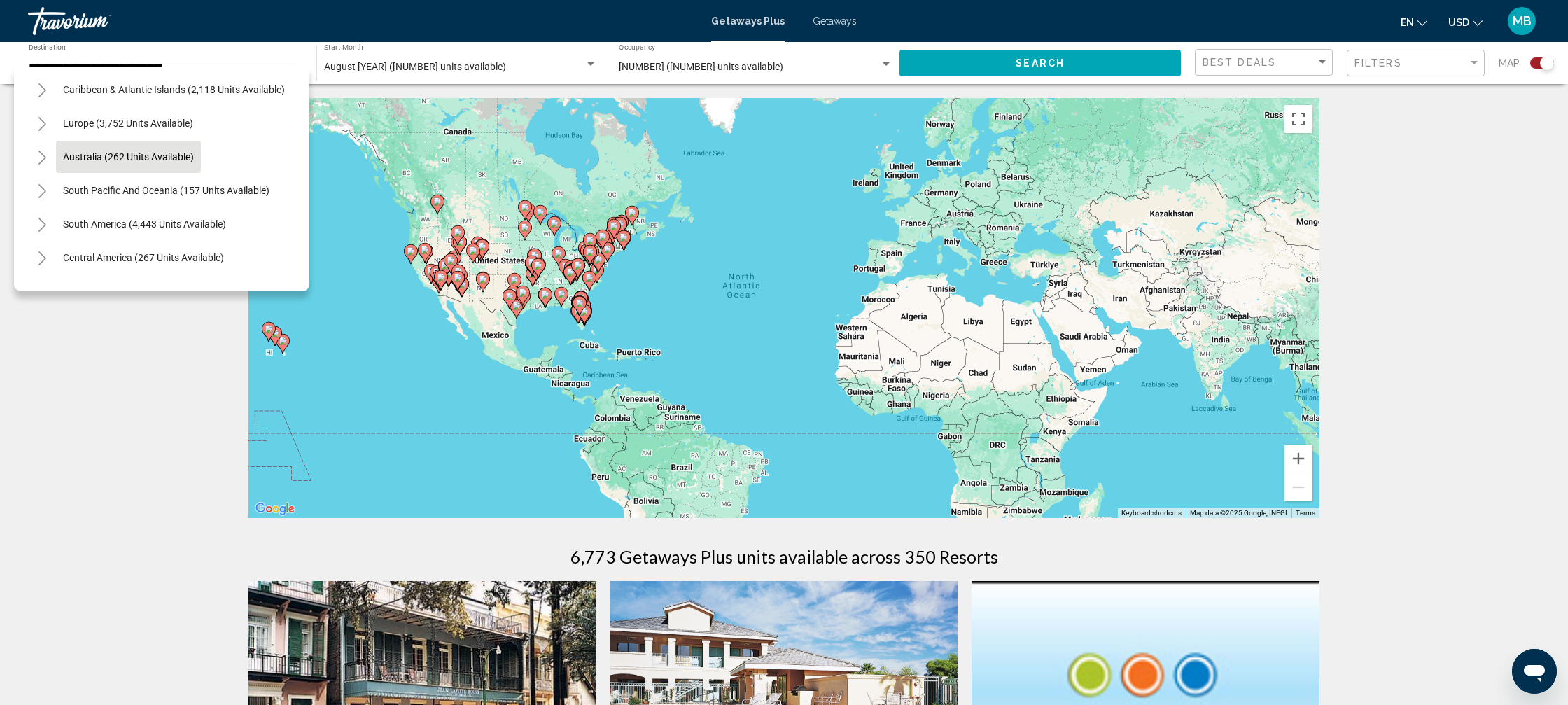 click on "Australia (262 units available)" at bounding box center (166, 190) 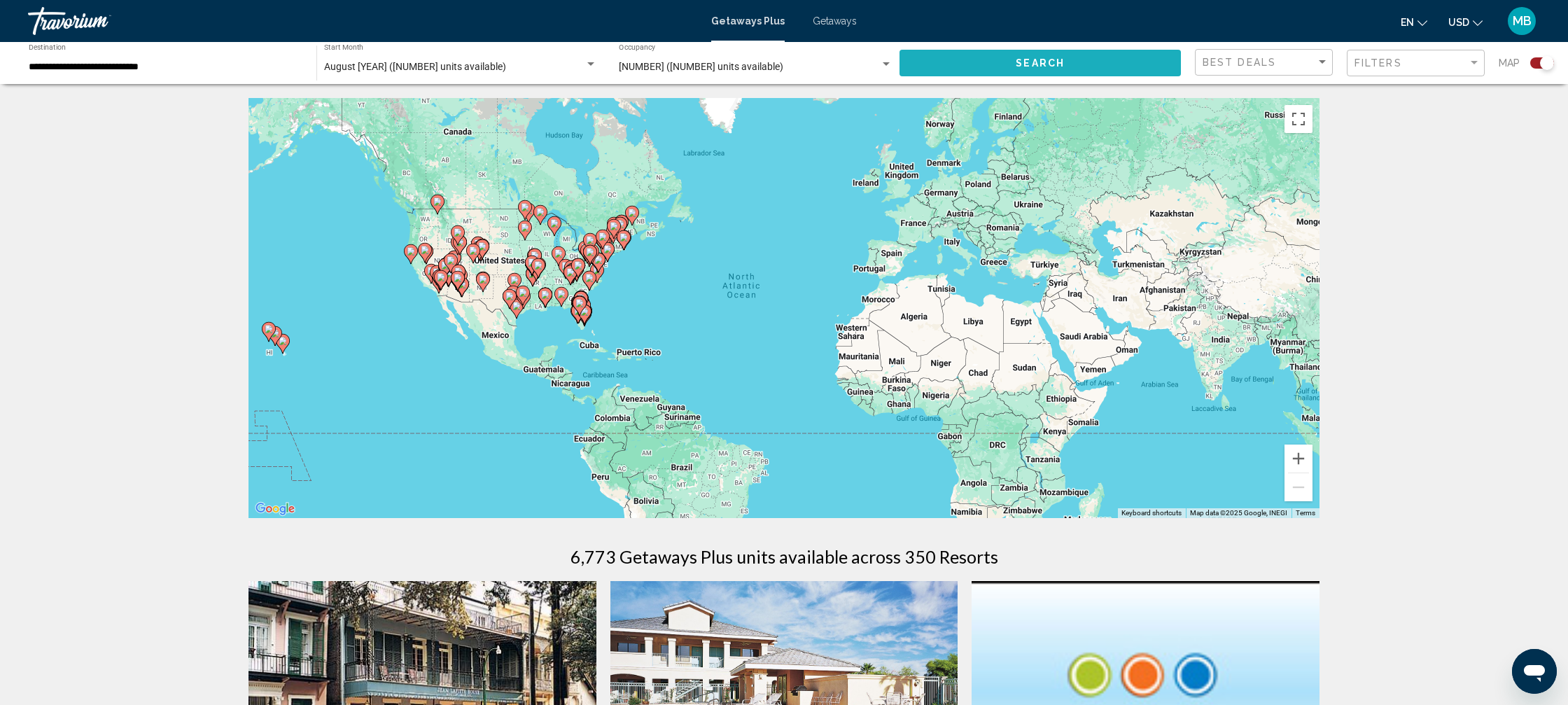 click on "Search" 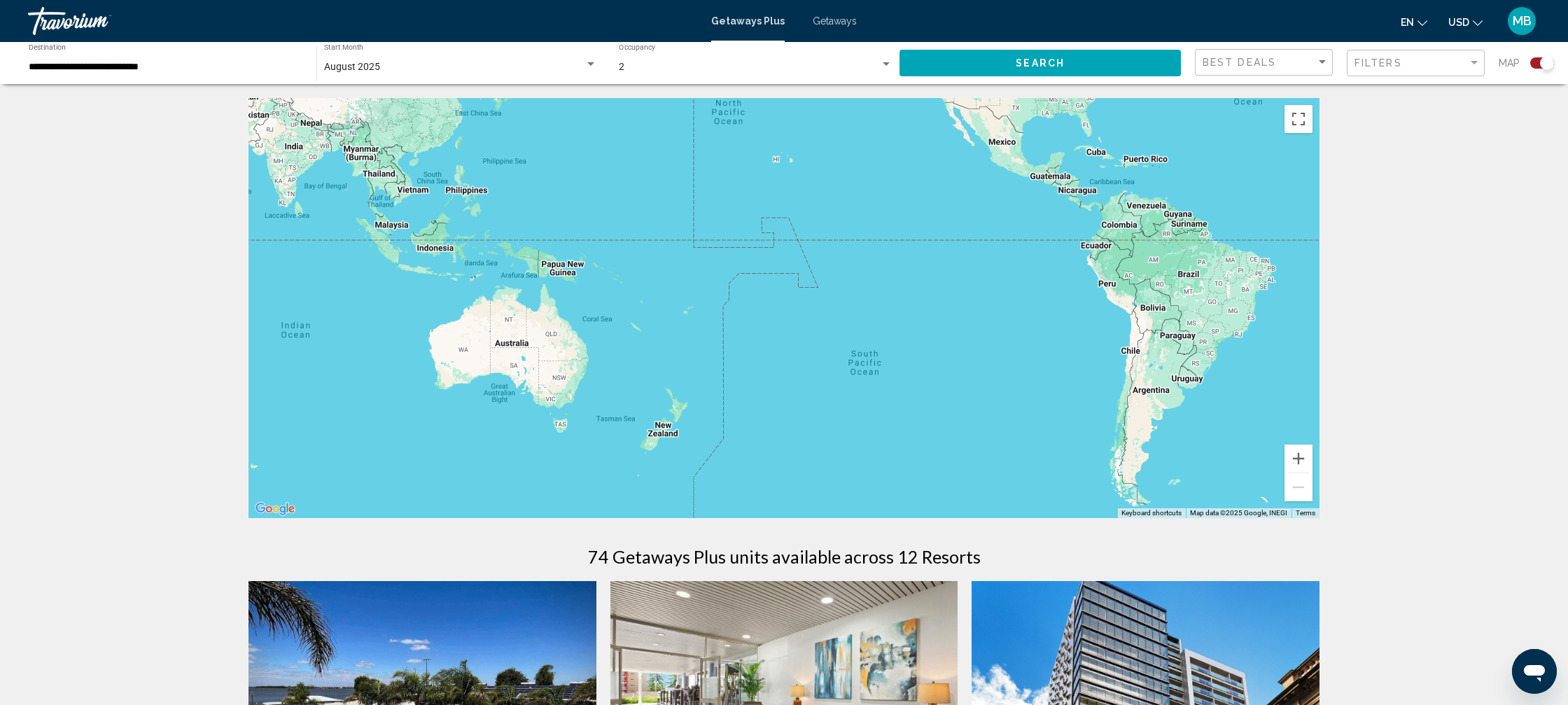 drag, startPoint x: 468, startPoint y: 312, endPoint x: 967, endPoint y: 130, distance: 531.1544 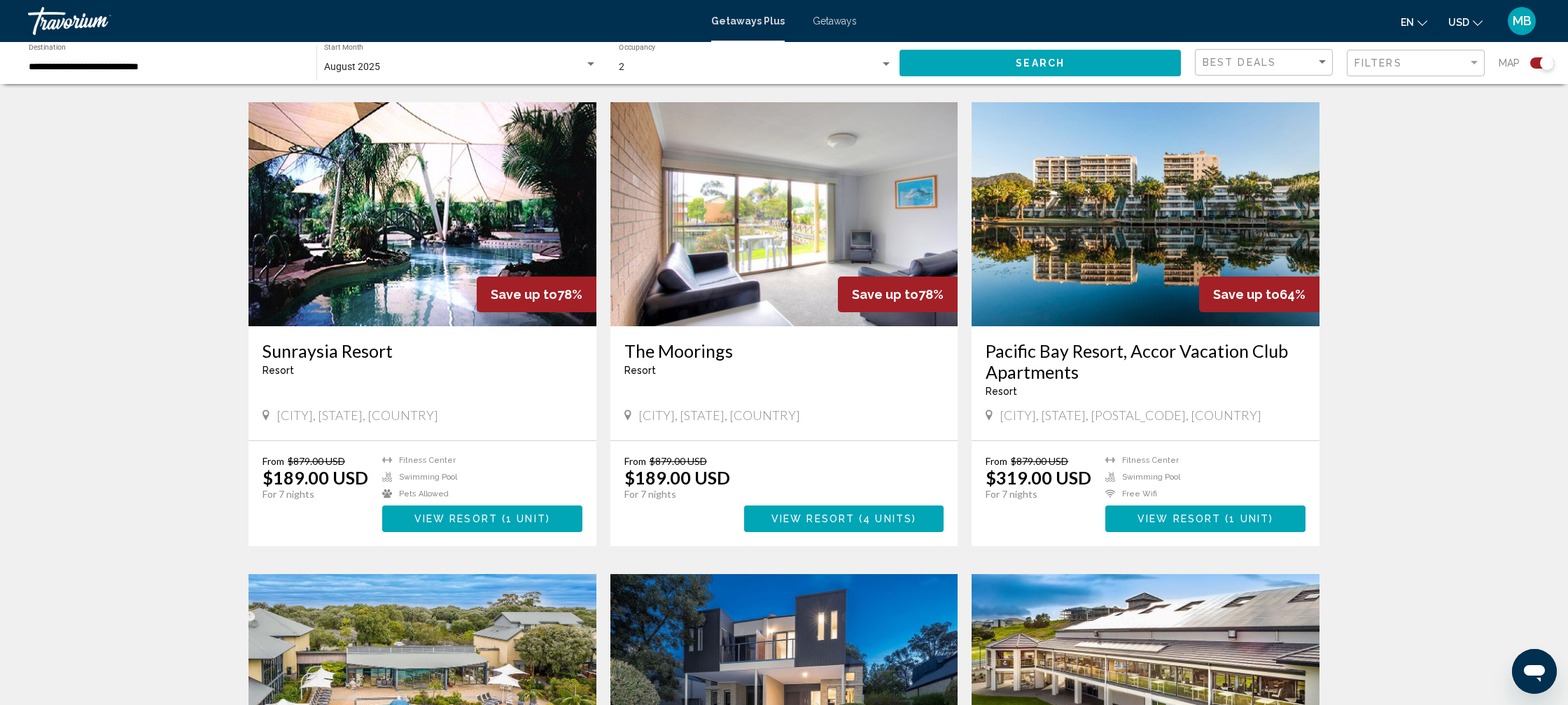 scroll, scrollTop: 856, scrollLeft: 0, axis: vertical 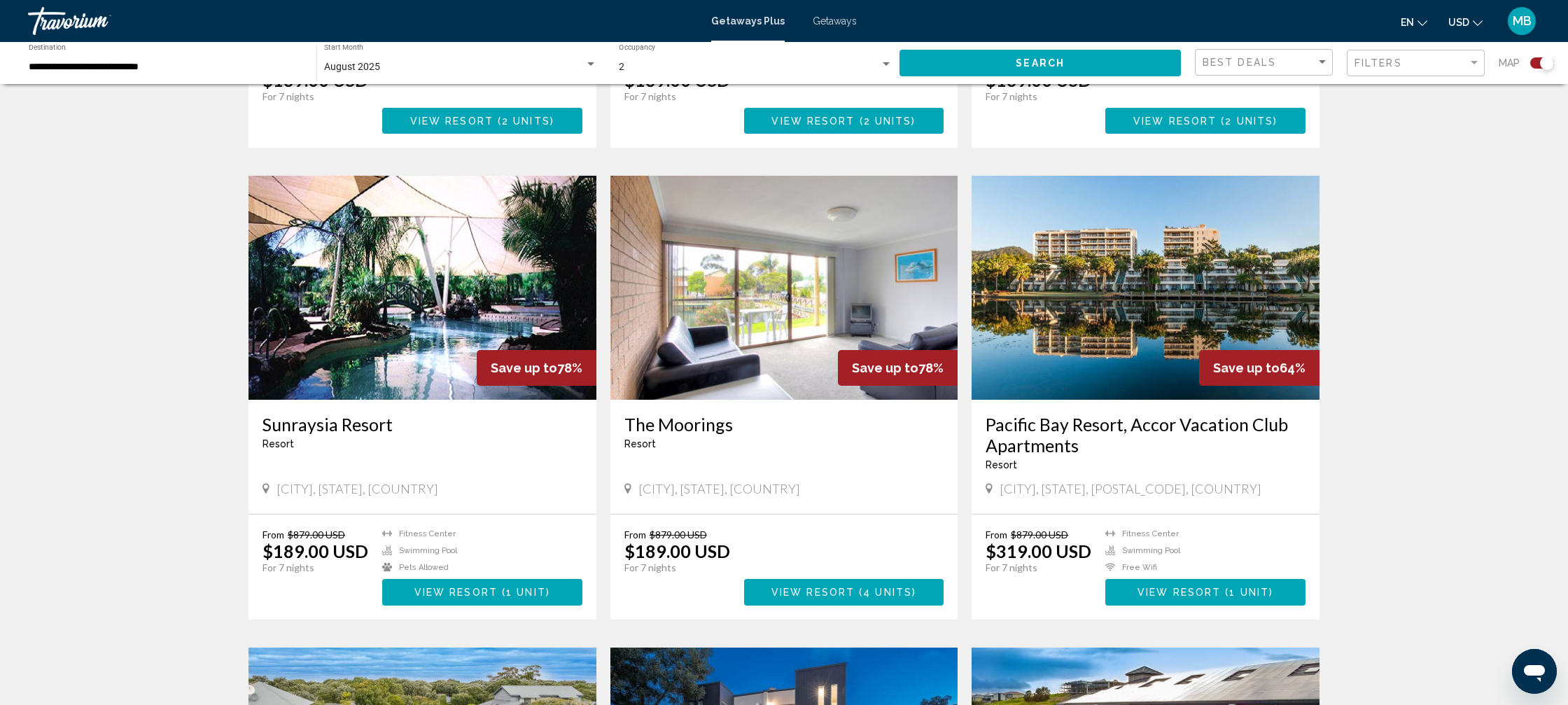 click at bounding box center [1145, 288] 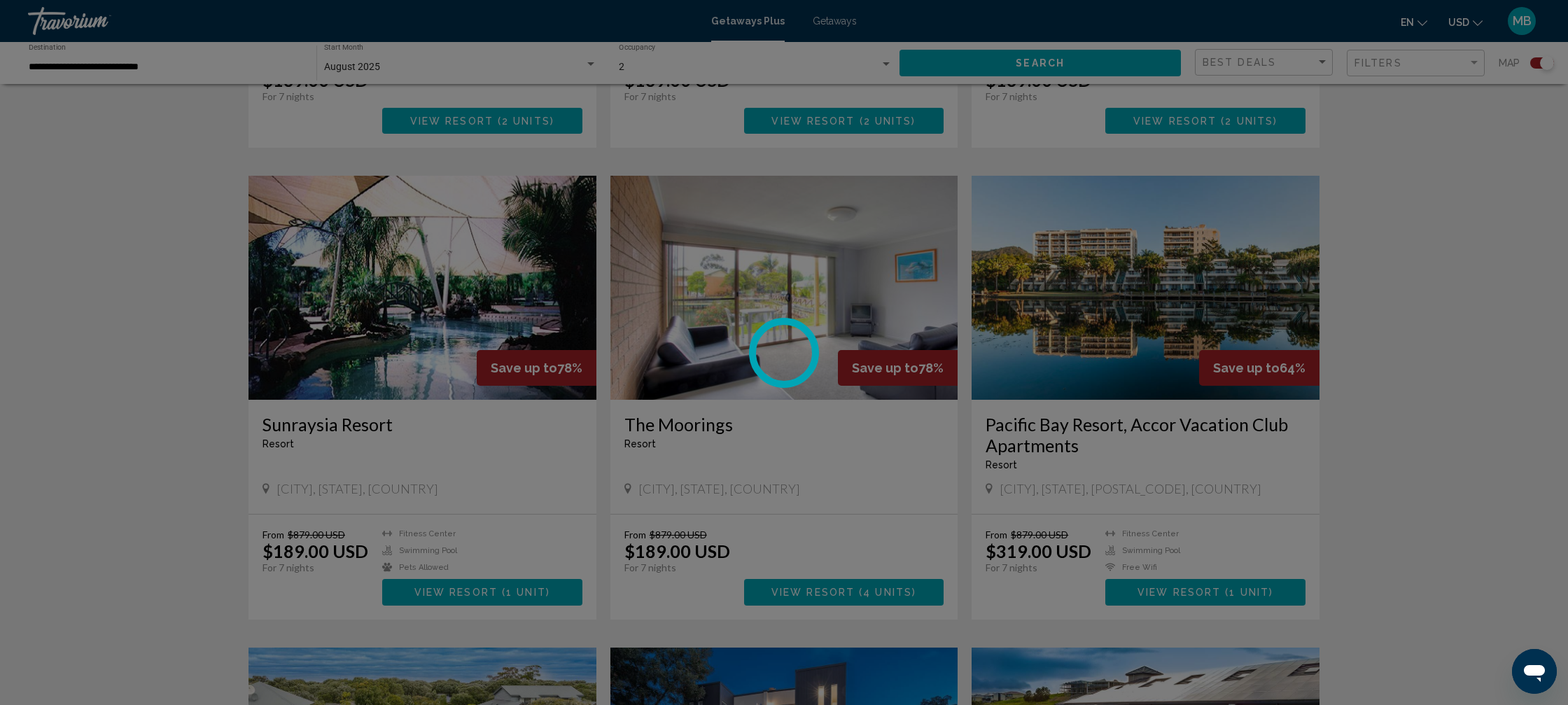 scroll, scrollTop: 0, scrollLeft: 0, axis: both 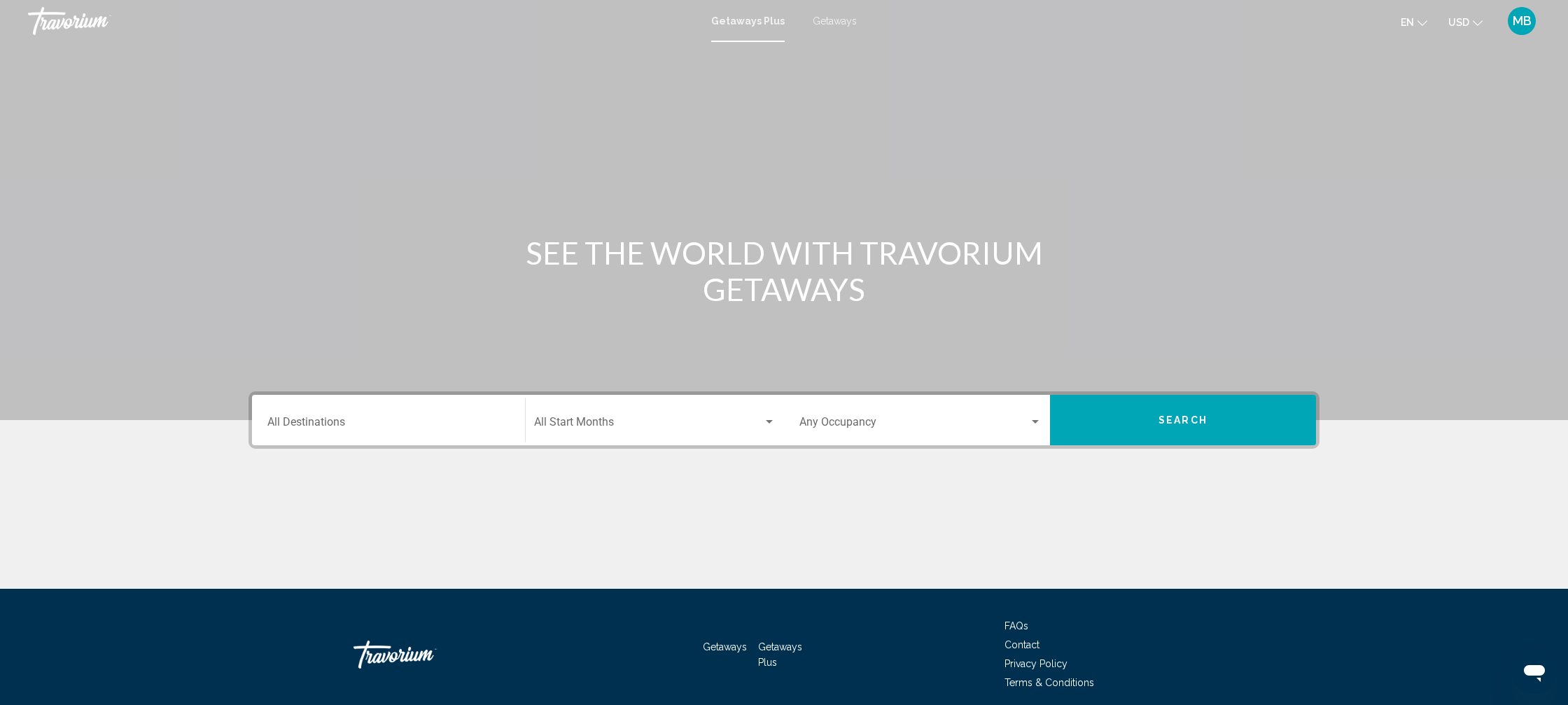 click on "Destination All Destinations" at bounding box center [388, 425] 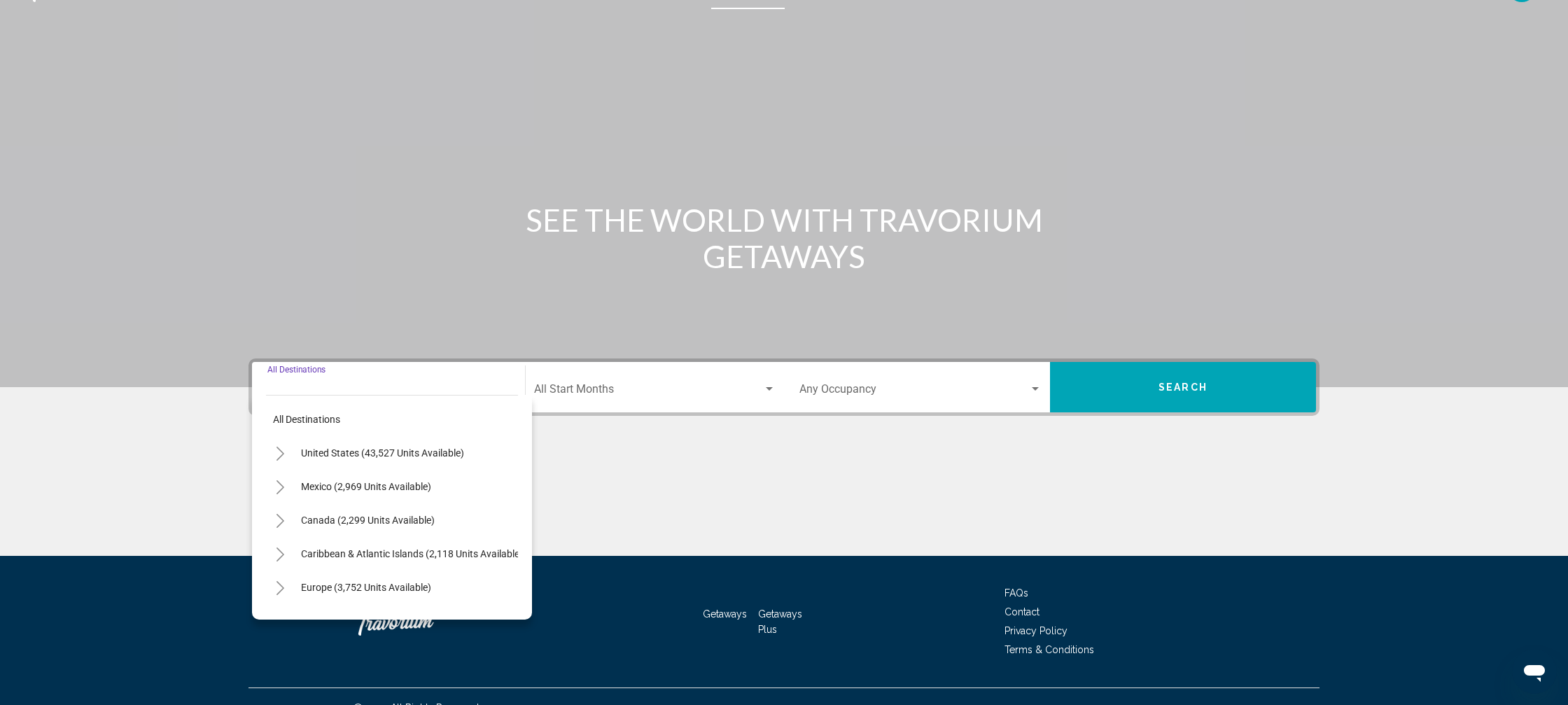 scroll, scrollTop: 55, scrollLeft: 0, axis: vertical 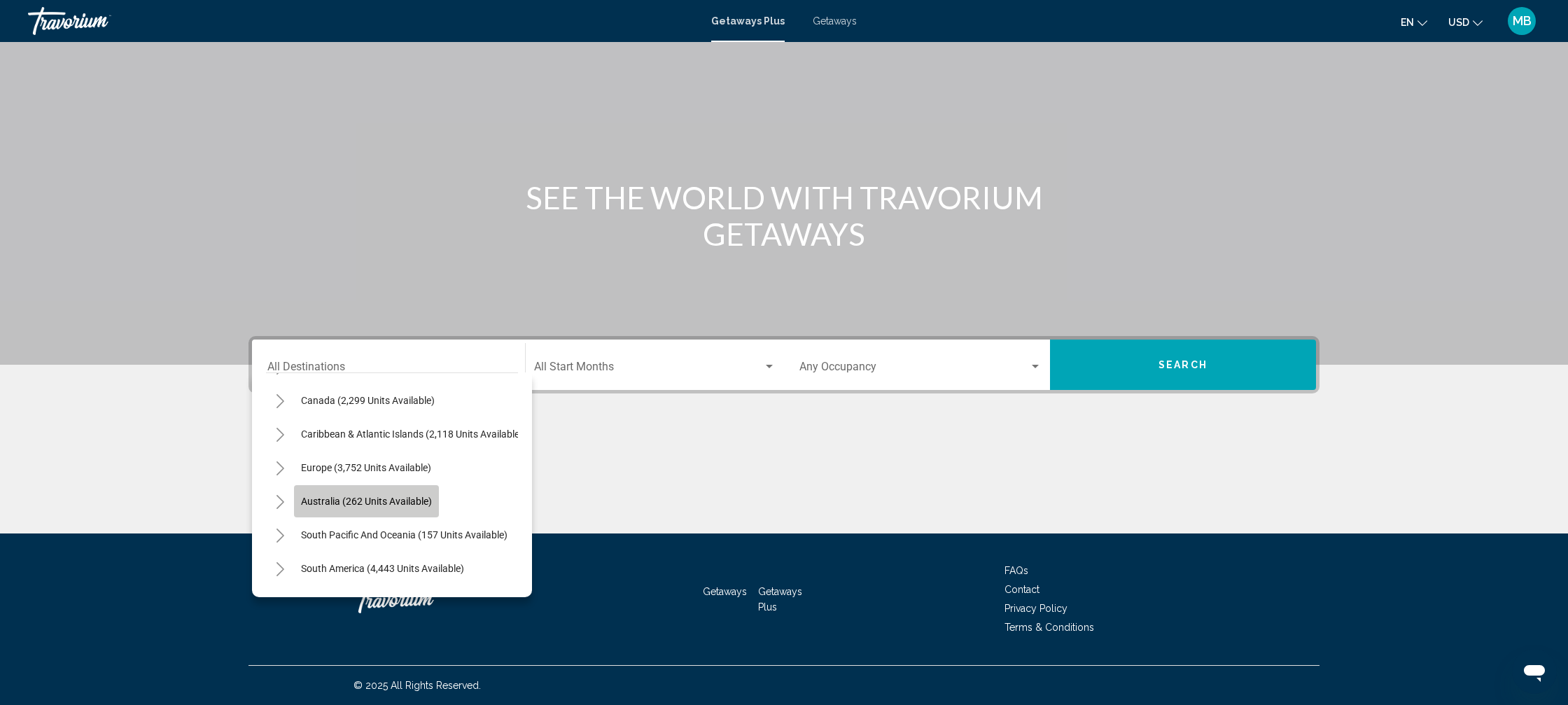 click on "Australia (262 units available)" 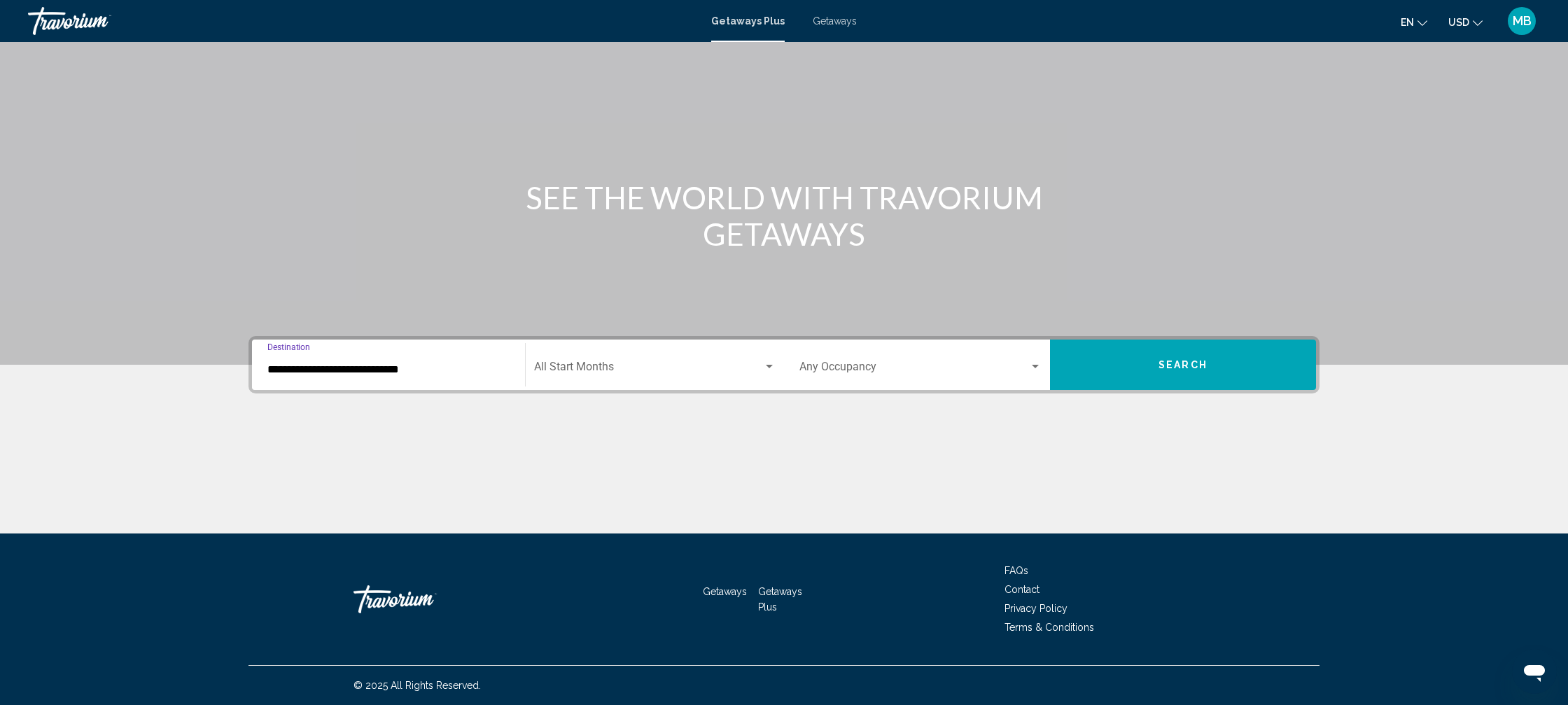 click at bounding box center [648, 370] 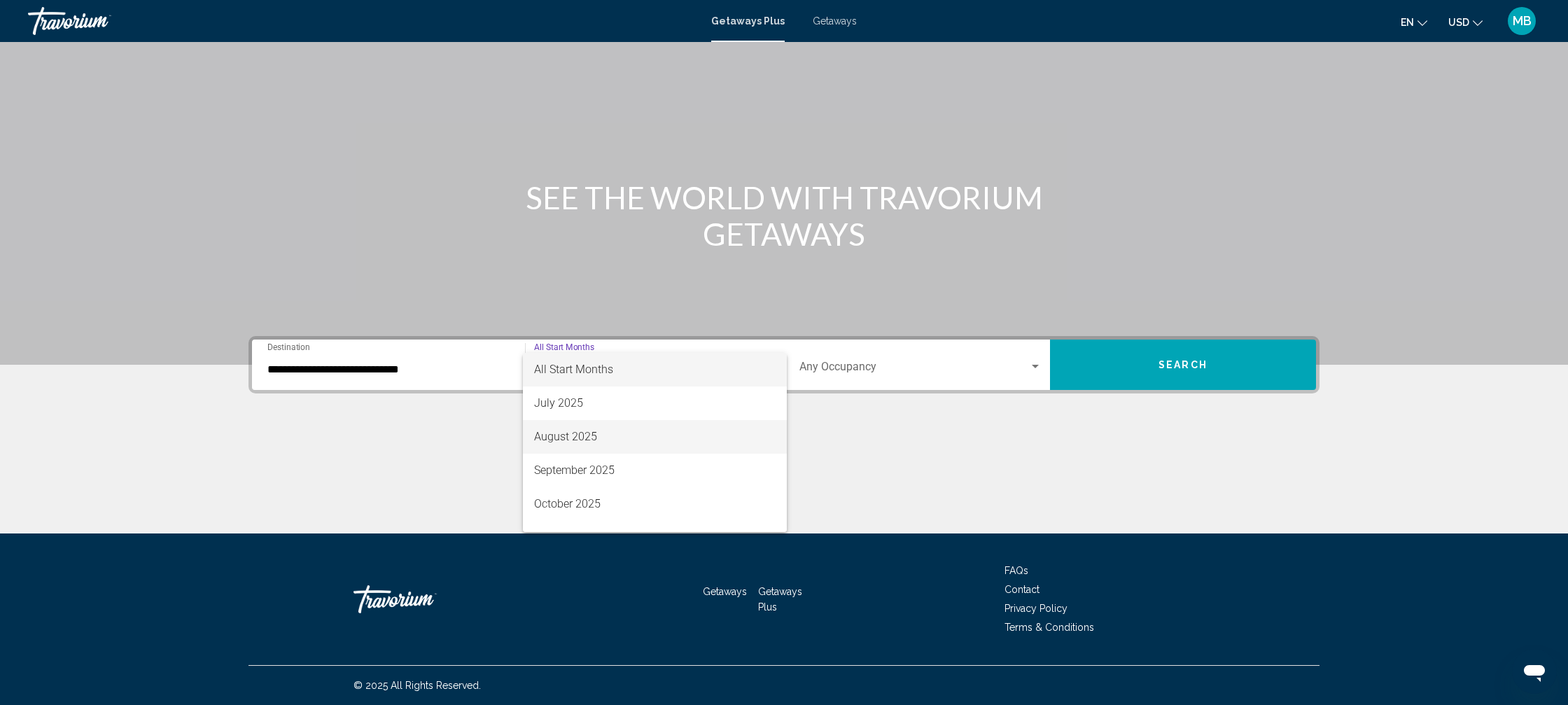 drag, startPoint x: 573, startPoint y: 437, endPoint x: 731, endPoint y: 419, distance: 159.02201 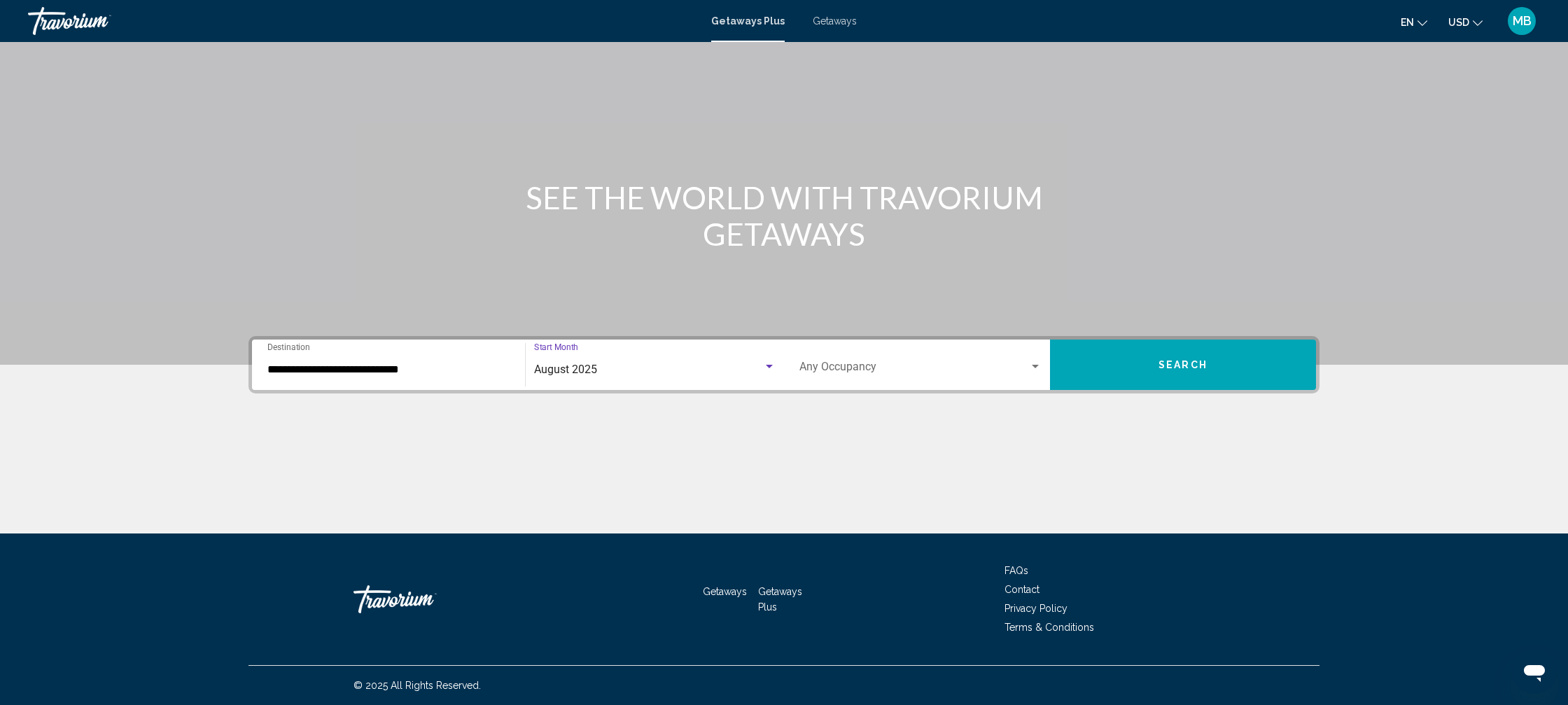 click on "Occupancy Any Occupancy" at bounding box center [920, 365] 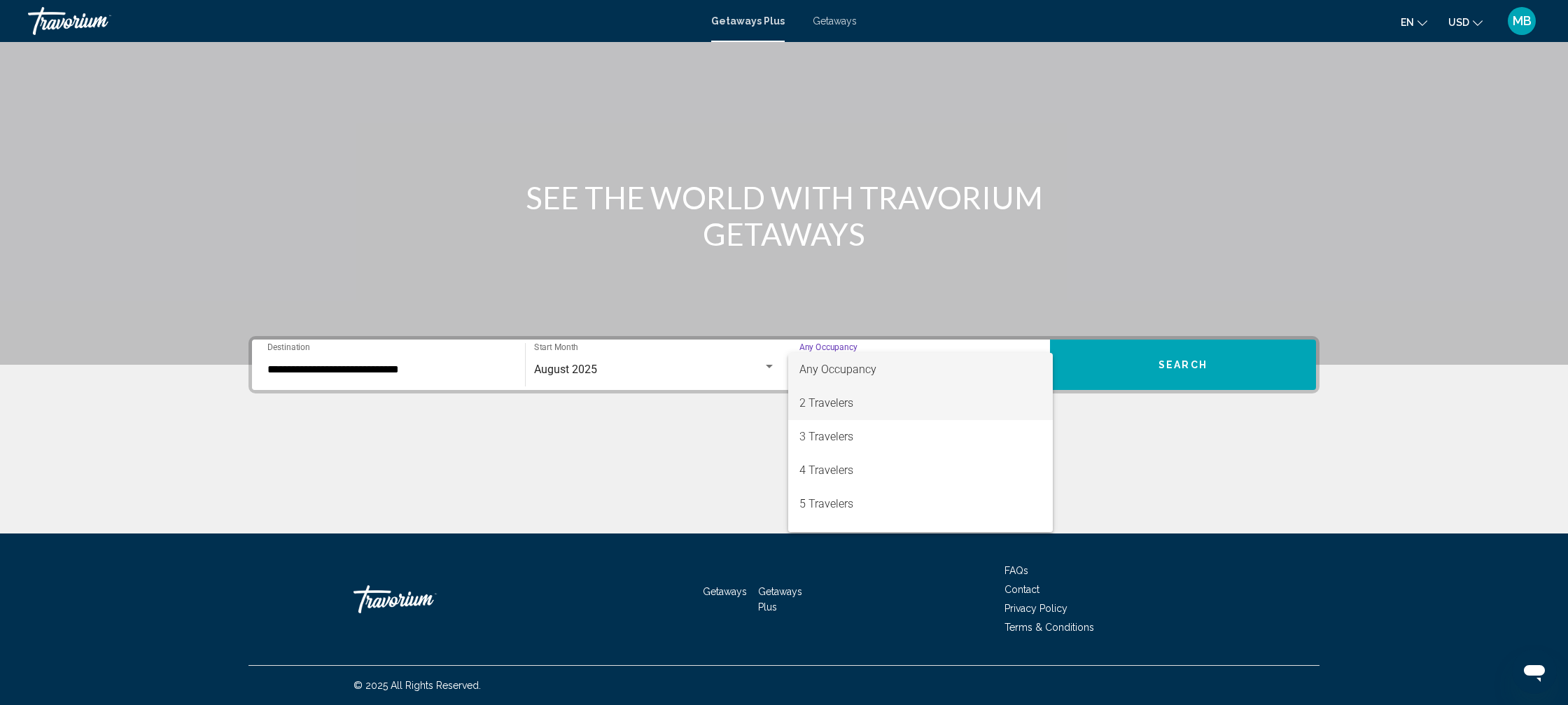 click on "2 Travelers" at bounding box center [920, 403] 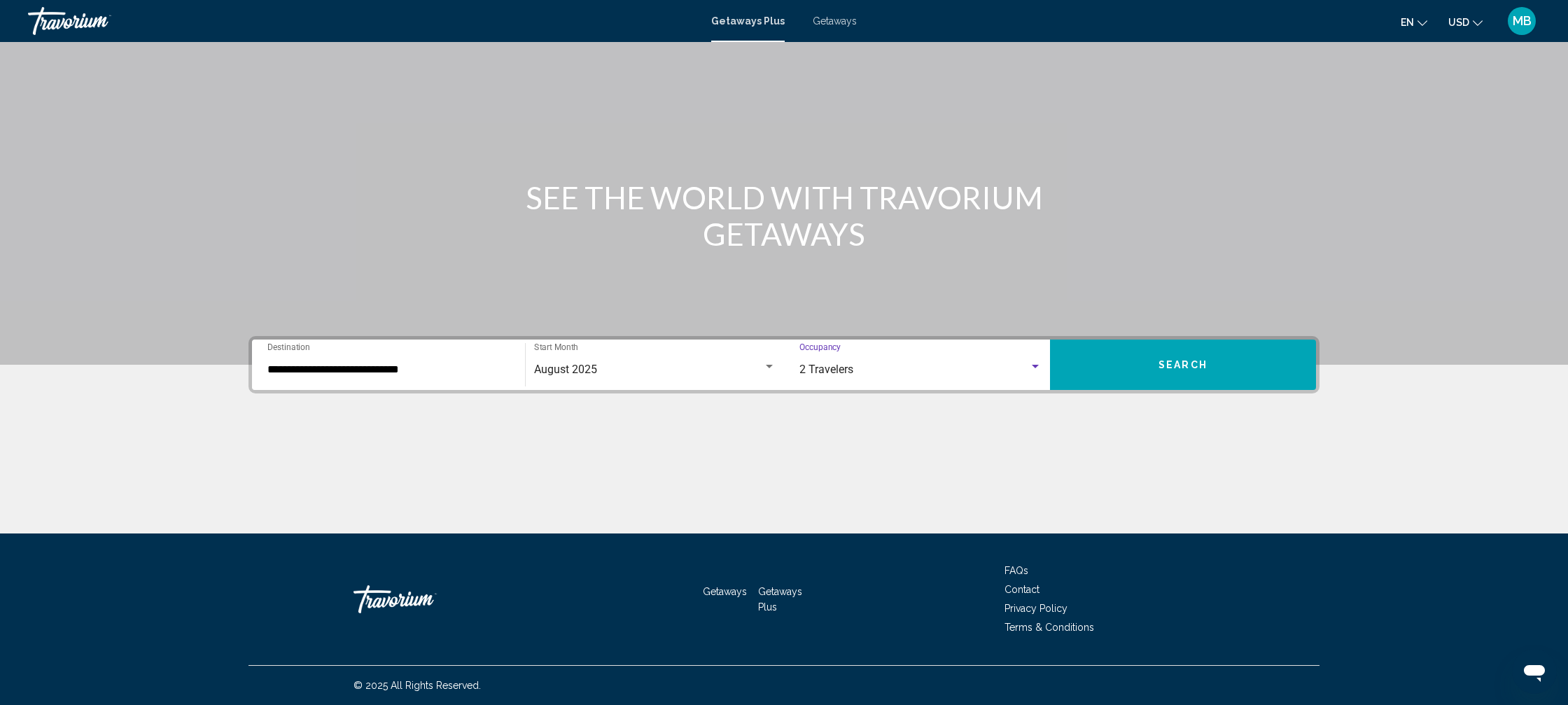 click on "Search" at bounding box center (1183, 365) 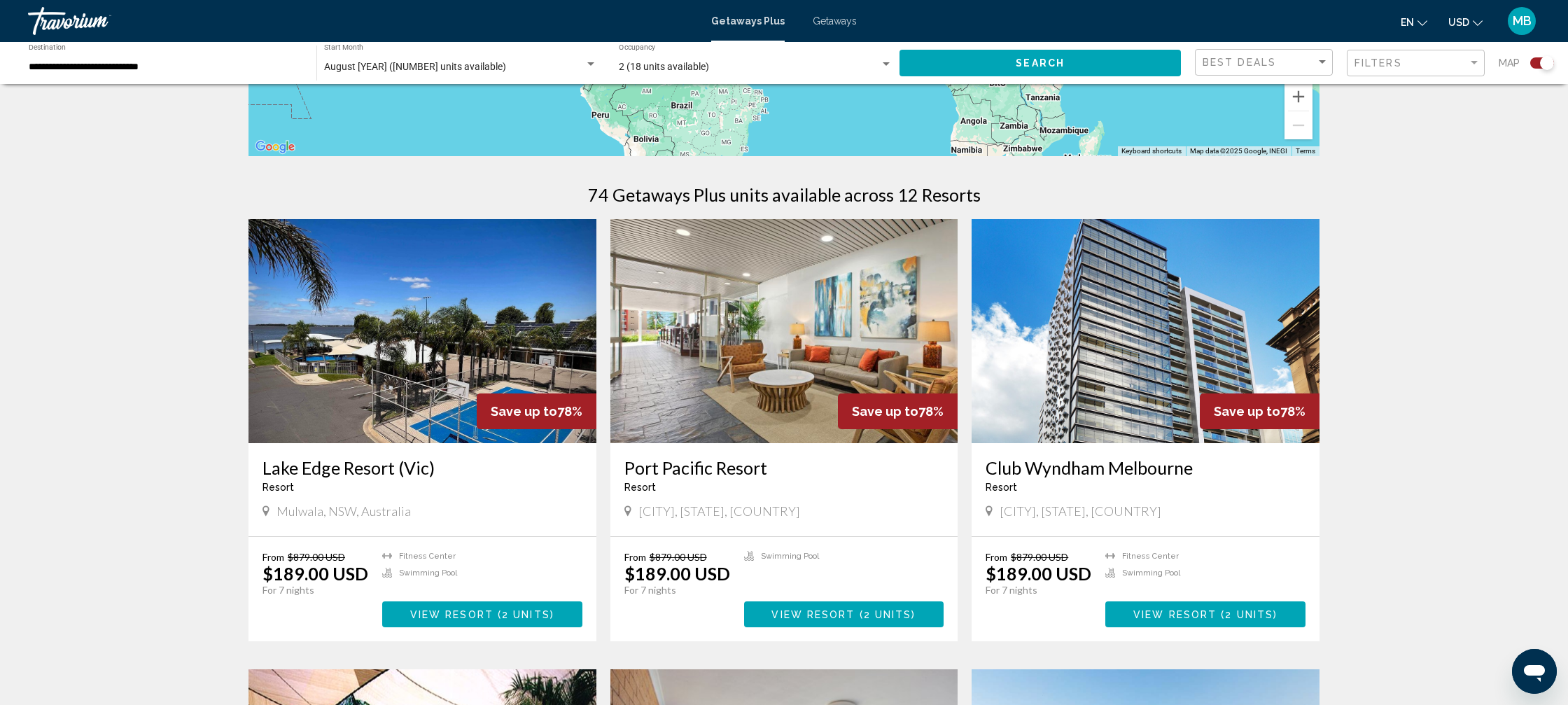 scroll, scrollTop: 445, scrollLeft: 0, axis: vertical 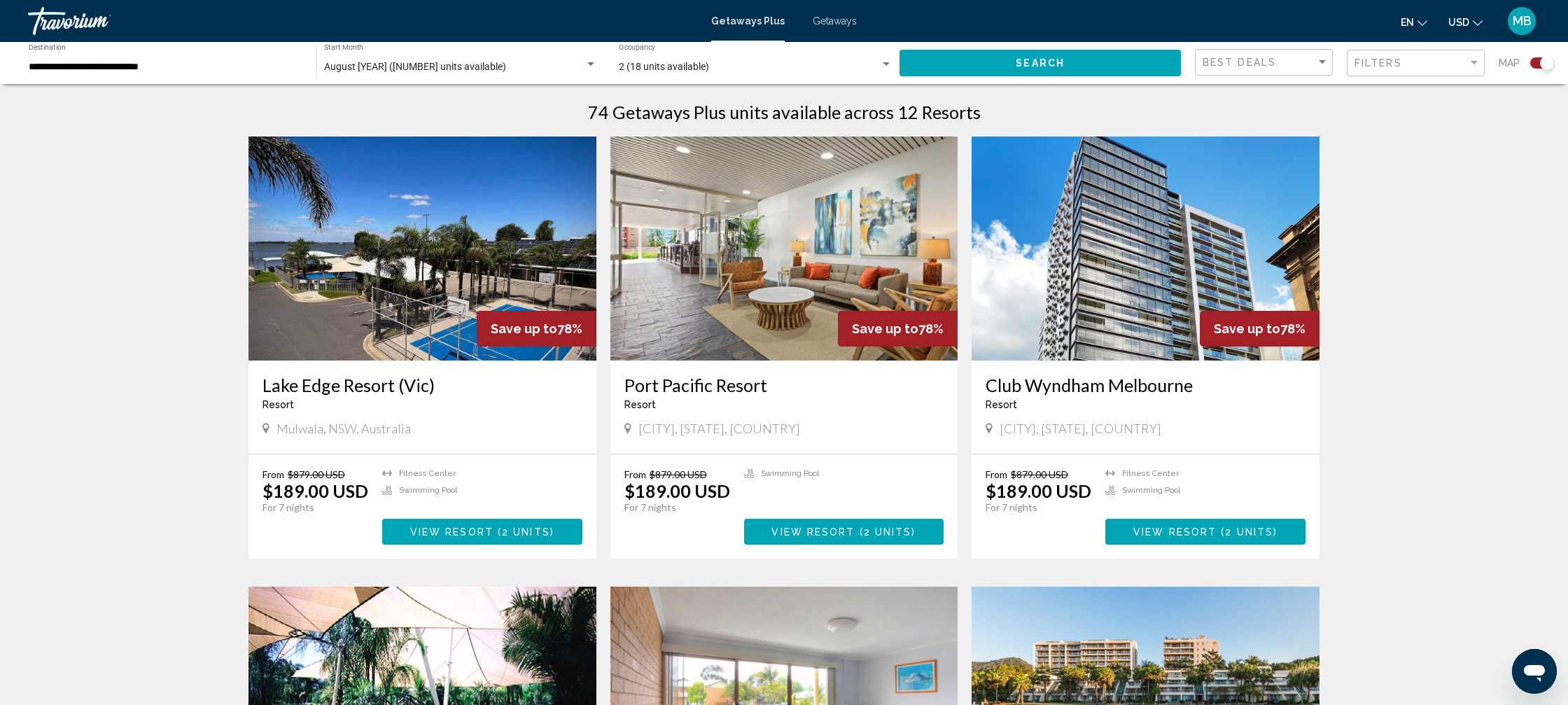 click at bounding box center (1145, 249) 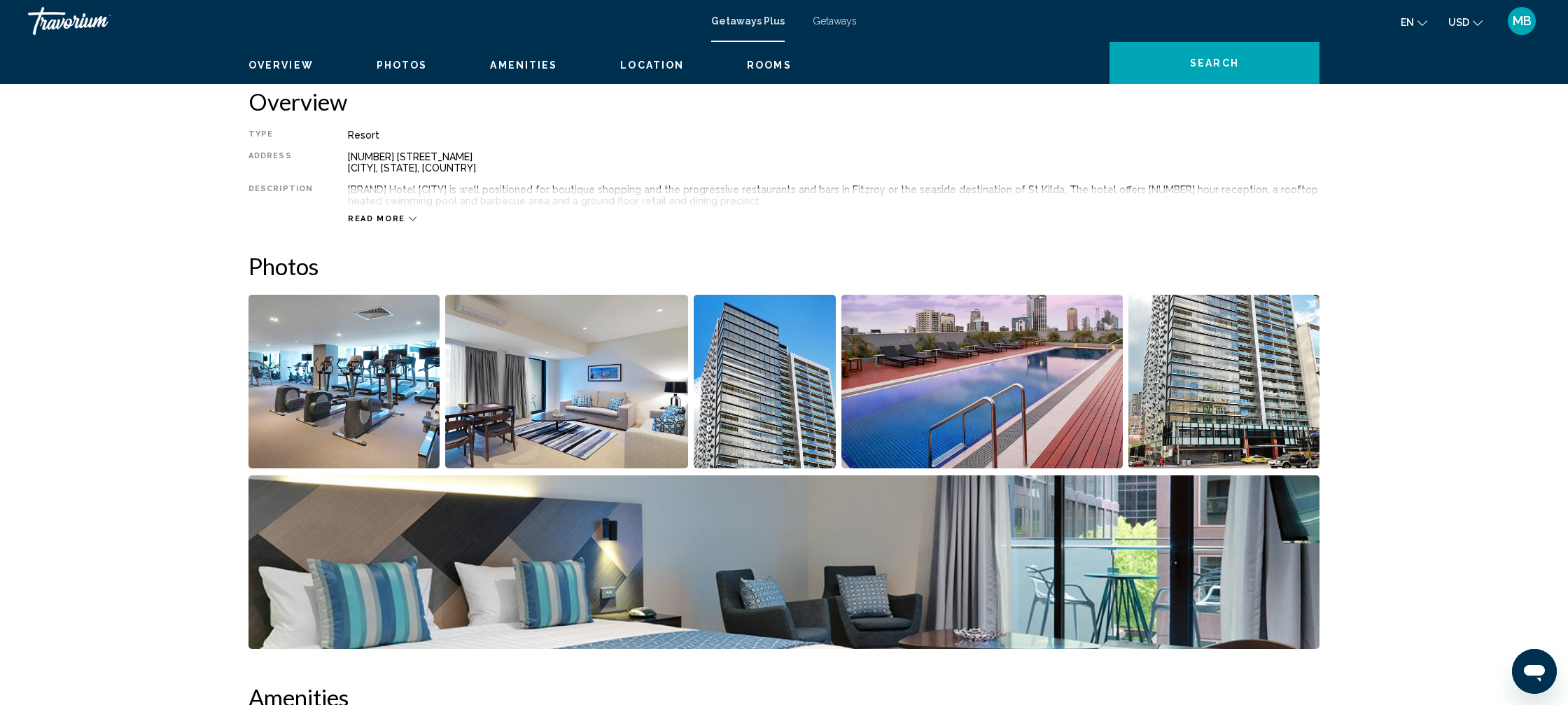 scroll, scrollTop: 0, scrollLeft: 0, axis: both 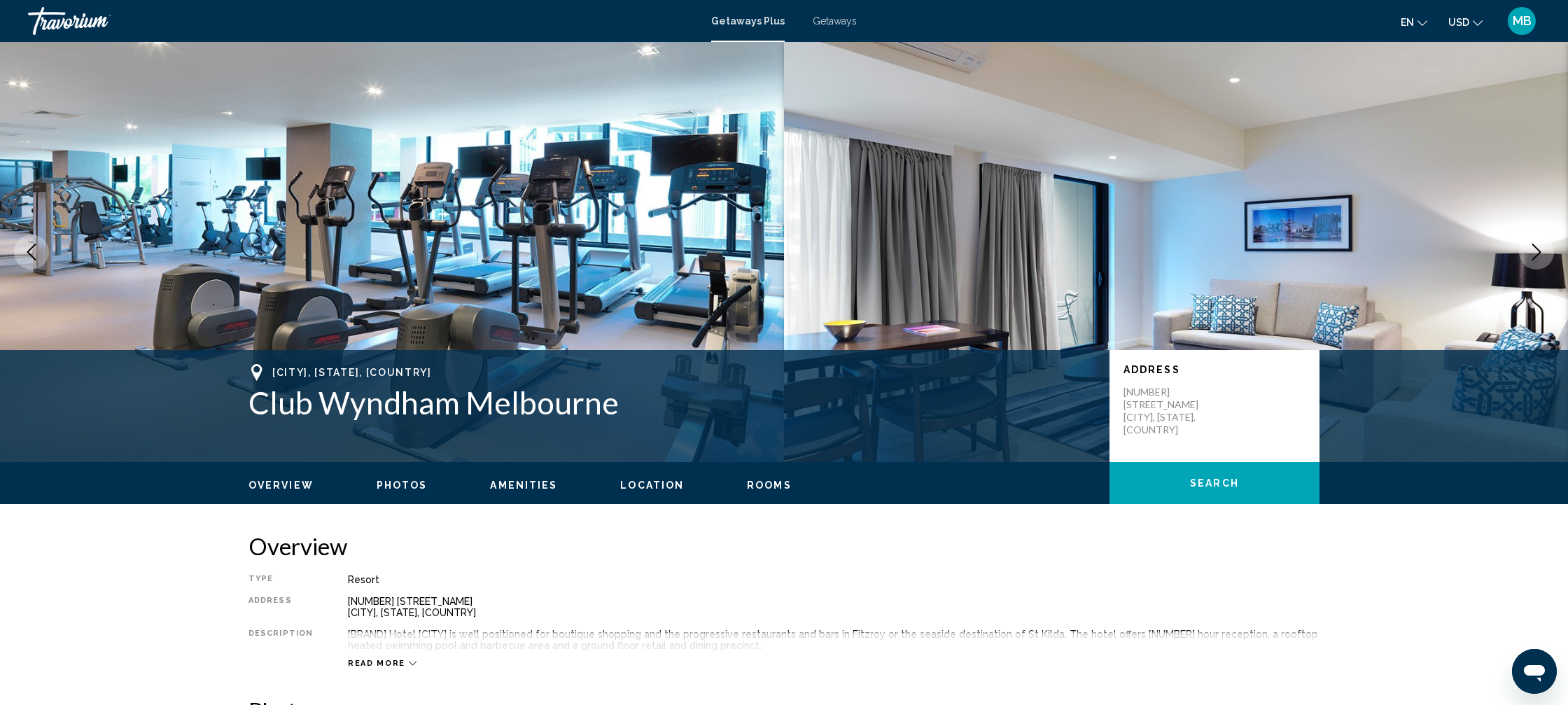 click 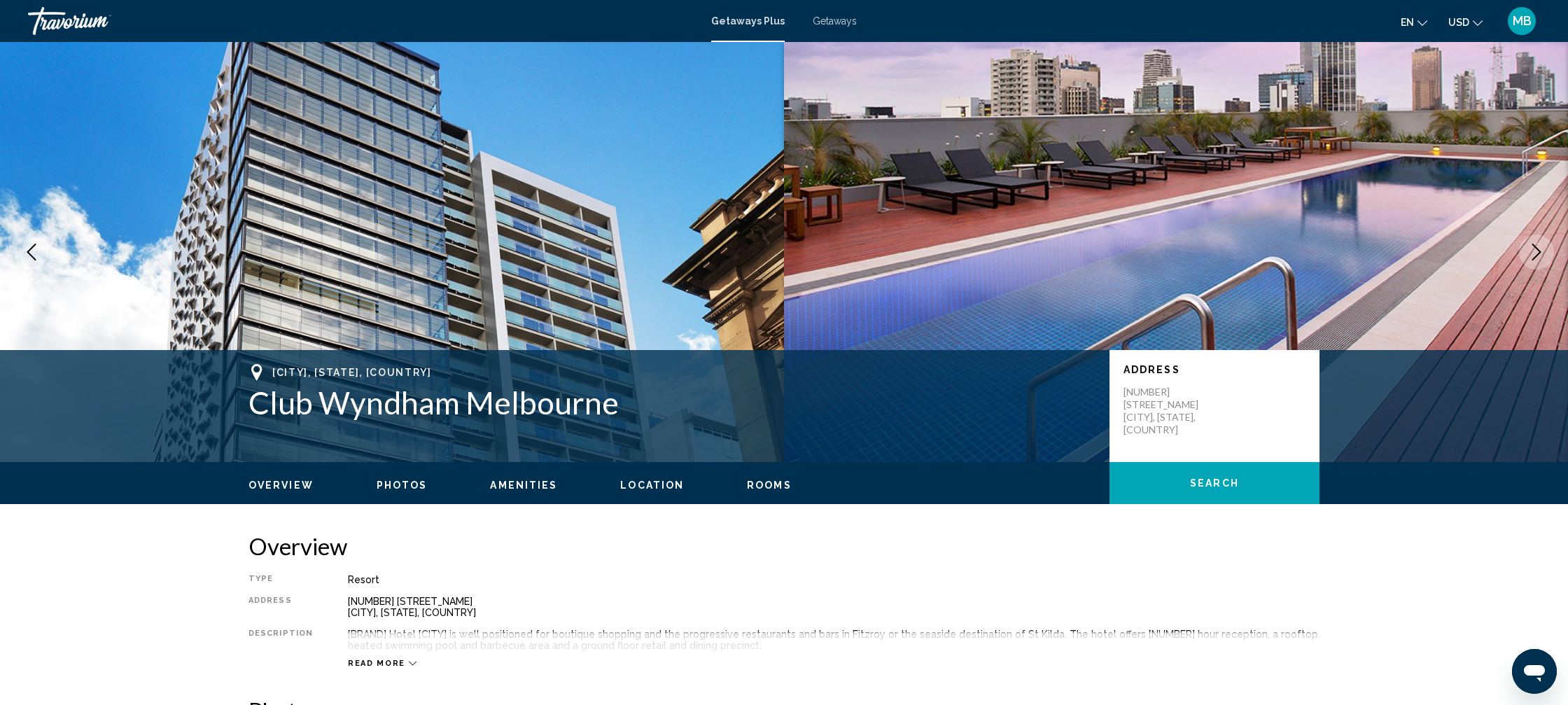 click 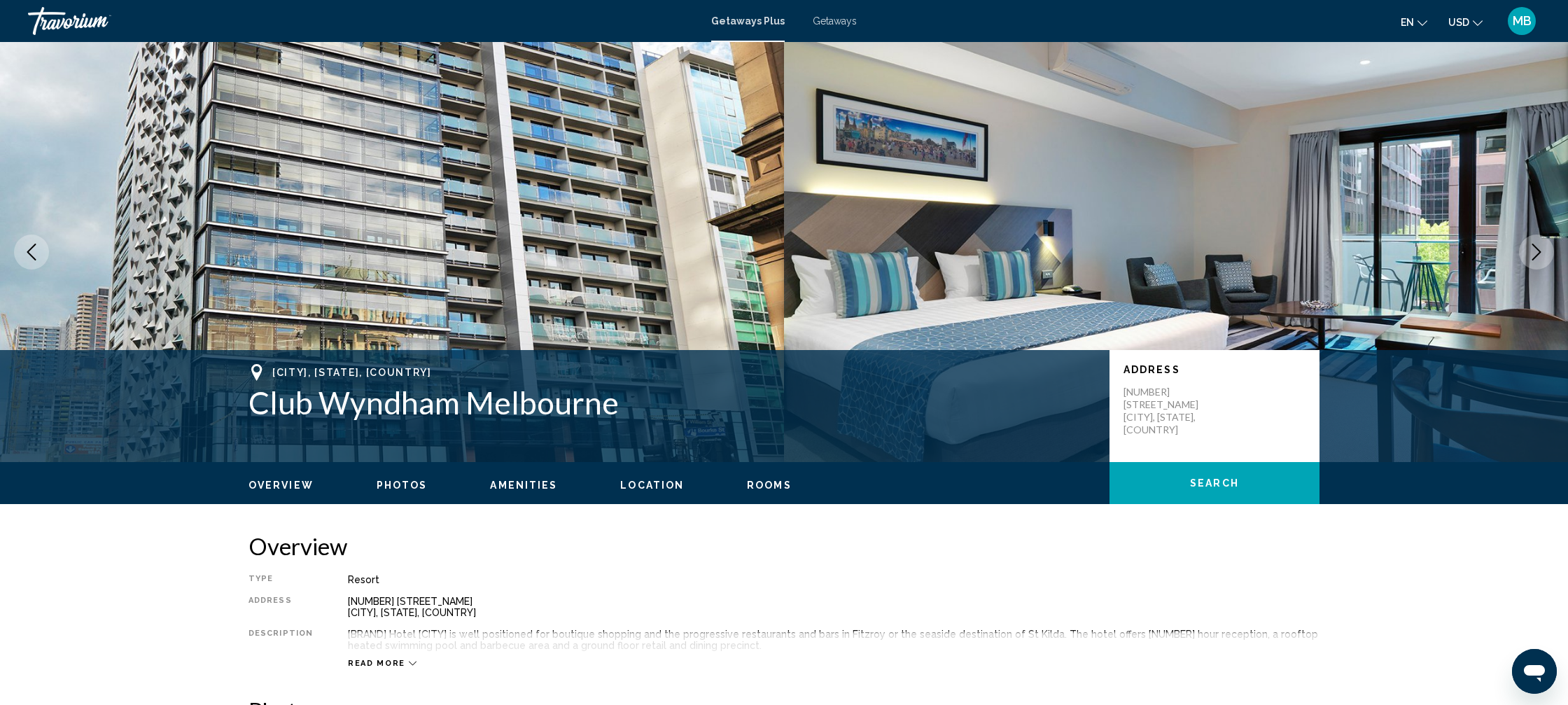 click 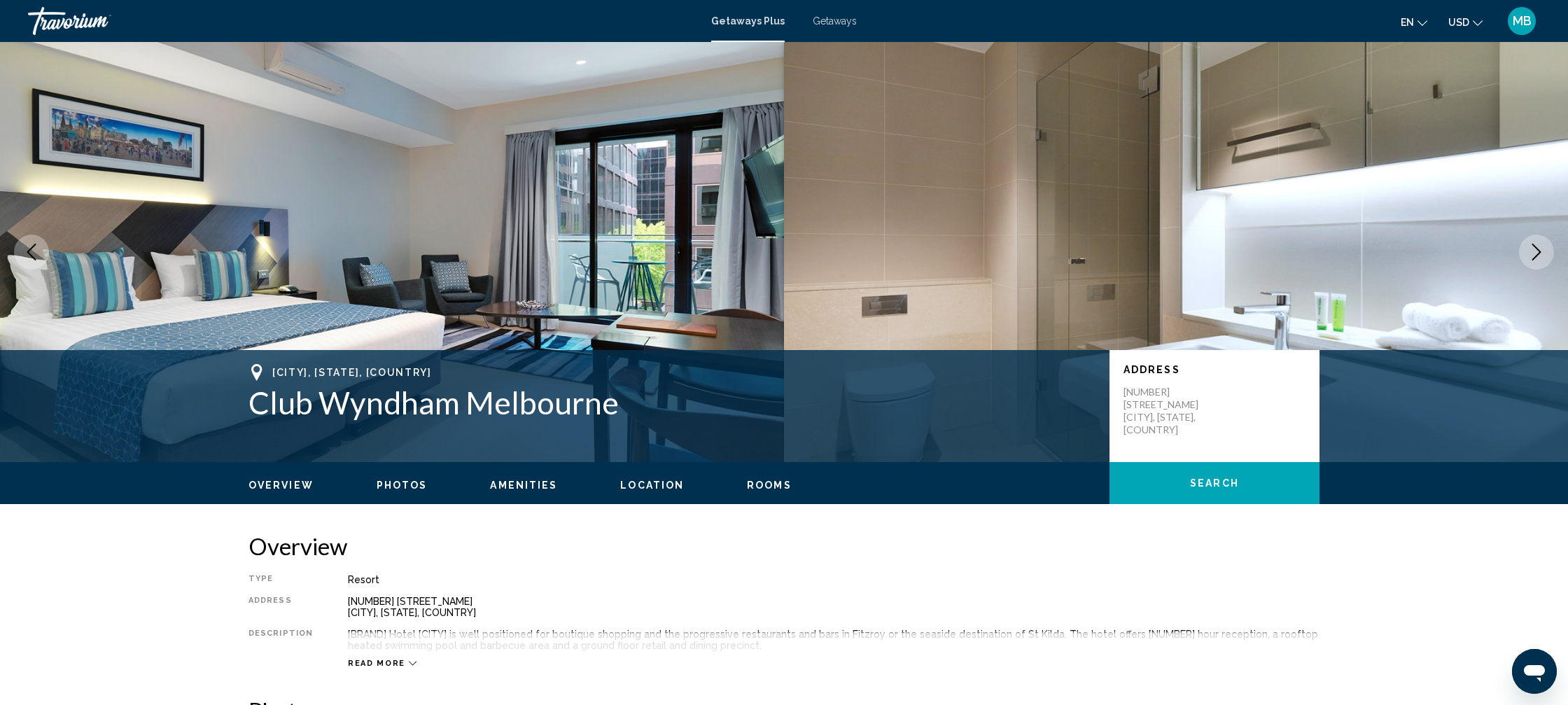 click 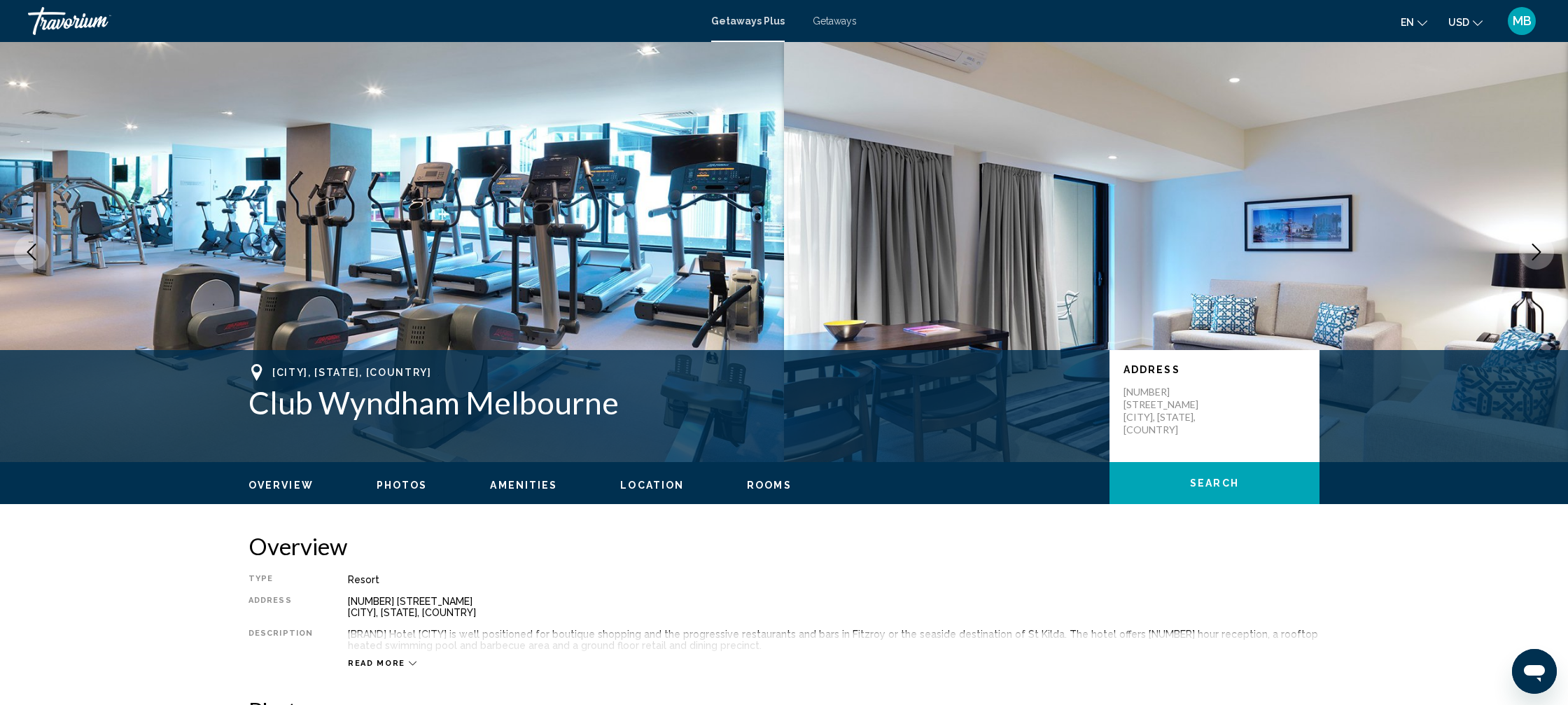 click 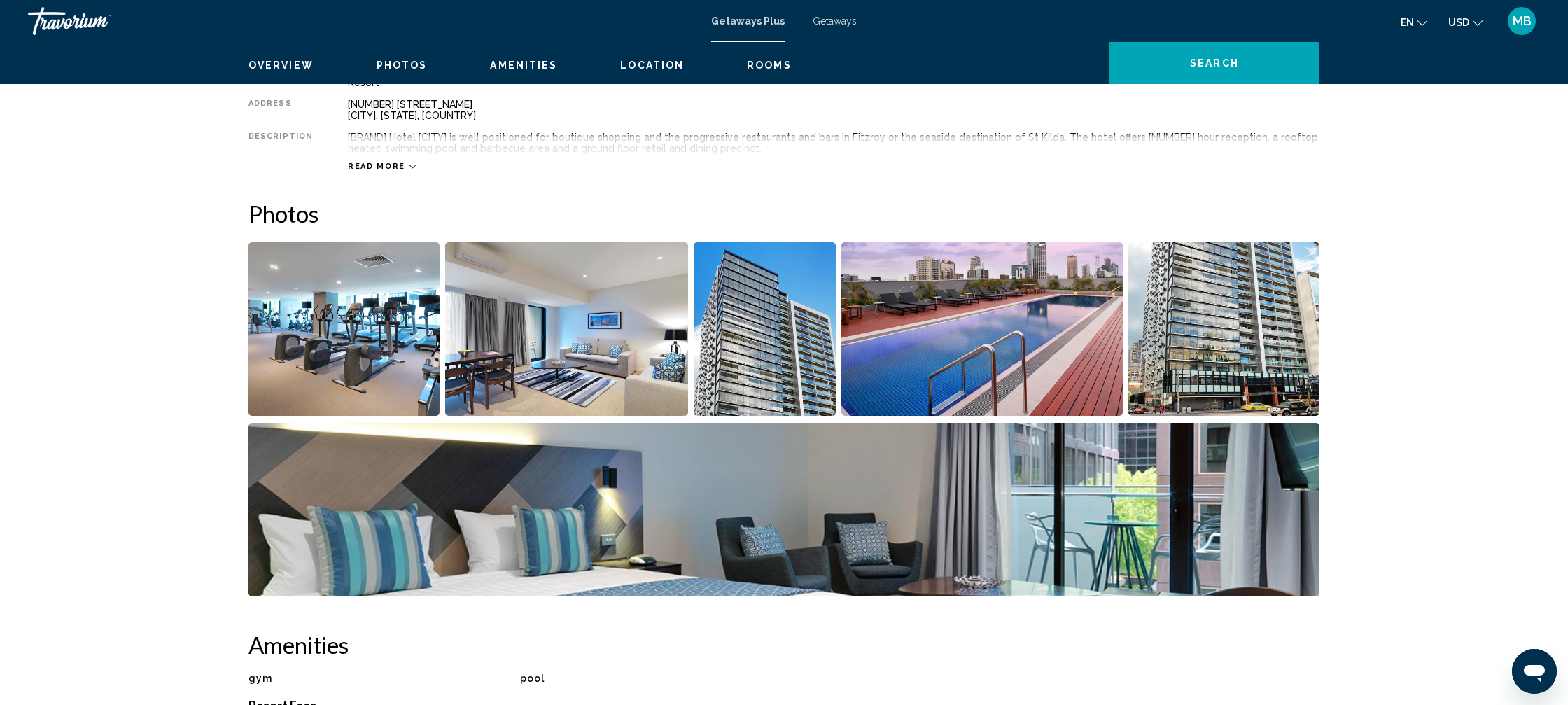 scroll, scrollTop: 0, scrollLeft: 0, axis: both 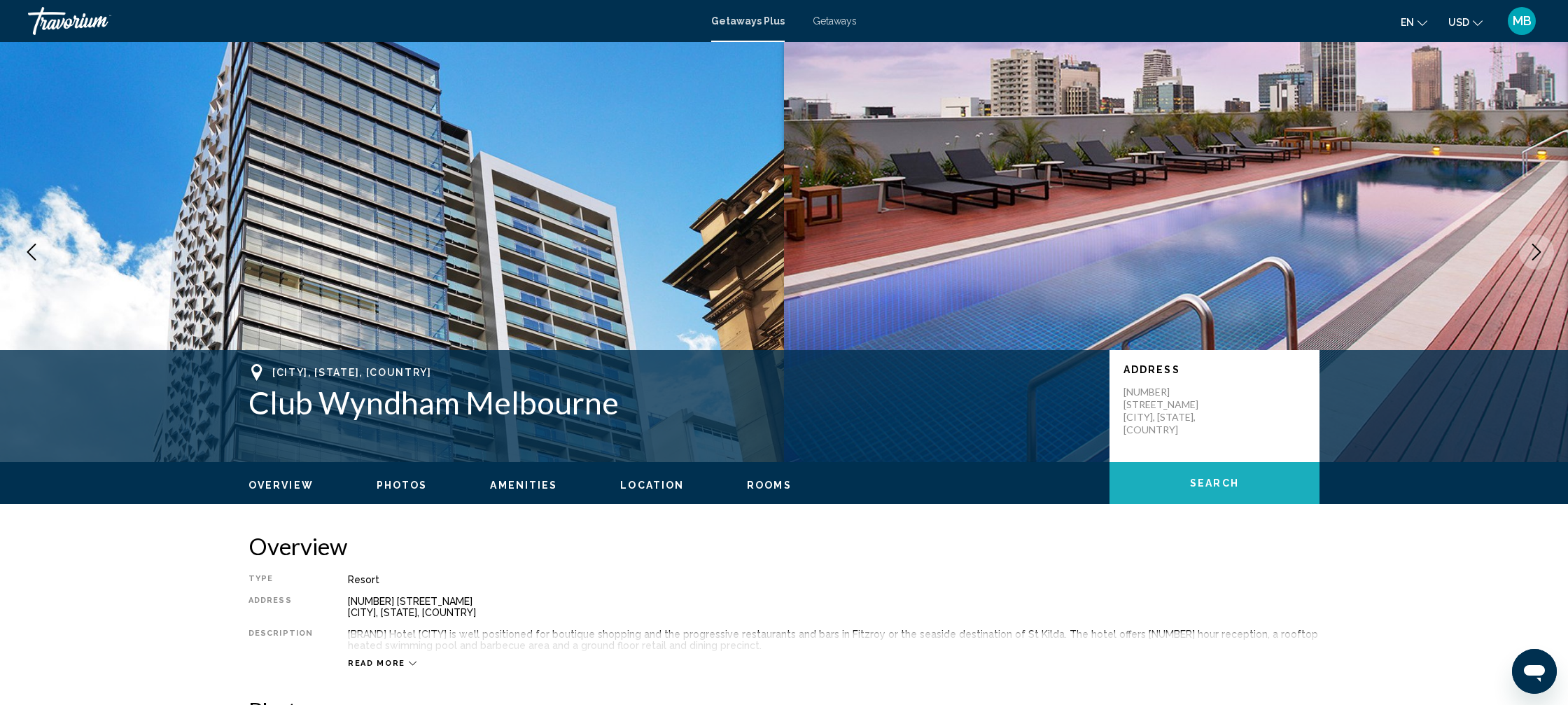 click on "Search" 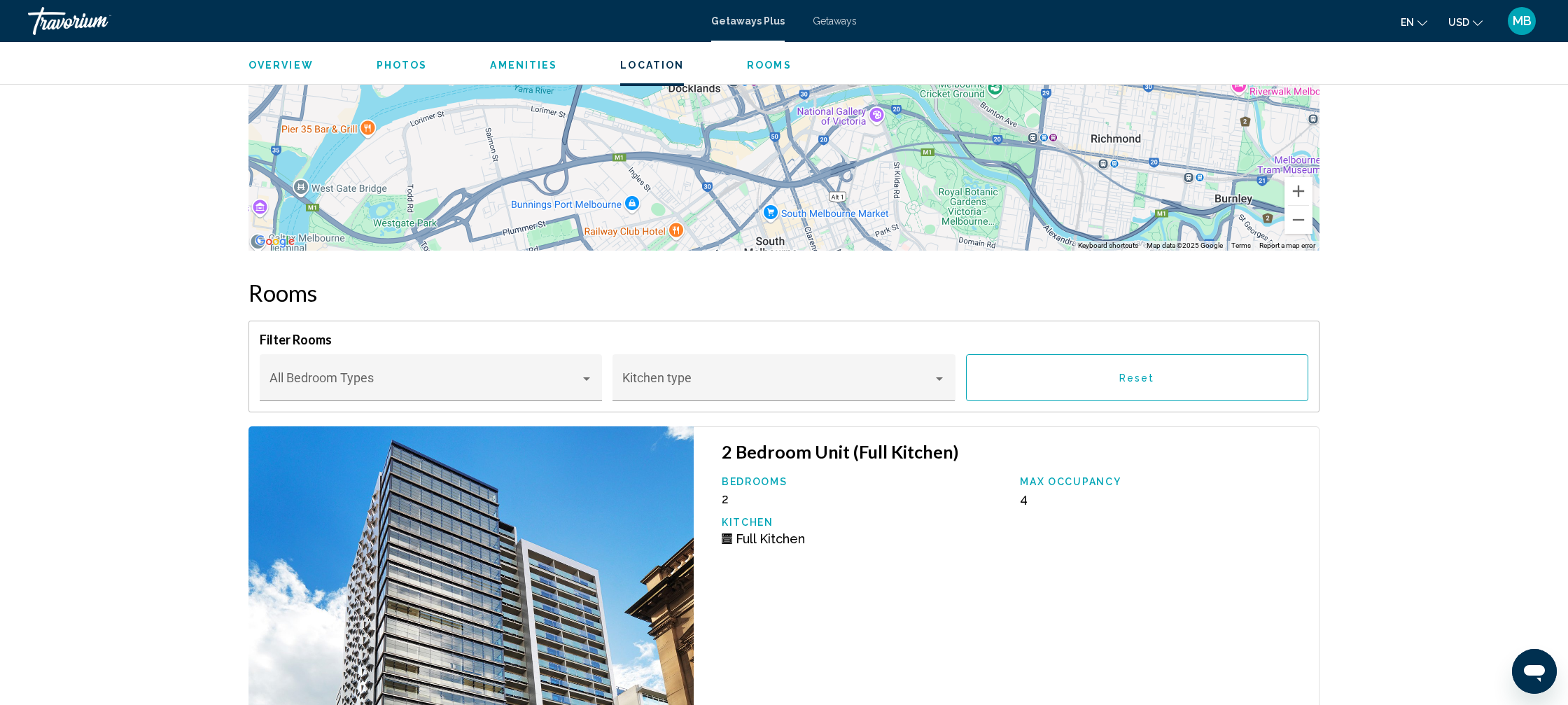 scroll, scrollTop: 1538, scrollLeft: 0, axis: vertical 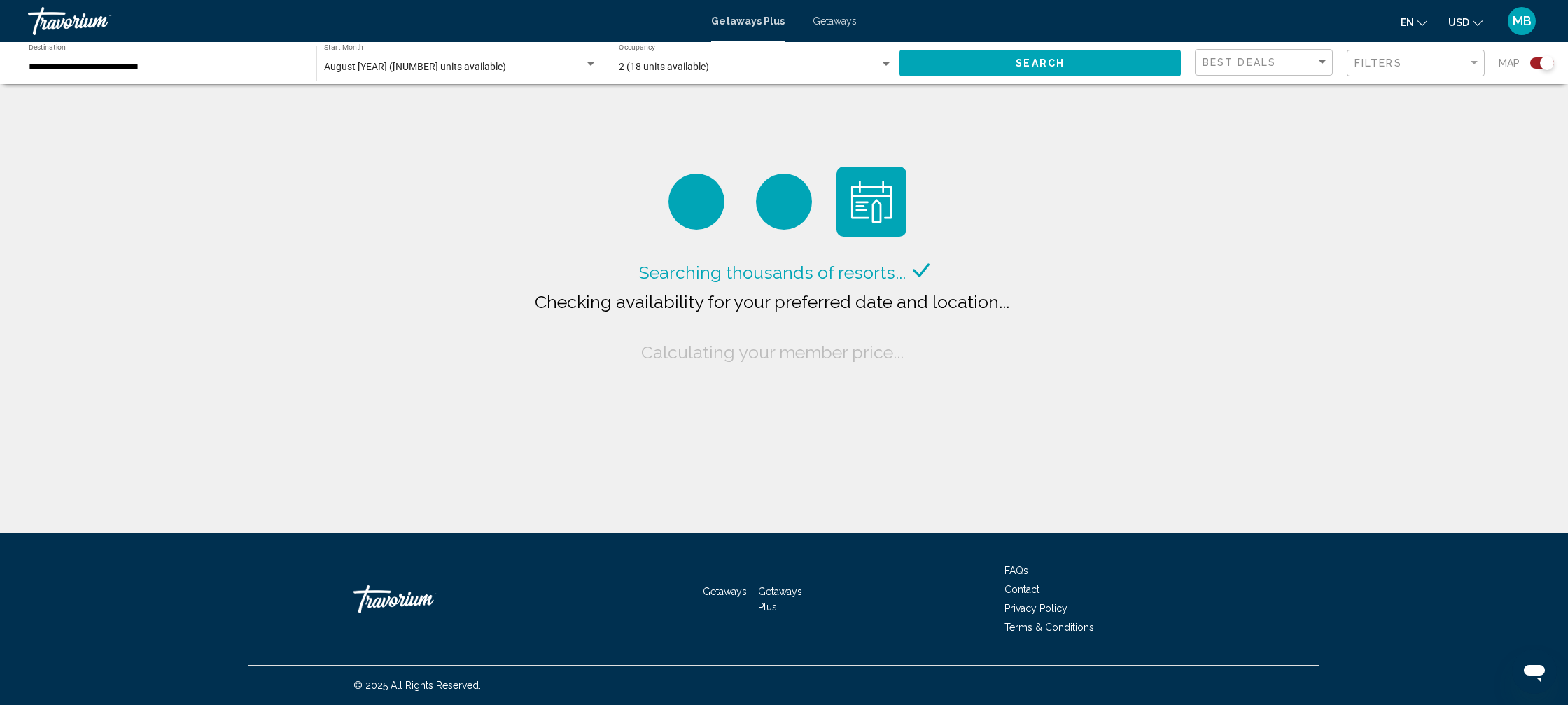 click on "August [YEAR] ([NUMBER] units available) Start Month All Start Months" 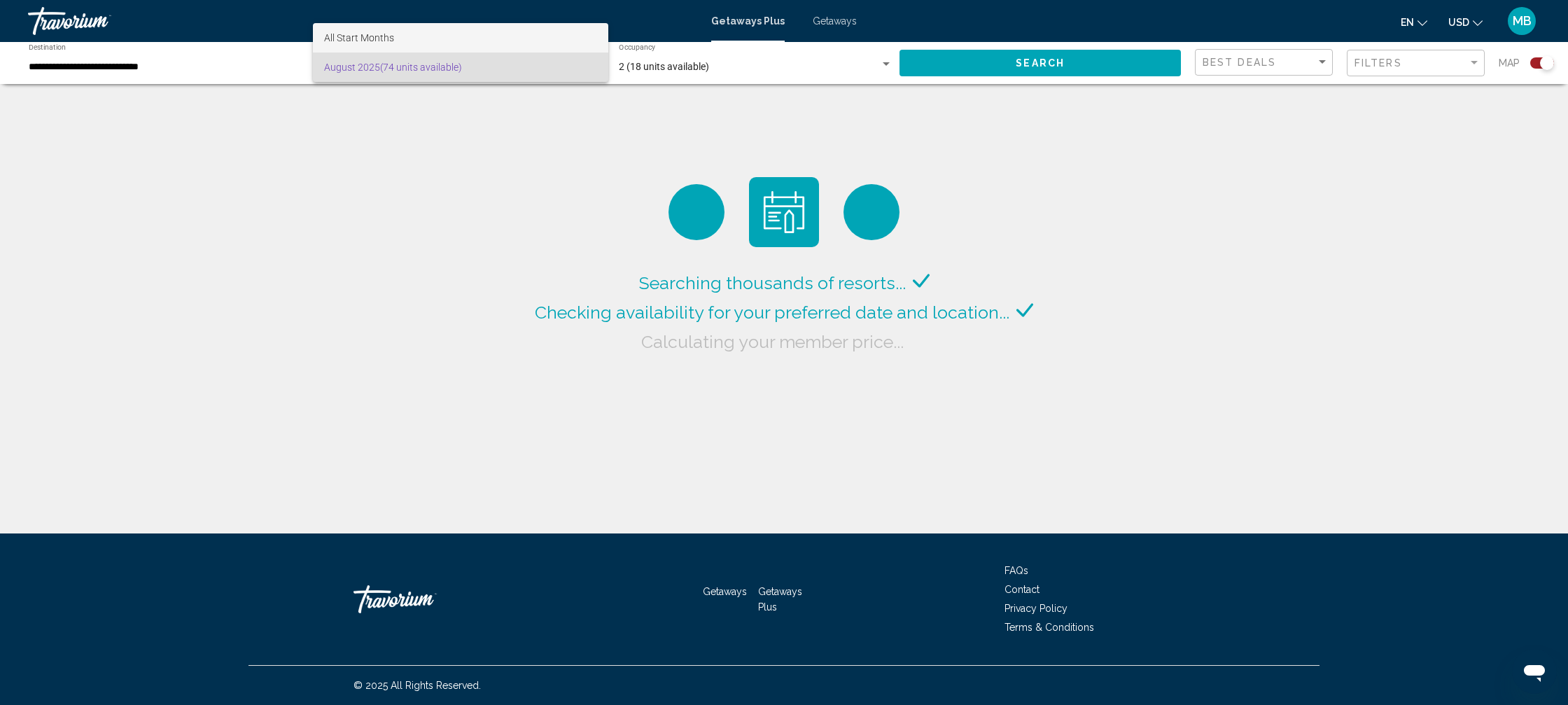 click on "All Start Months" at bounding box center (461, 38) 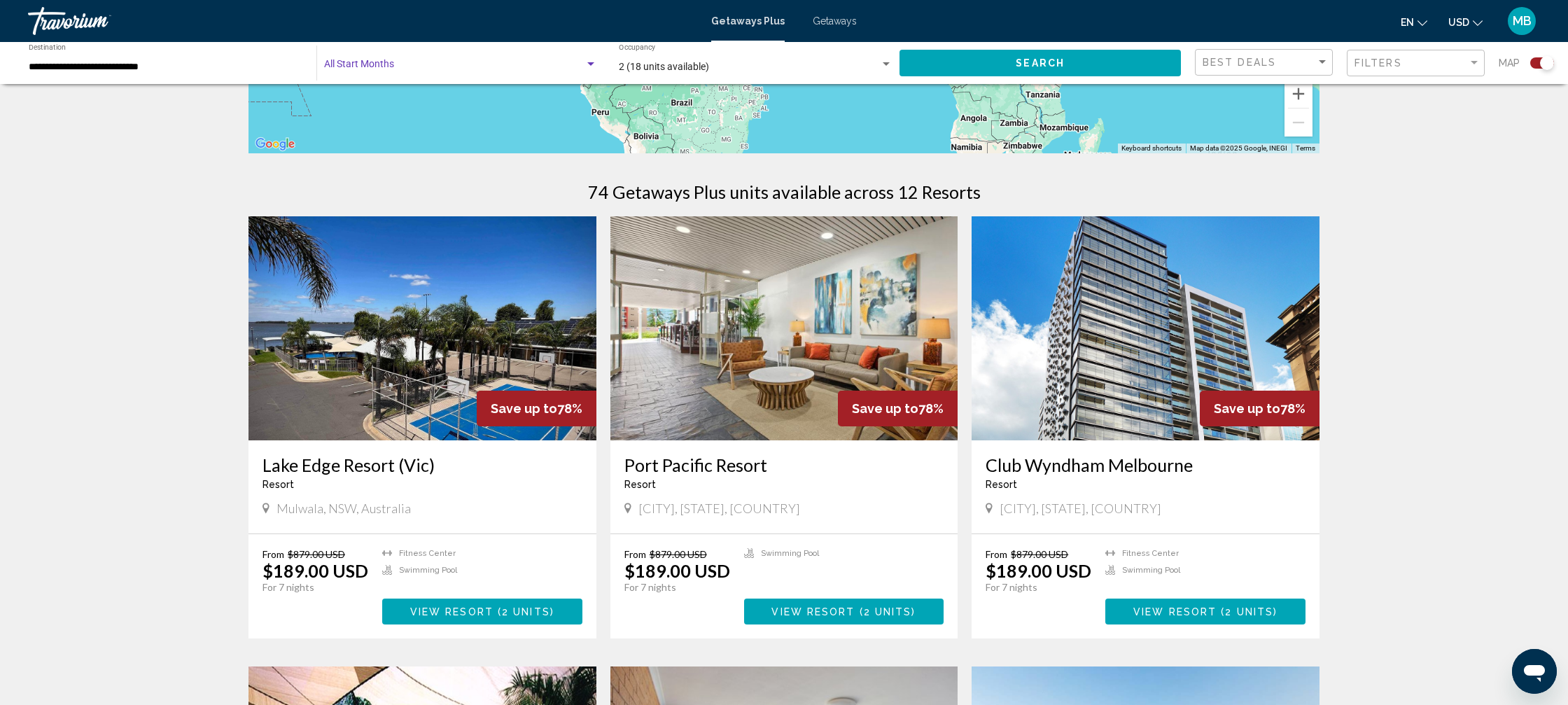 scroll, scrollTop: 392, scrollLeft: 0, axis: vertical 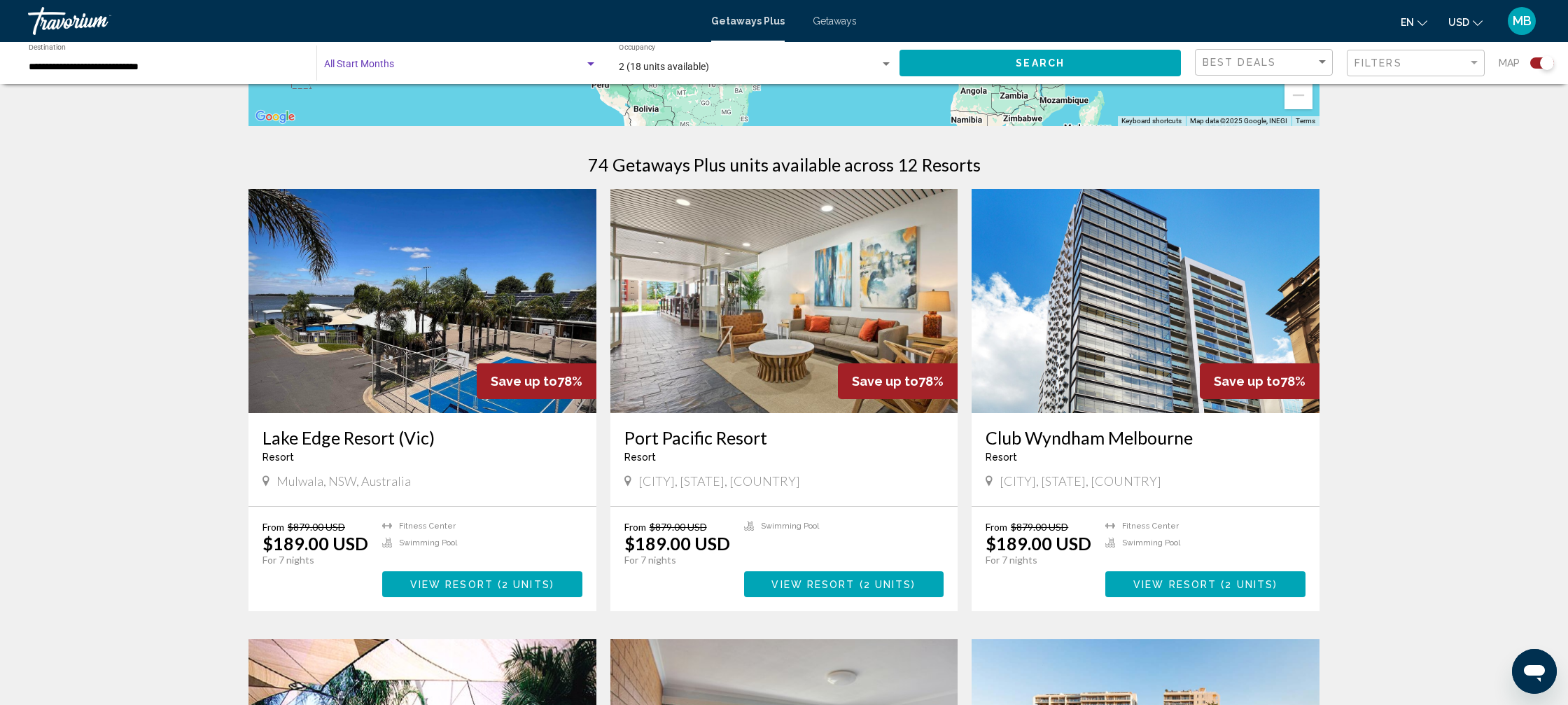click at bounding box center [1145, 301] 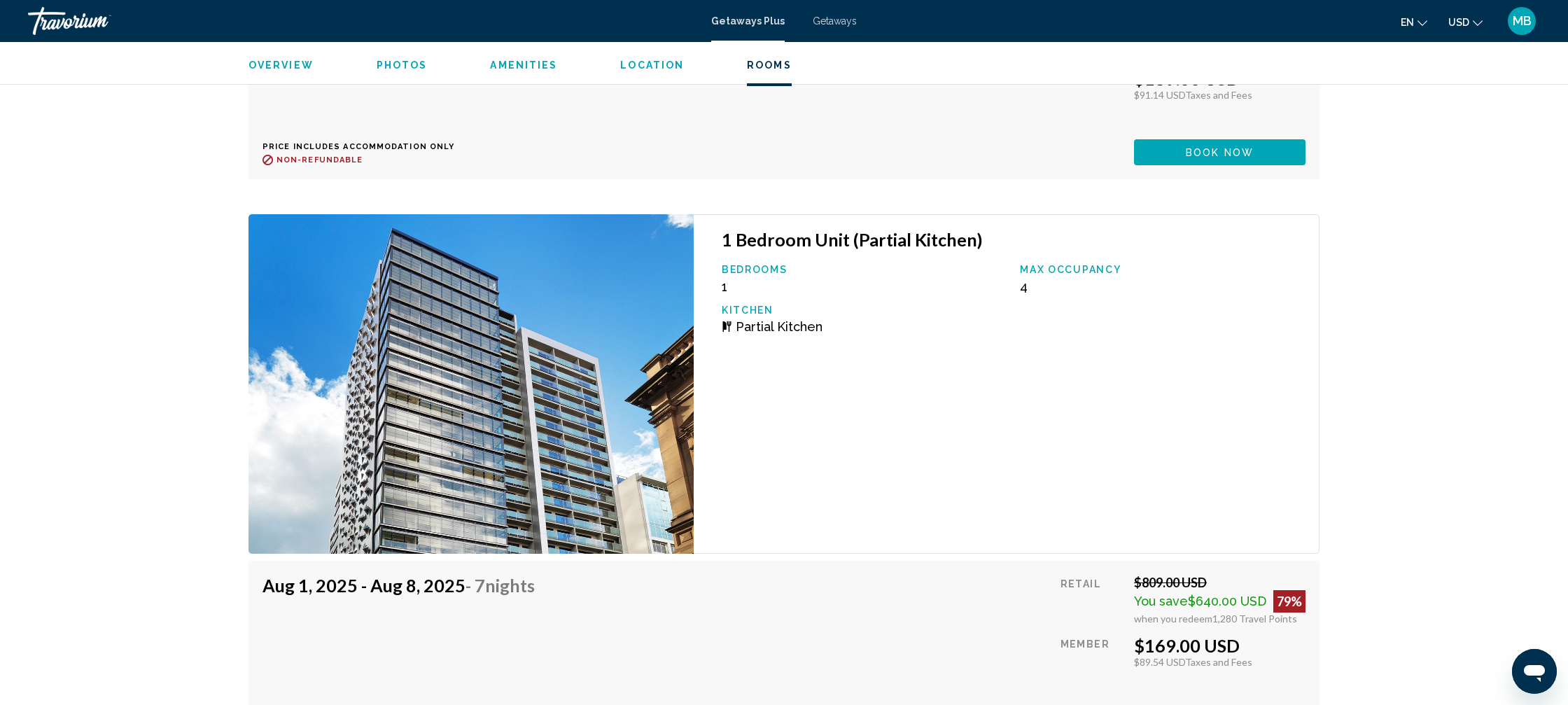 scroll, scrollTop: 2501, scrollLeft: 0, axis: vertical 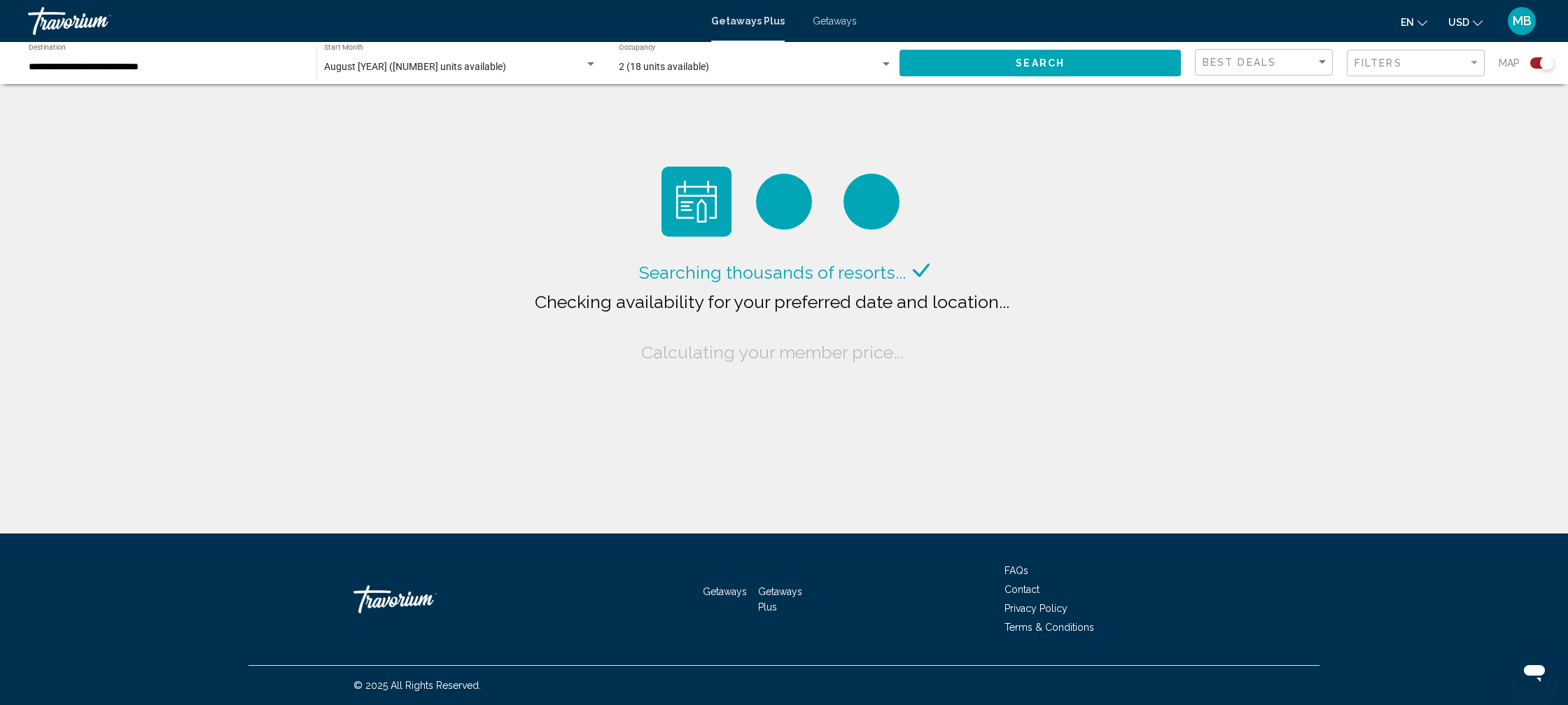 drag, startPoint x: 417, startPoint y: 84, endPoint x: 425, endPoint y: 75, distance: 12.041595 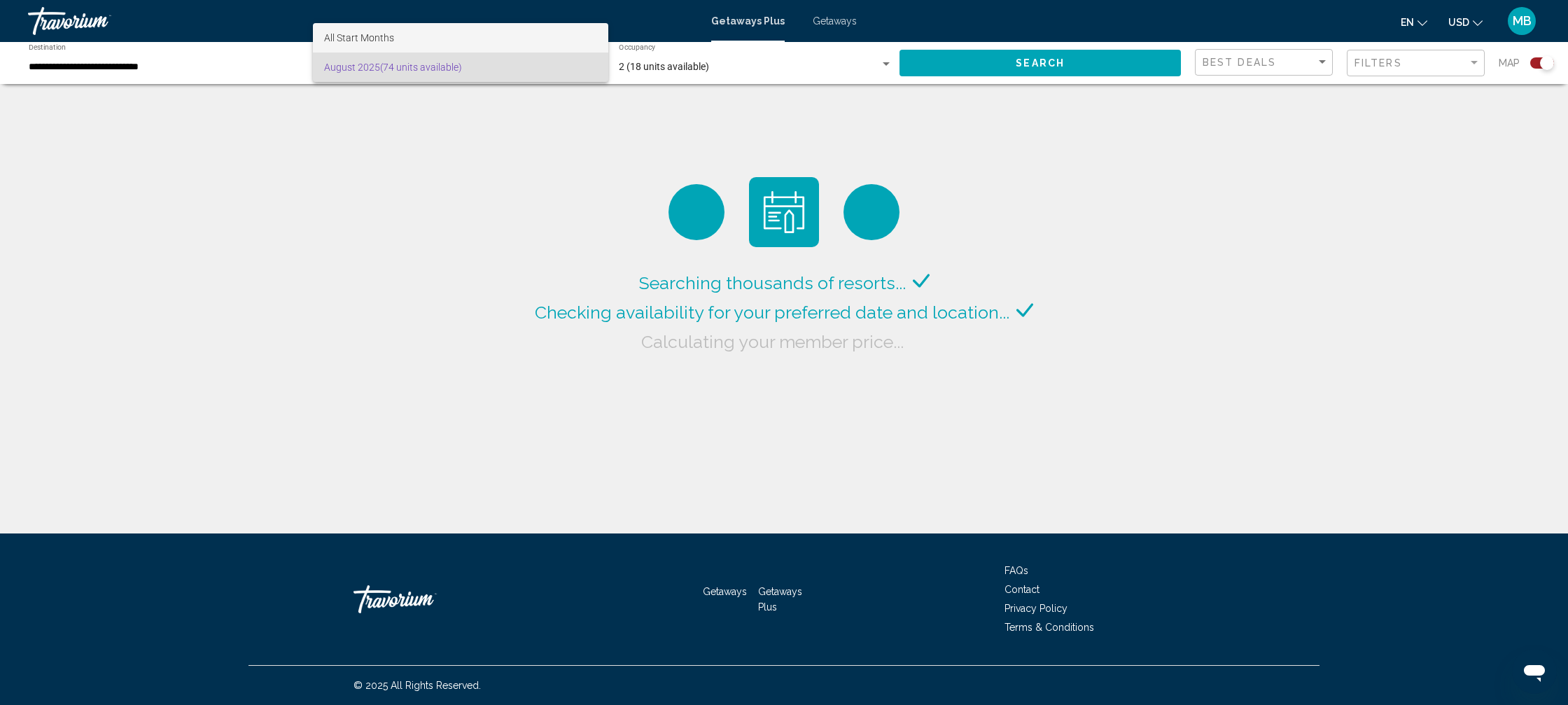 click on "All Start Months" at bounding box center (461, 38) 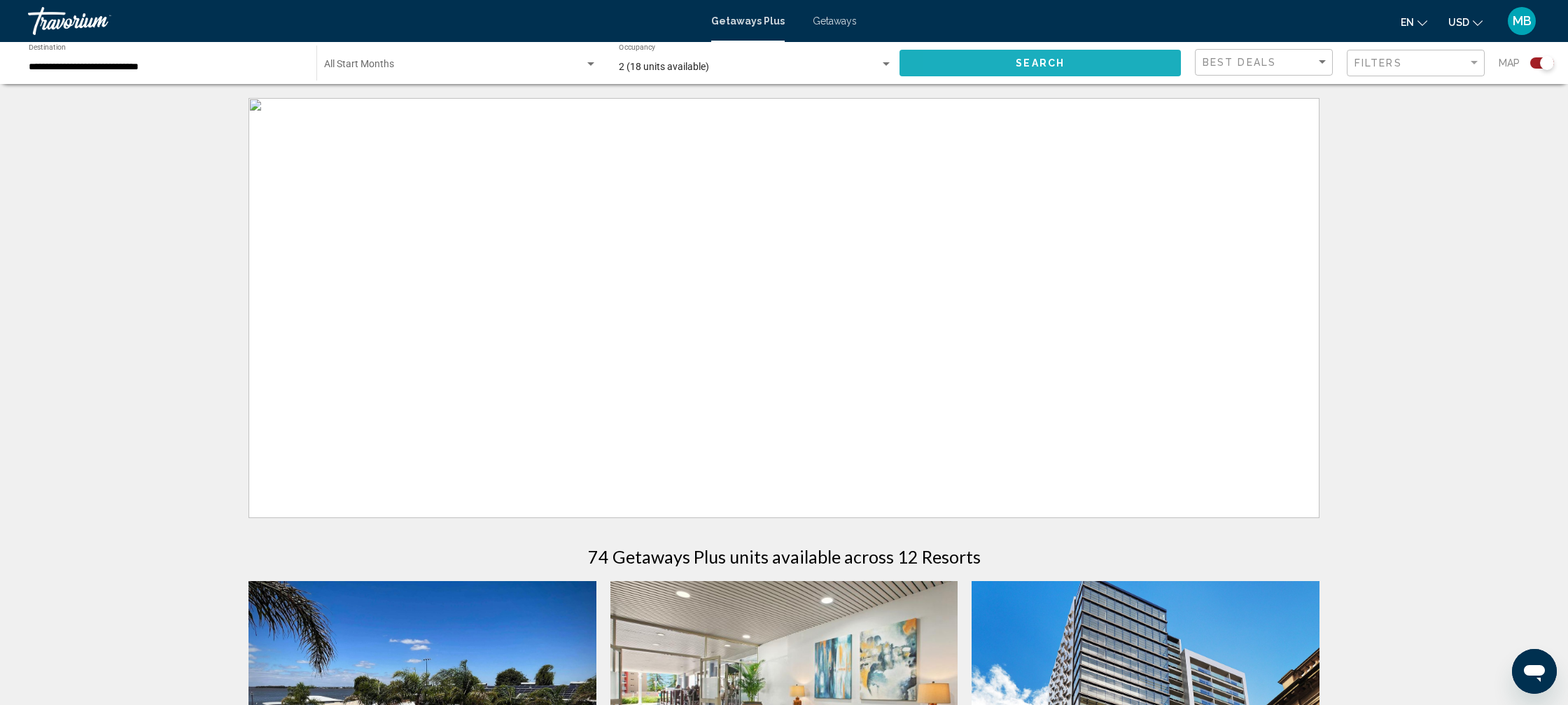 click on "Search" 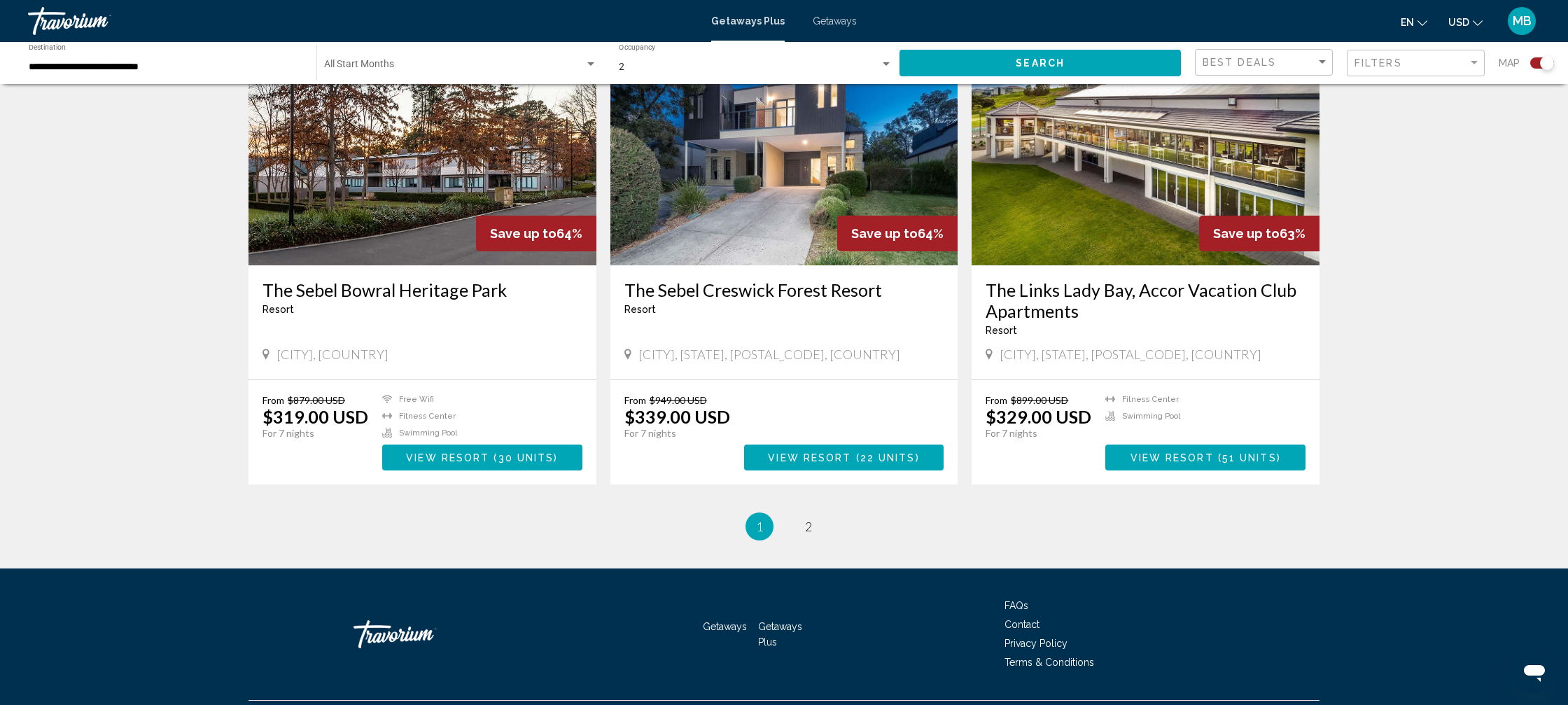 scroll, scrollTop: 1946, scrollLeft: 0, axis: vertical 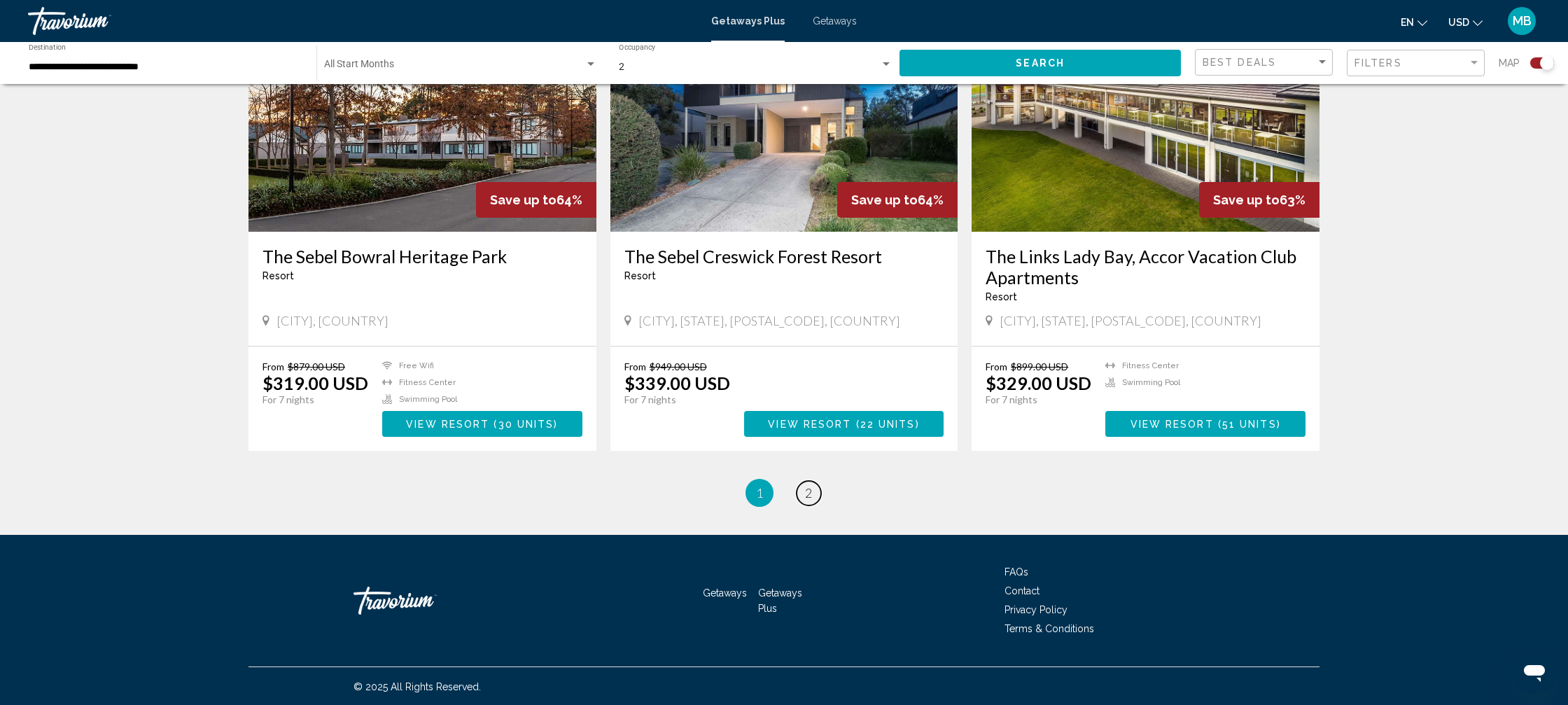 click on "page  2" at bounding box center (808, 493) 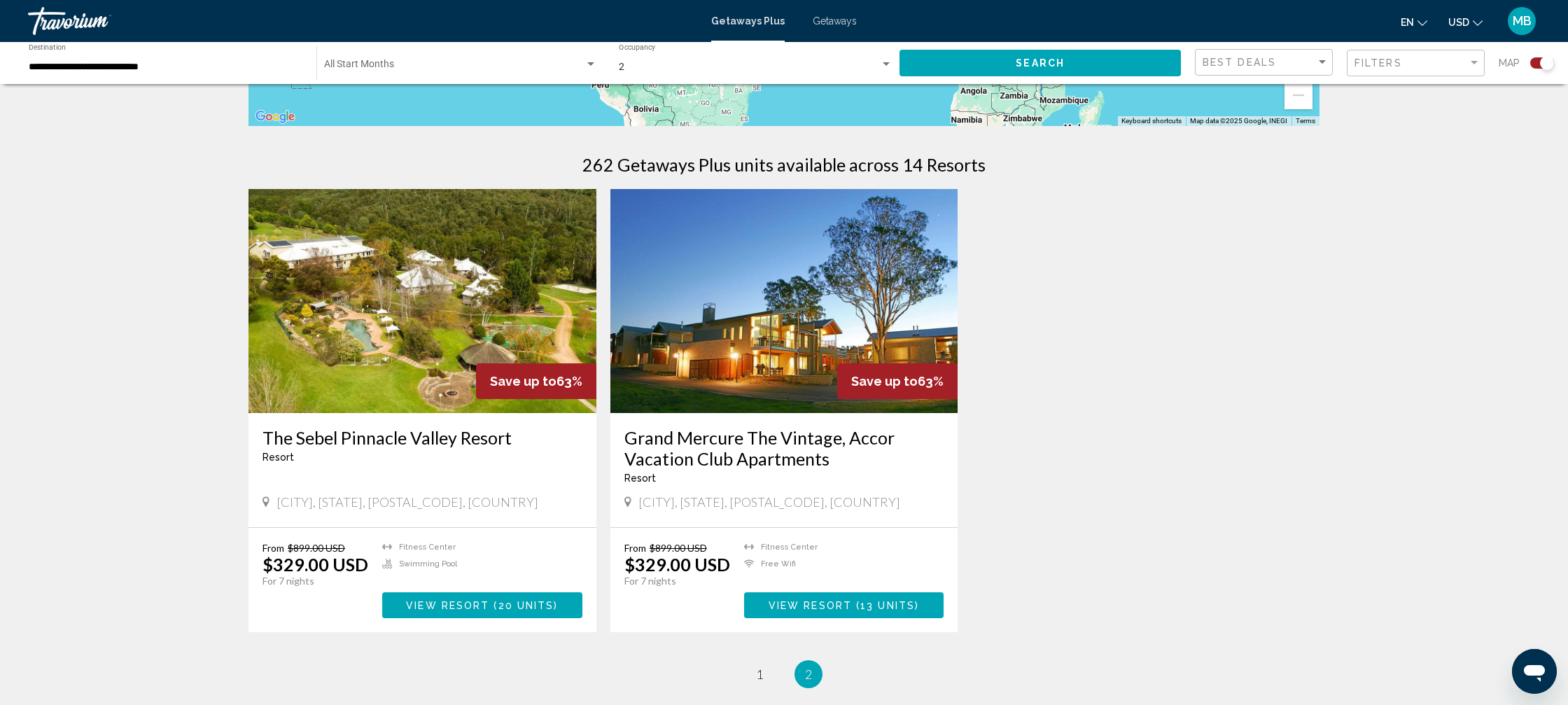 scroll, scrollTop: 396, scrollLeft: 0, axis: vertical 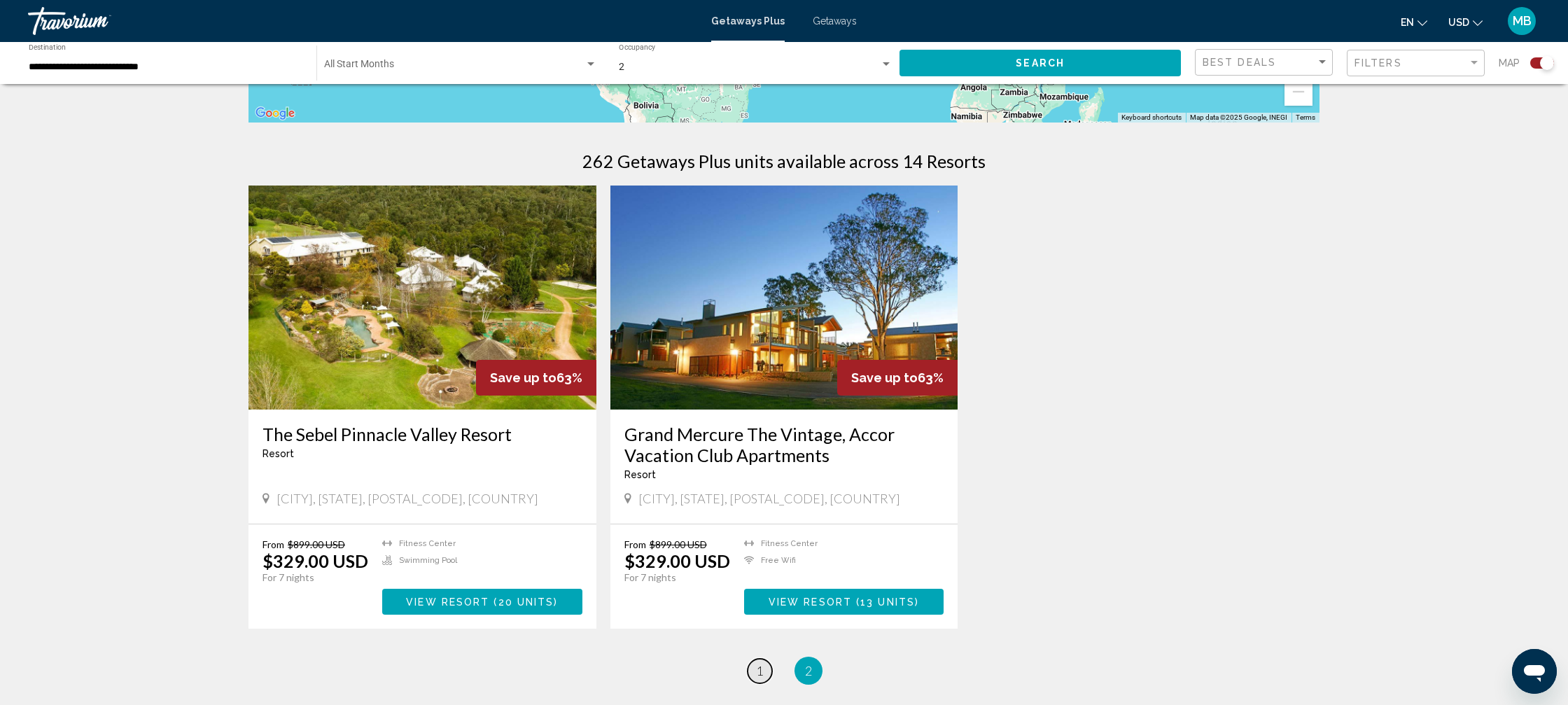 click on "1" at bounding box center [760, 671] 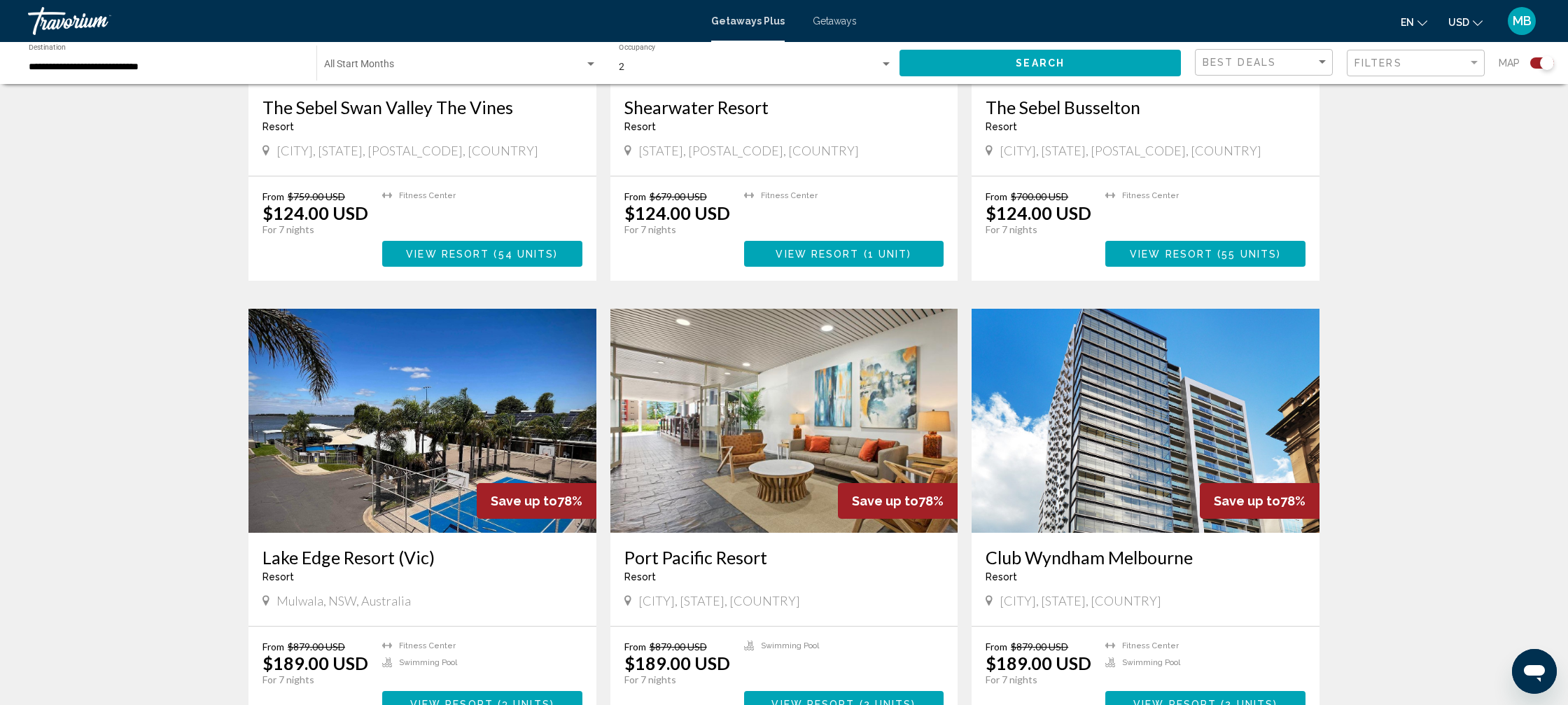 scroll, scrollTop: 729, scrollLeft: 0, axis: vertical 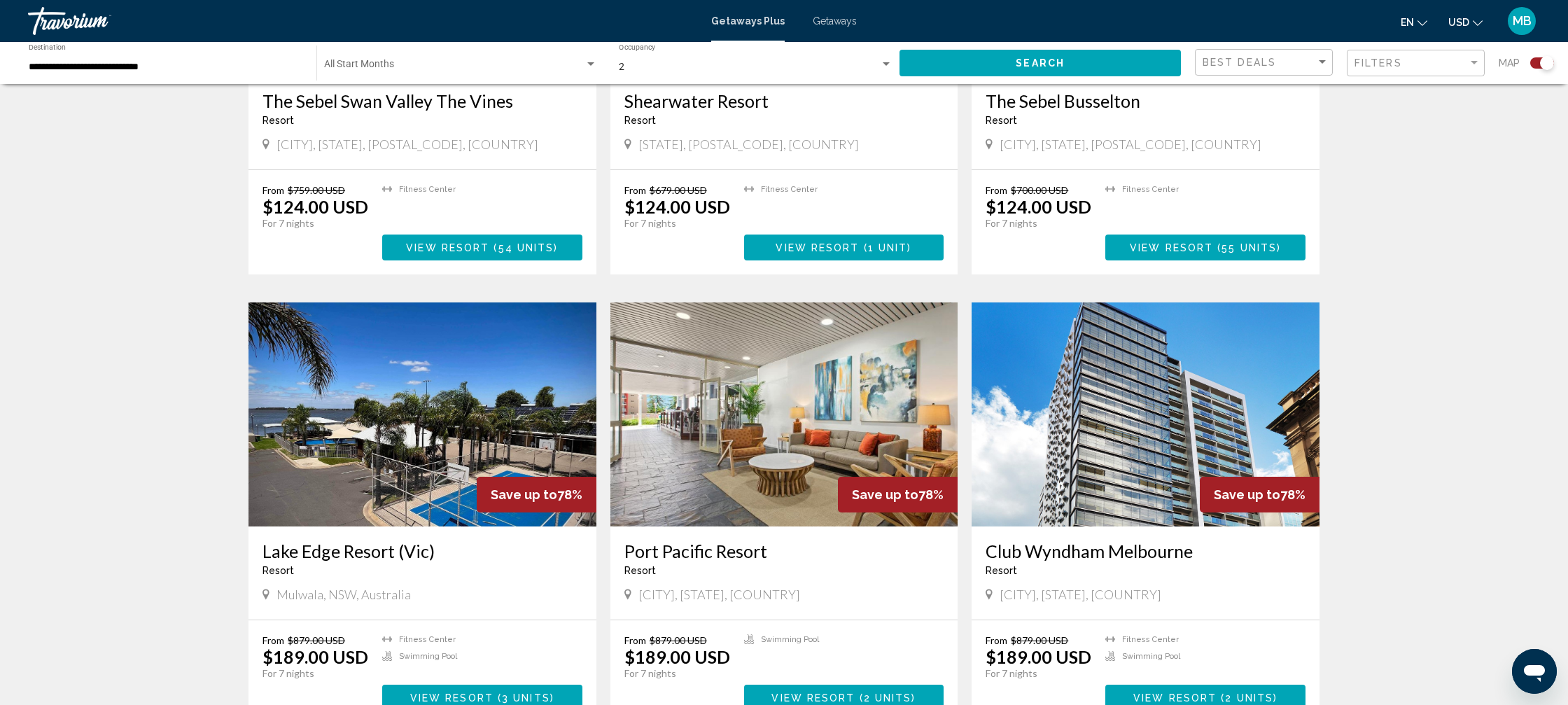 click at bounding box center [1145, 414] 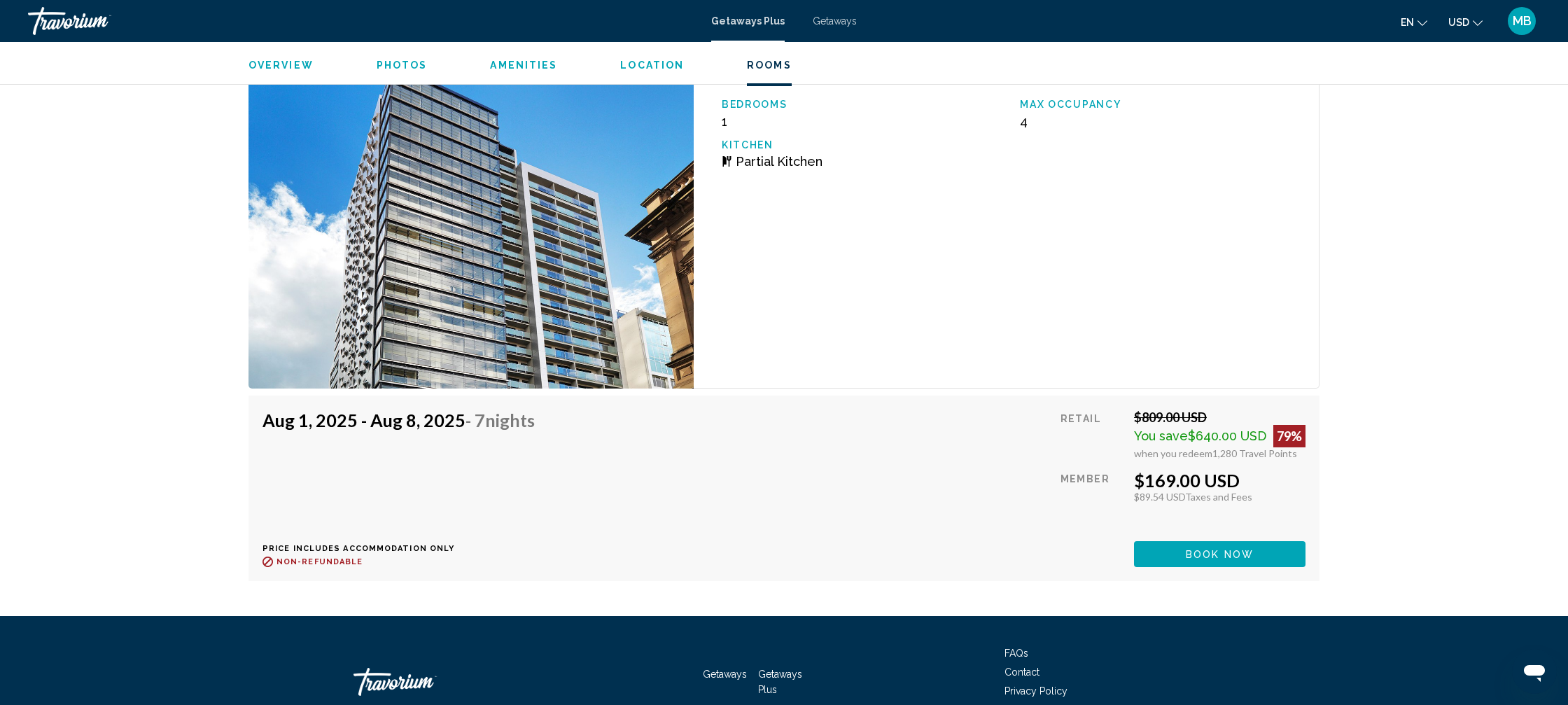 scroll, scrollTop: 2780, scrollLeft: 0, axis: vertical 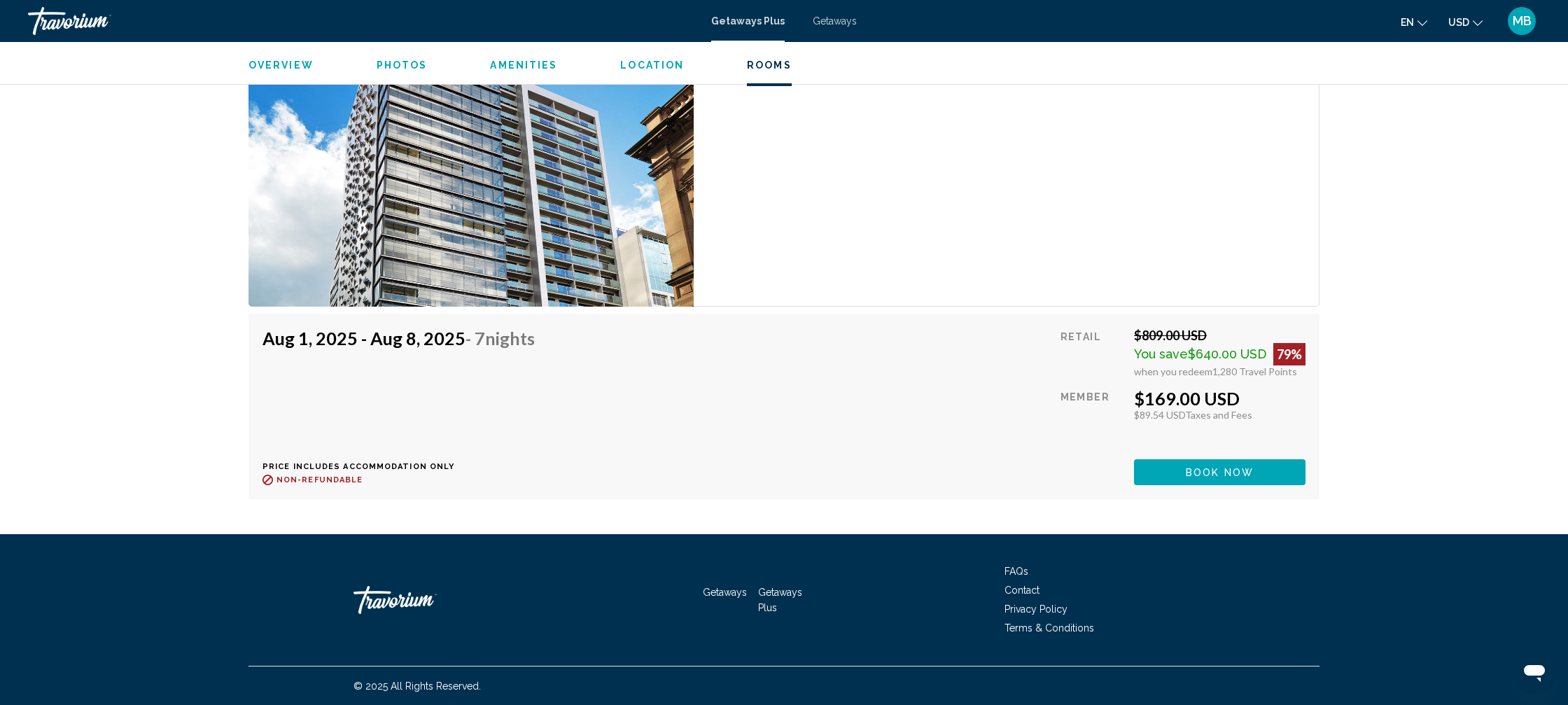click on "Getaways" at bounding box center (834, 21) 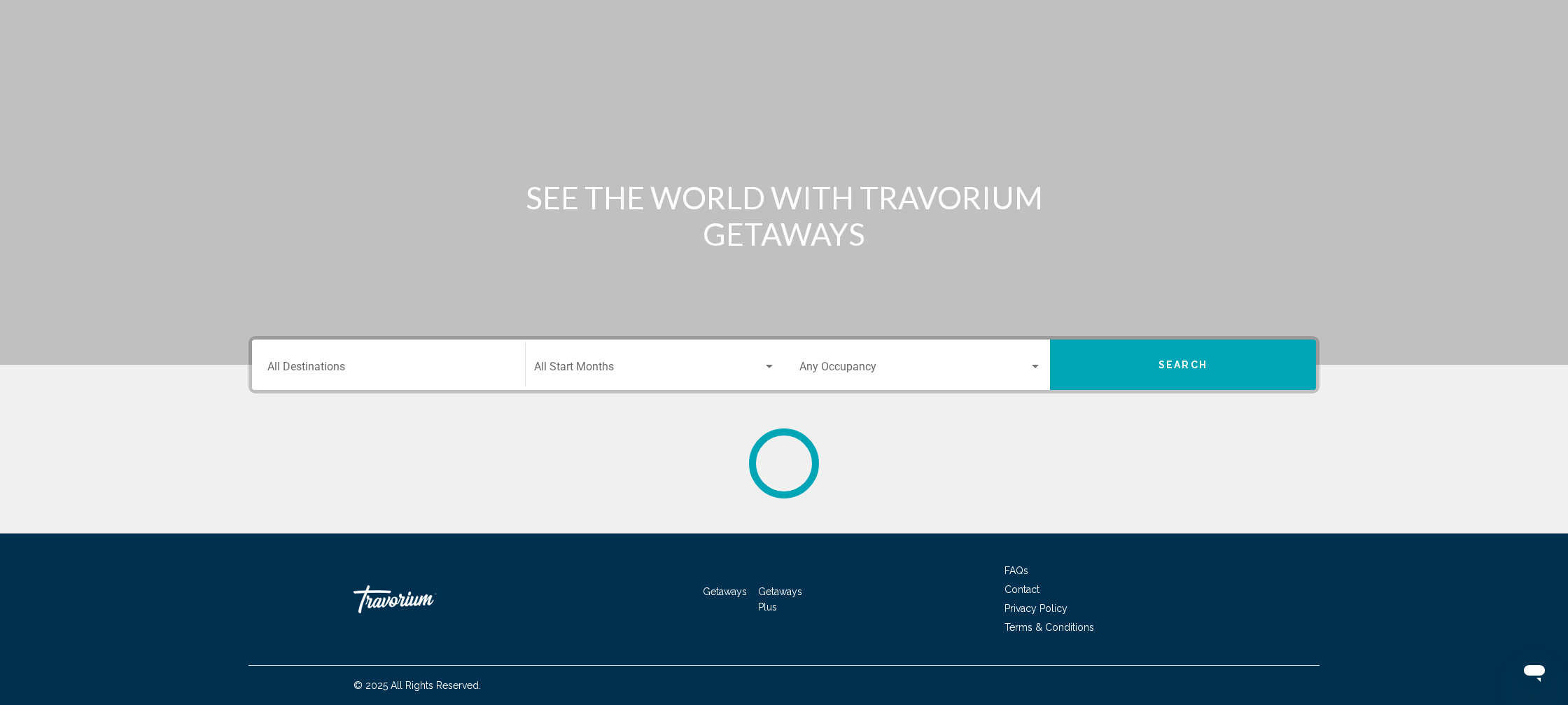 scroll, scrollTop: 0, scrollLeft: 0, axis: both 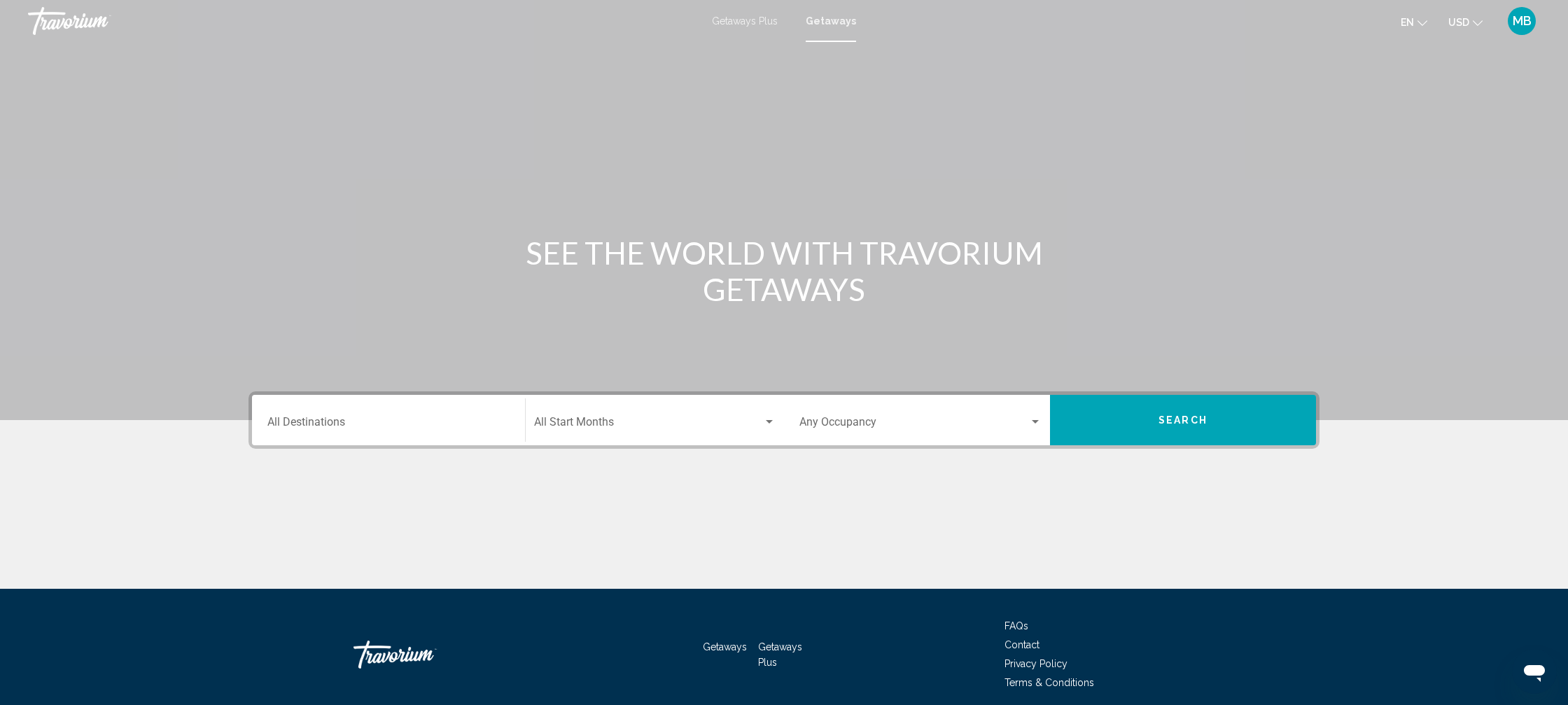 click on "Destination All Destinations" at bounding box center [388, 425] 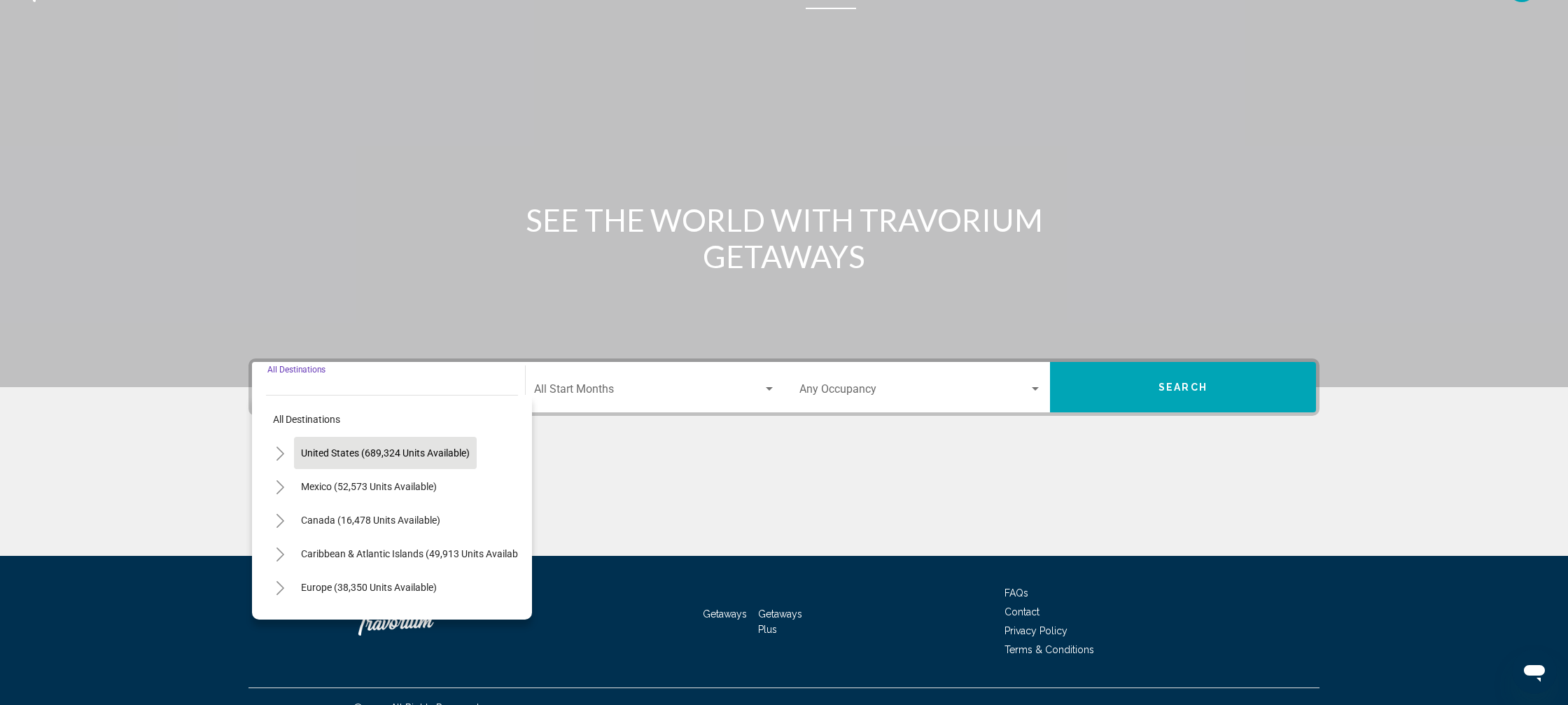 scroll, scrollTop: 55, scrollLeft: 0, axis: vertical 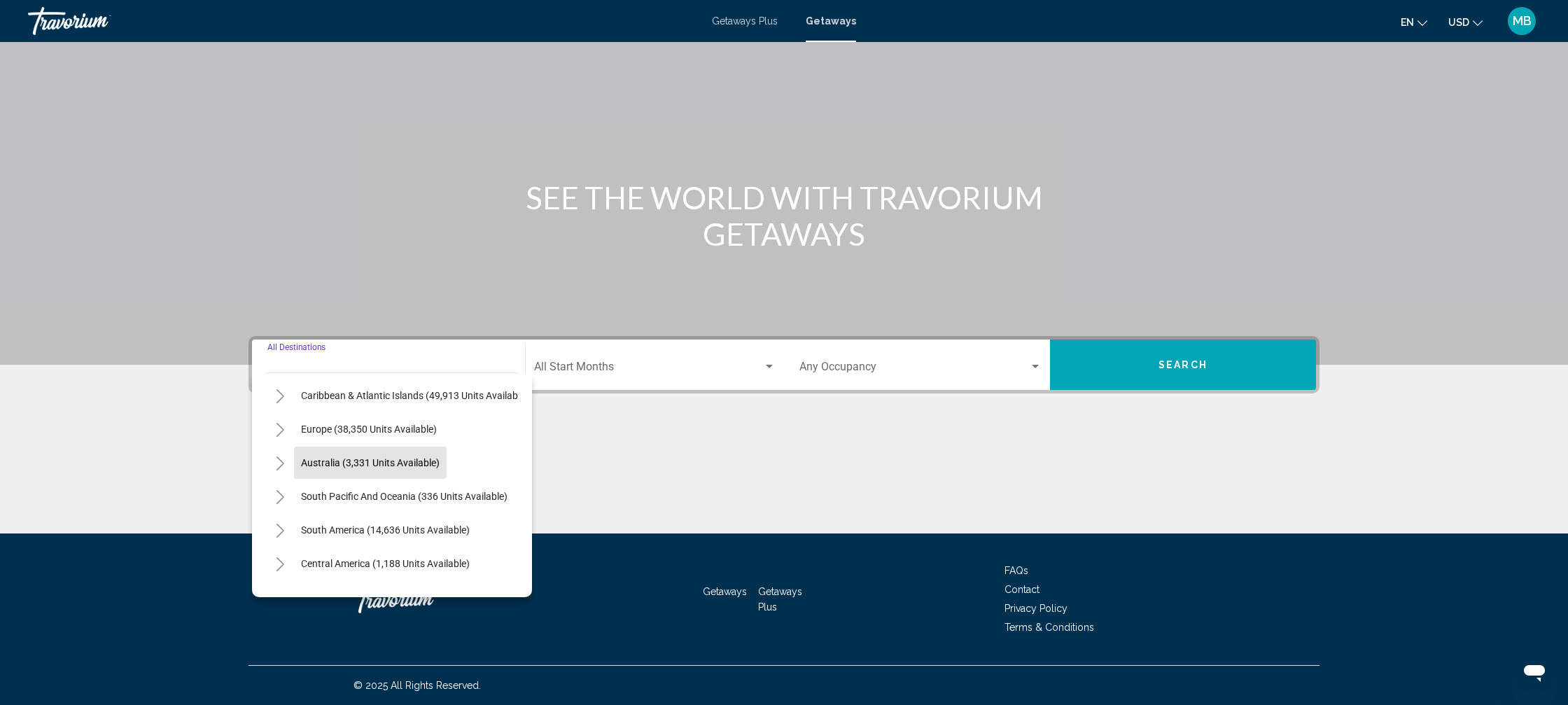 click on "Australia (3,331 units available)" at bounding box center (404, 496) 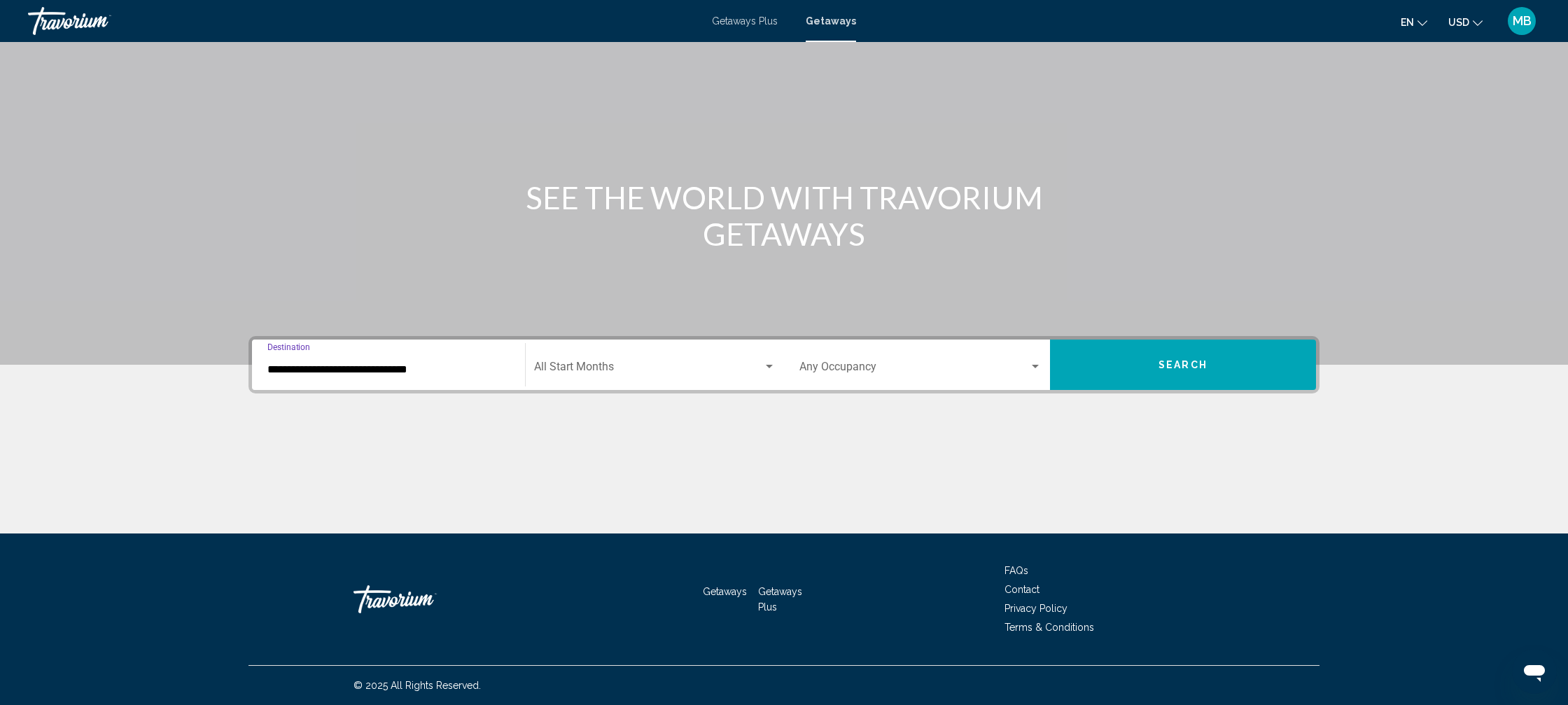click at bounding box center (648, 370) 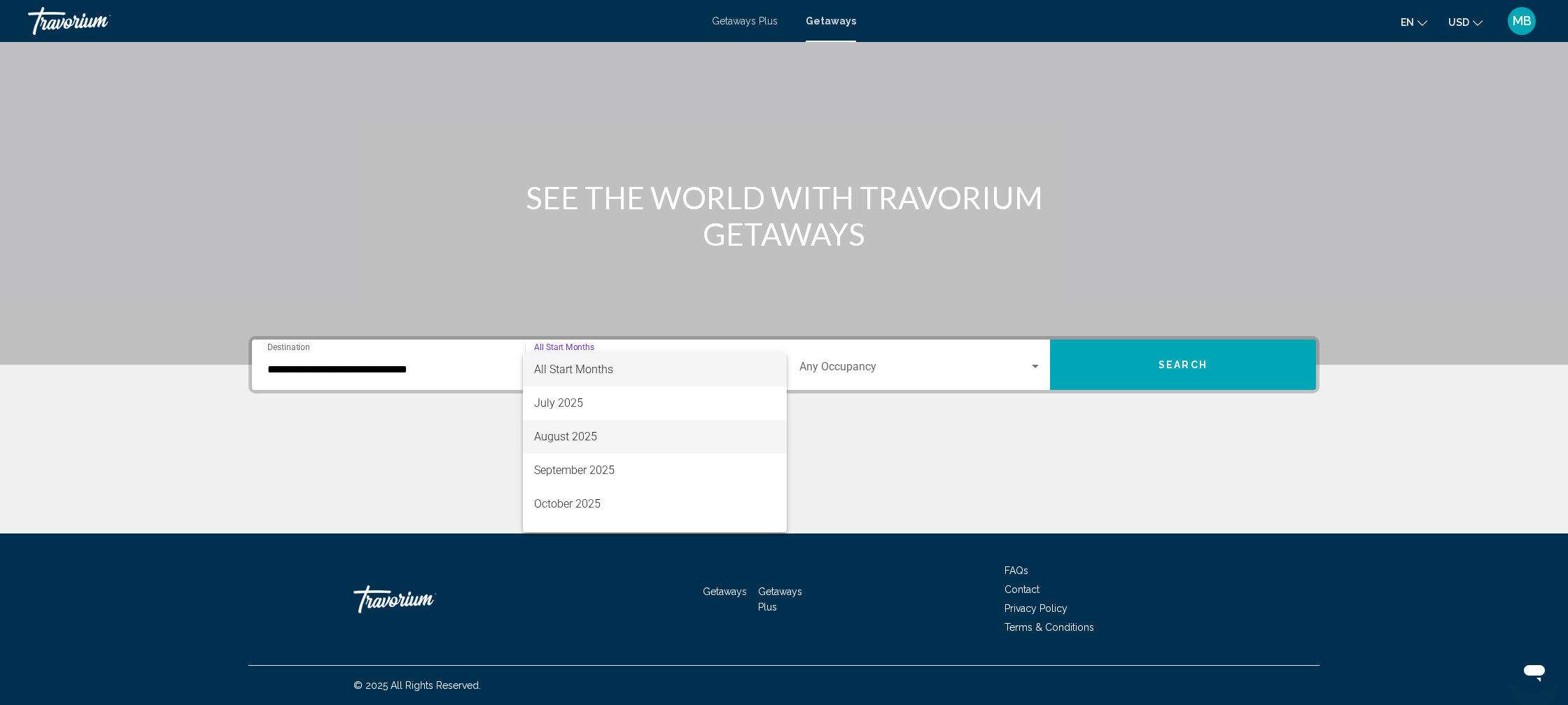 click on "August 2025" at bounding box center (654, 437) 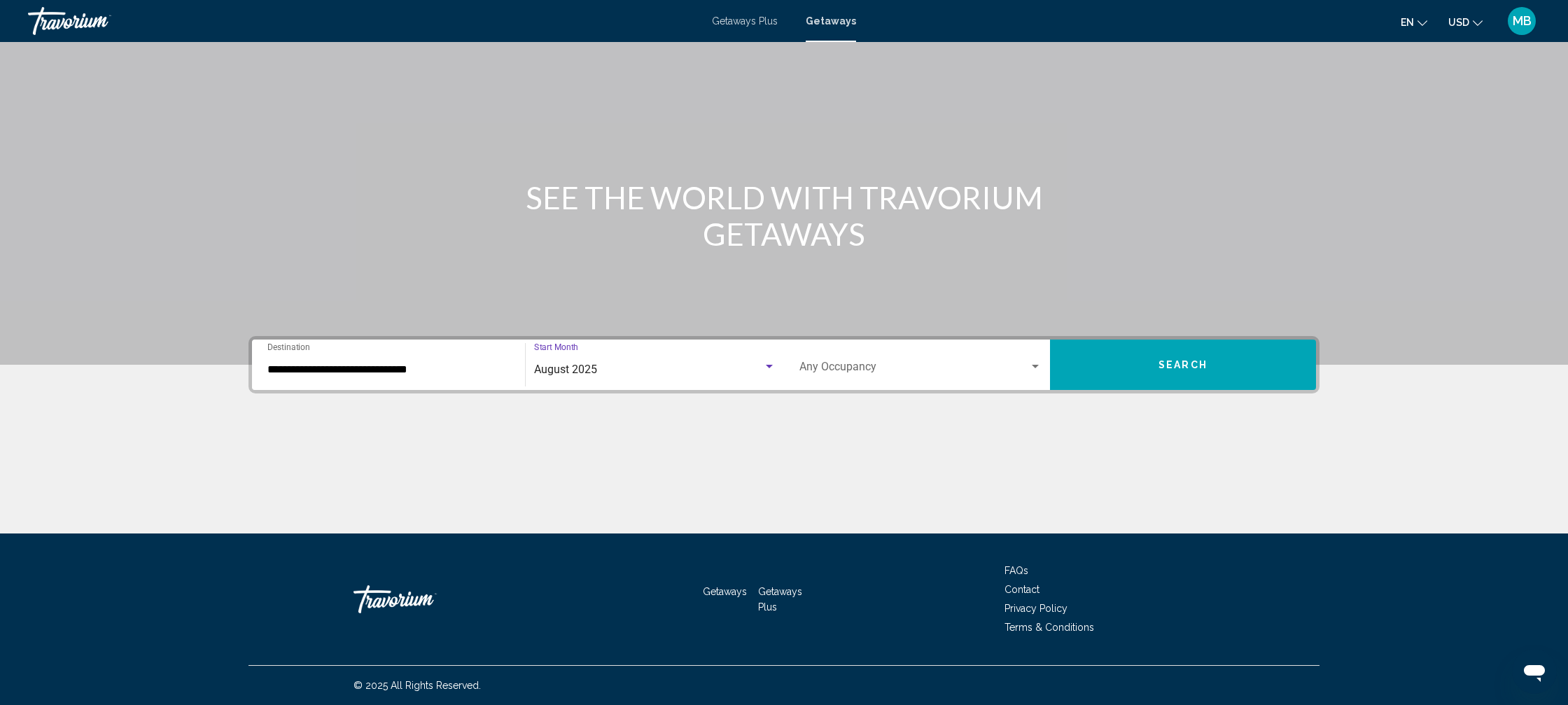 click at bounding box center [914, 370] 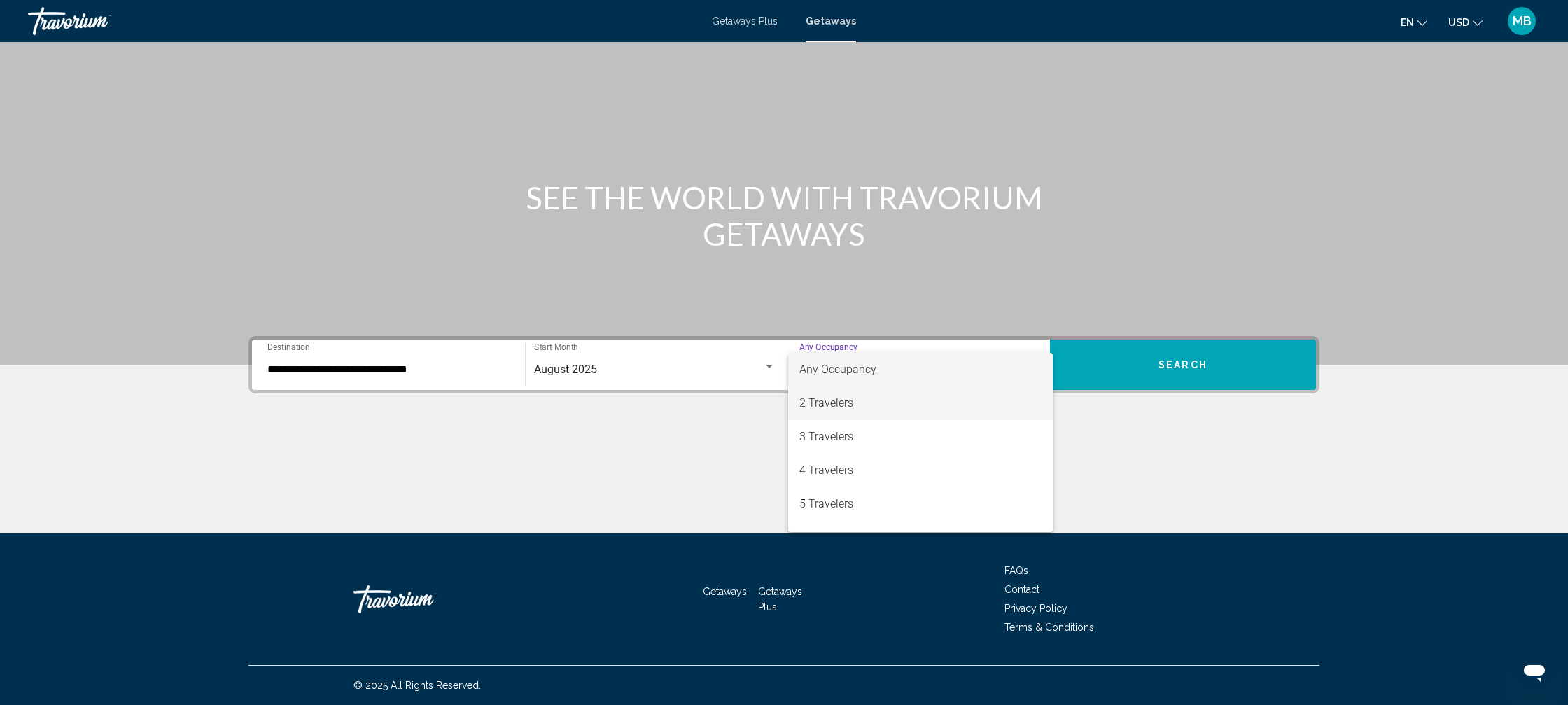 click on "2 Travelers" at bounding box center [920, 403] 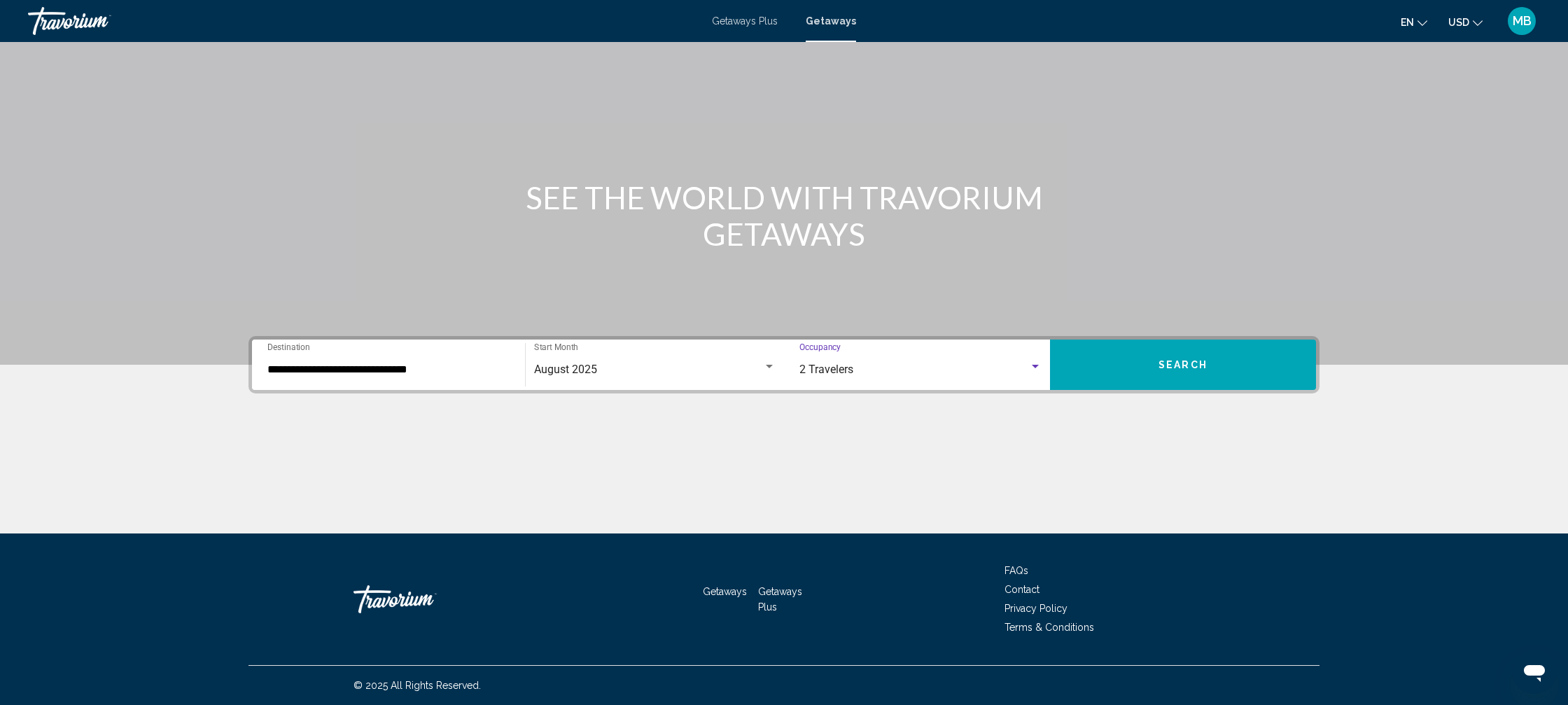 click on "Search" at bounding box center (1183, 365) 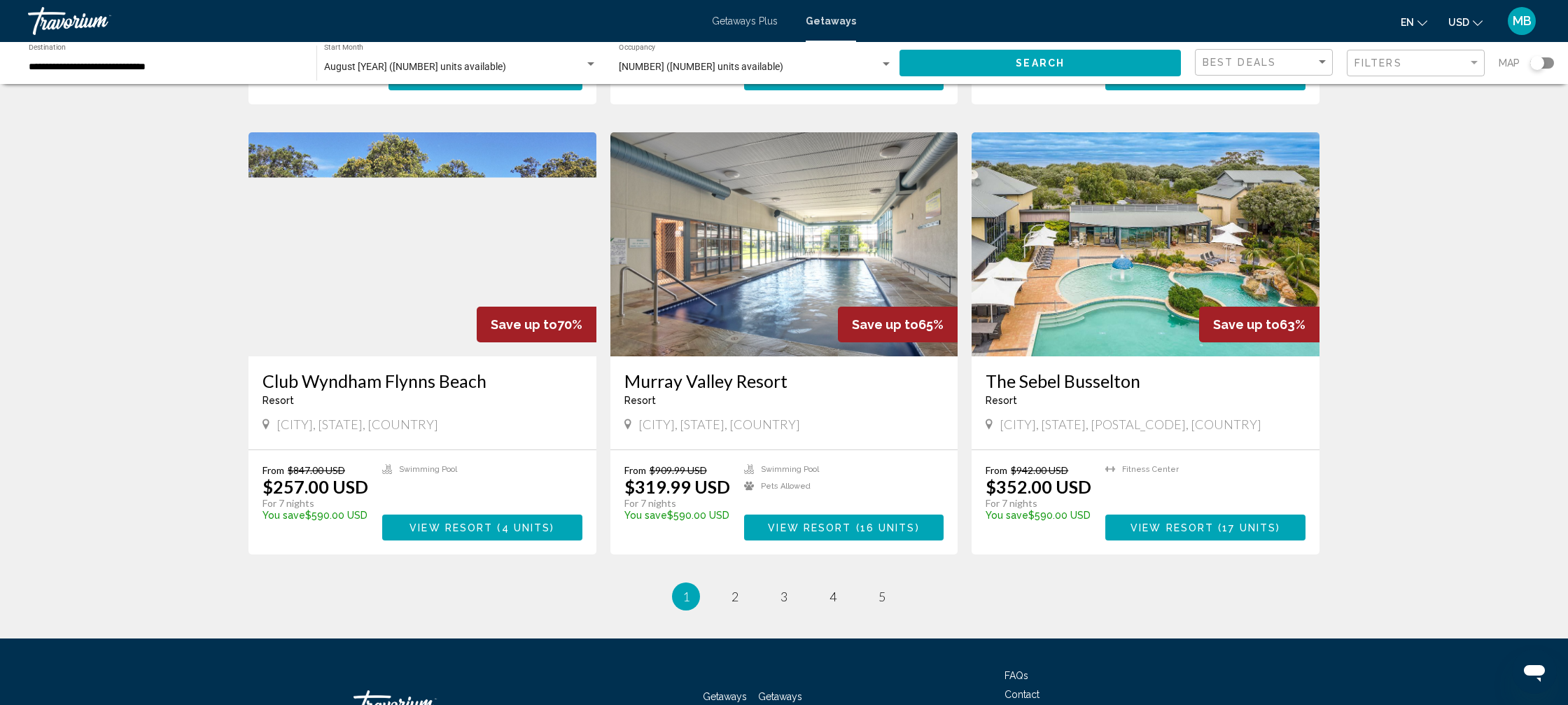 scroll, scrollTop: 1371, scrollLeft: 0, axis: vertical 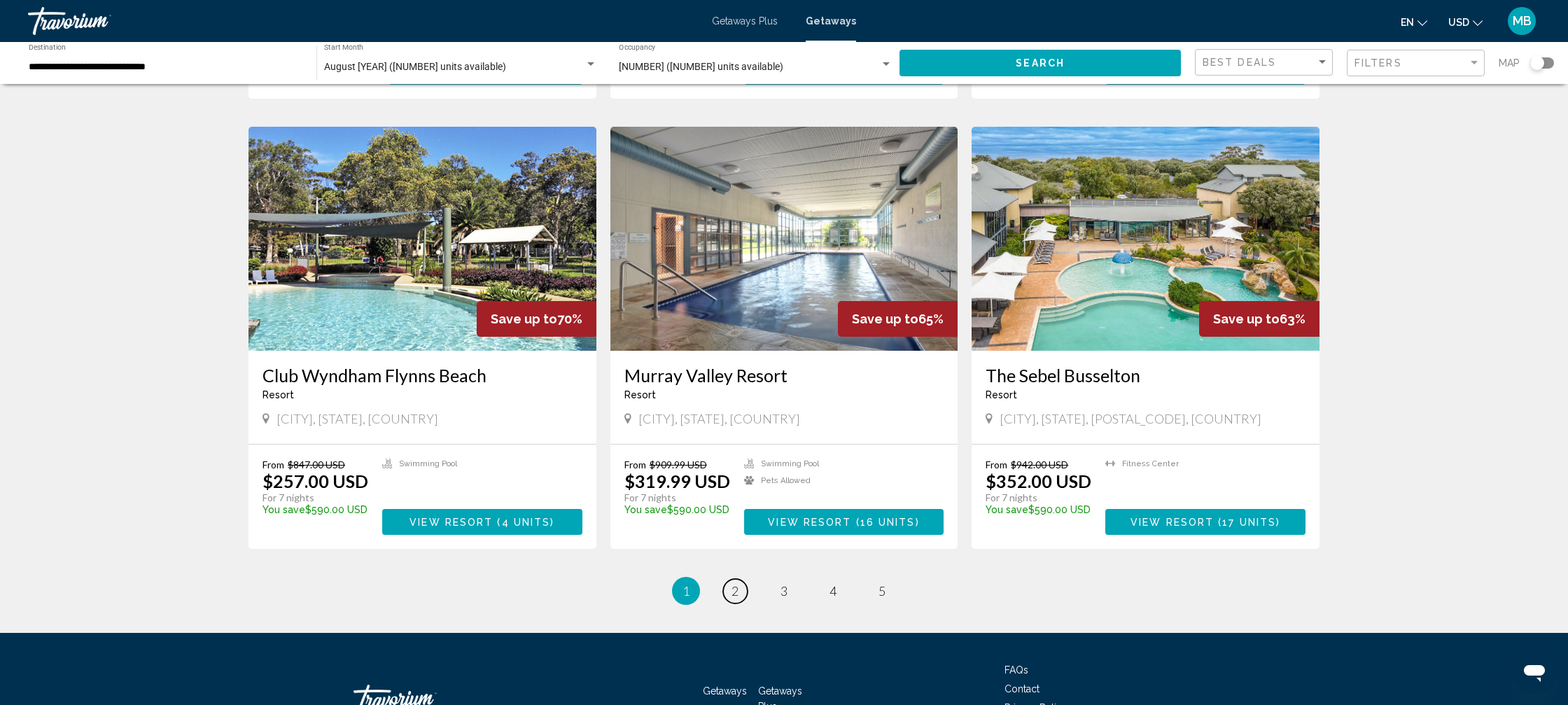 drag, startPoint x: 739, startPoint y: 589, endPoint x: 746, endPoint y: 587, distance: 7.28011 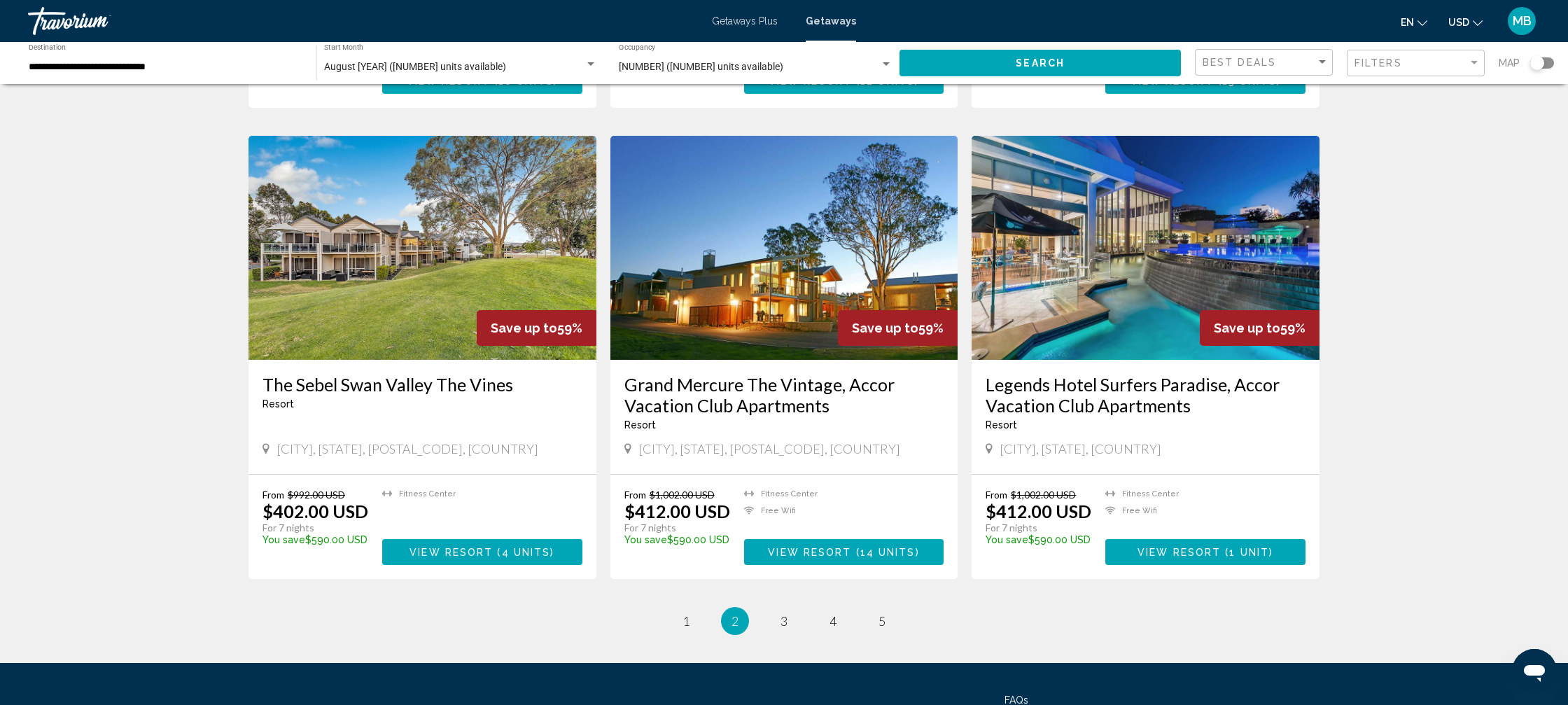 scroll, scrollTop: 1405, scrollLeft: 0, axis: vertical 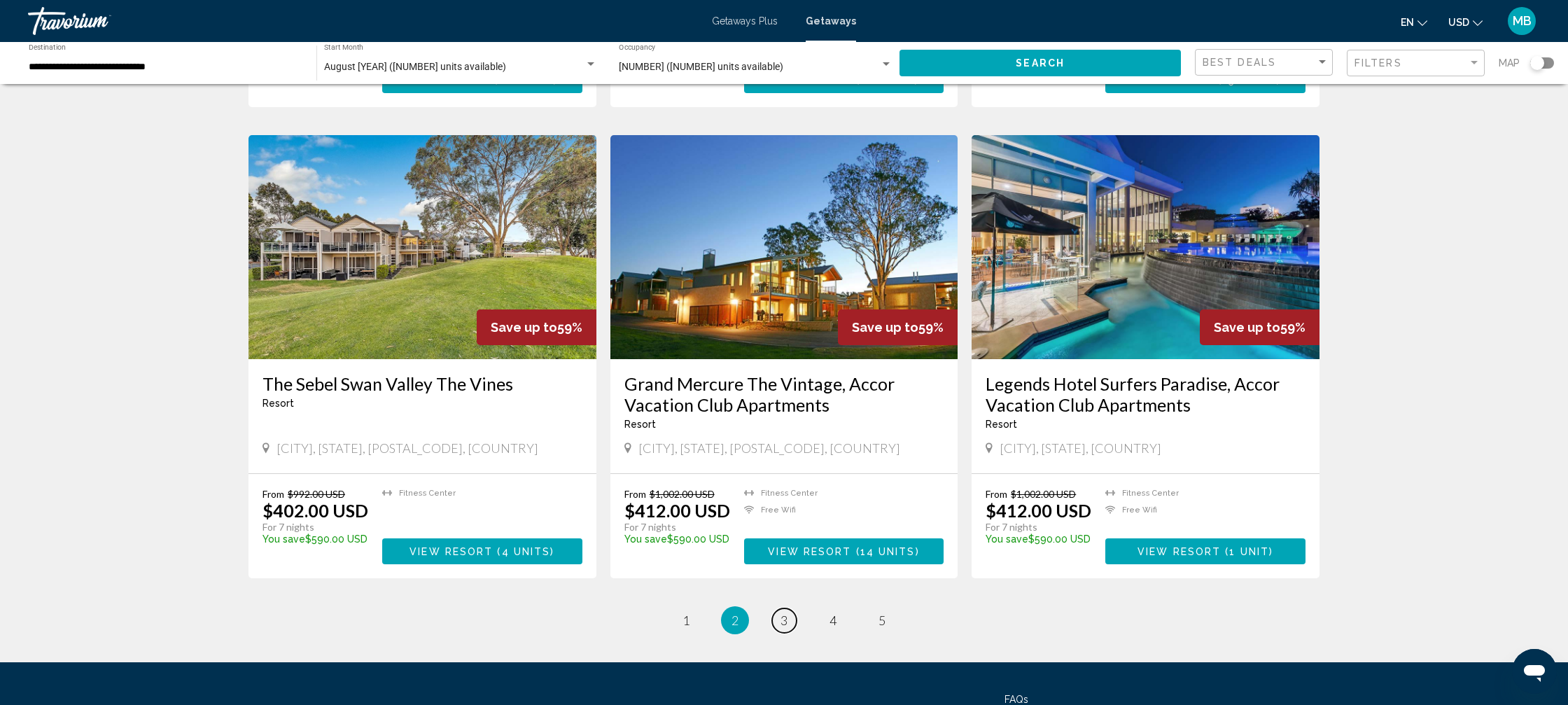 click on "3" at bounding box center [784, 620] 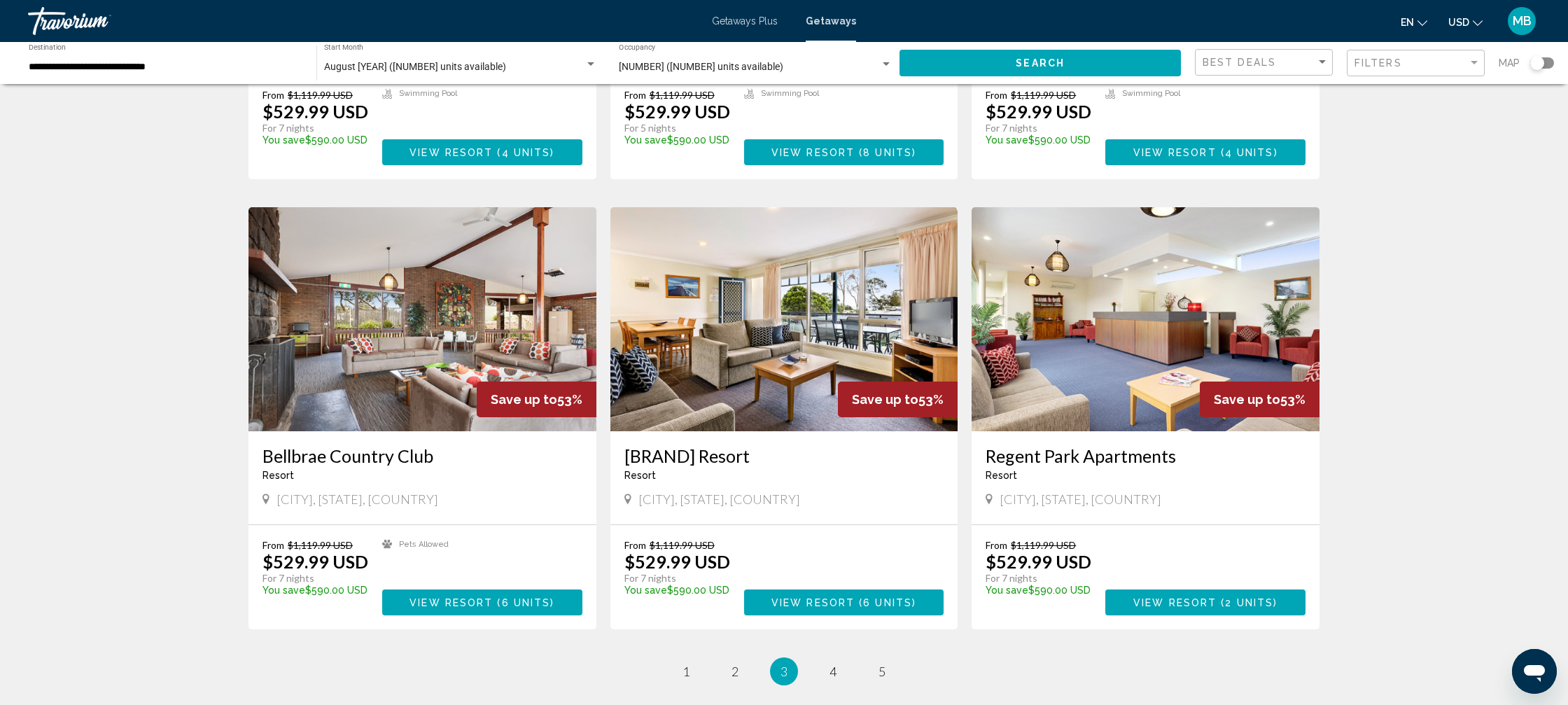 scroll, scrollTop: 1300, scrollLeft: 0, axis: vertical 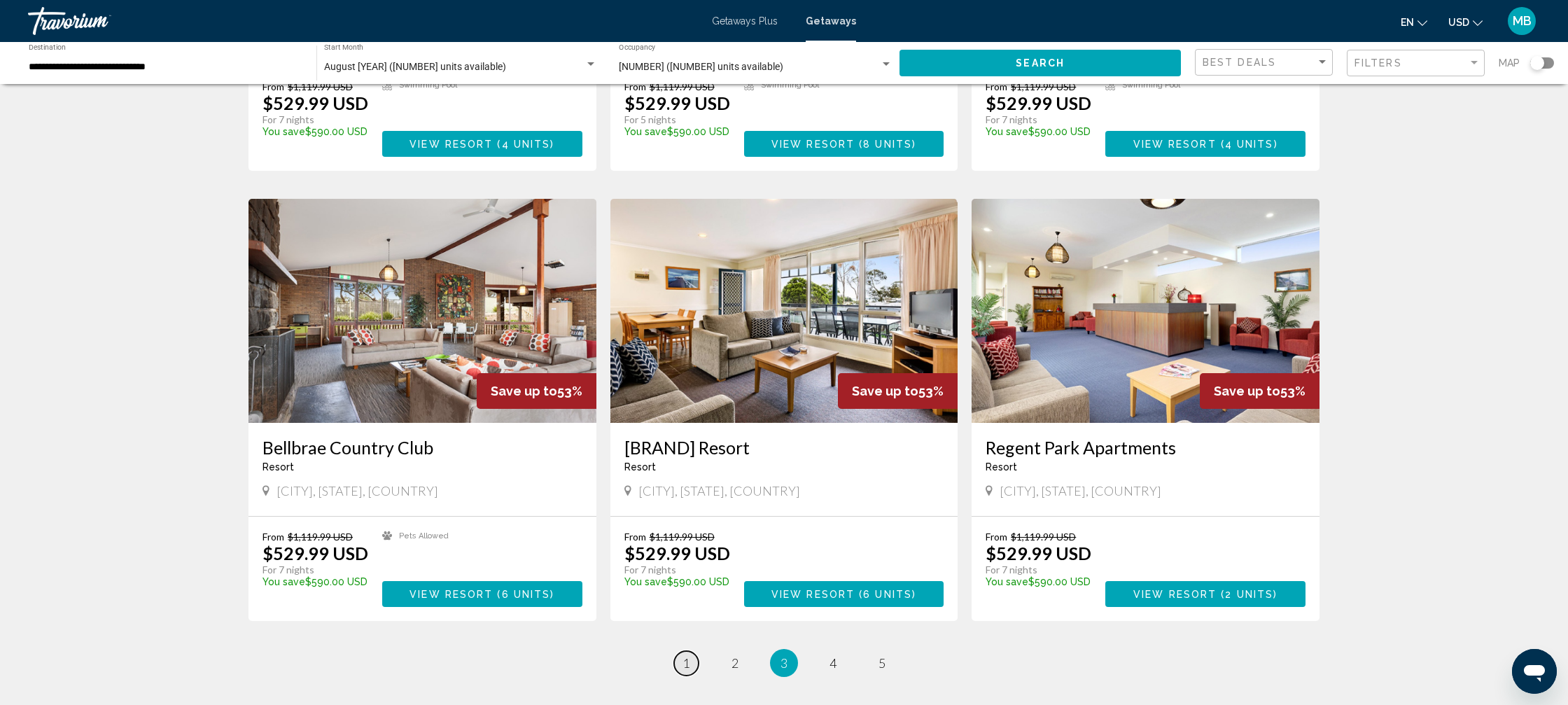 click on "page  1" at bounding box center [686, 663] 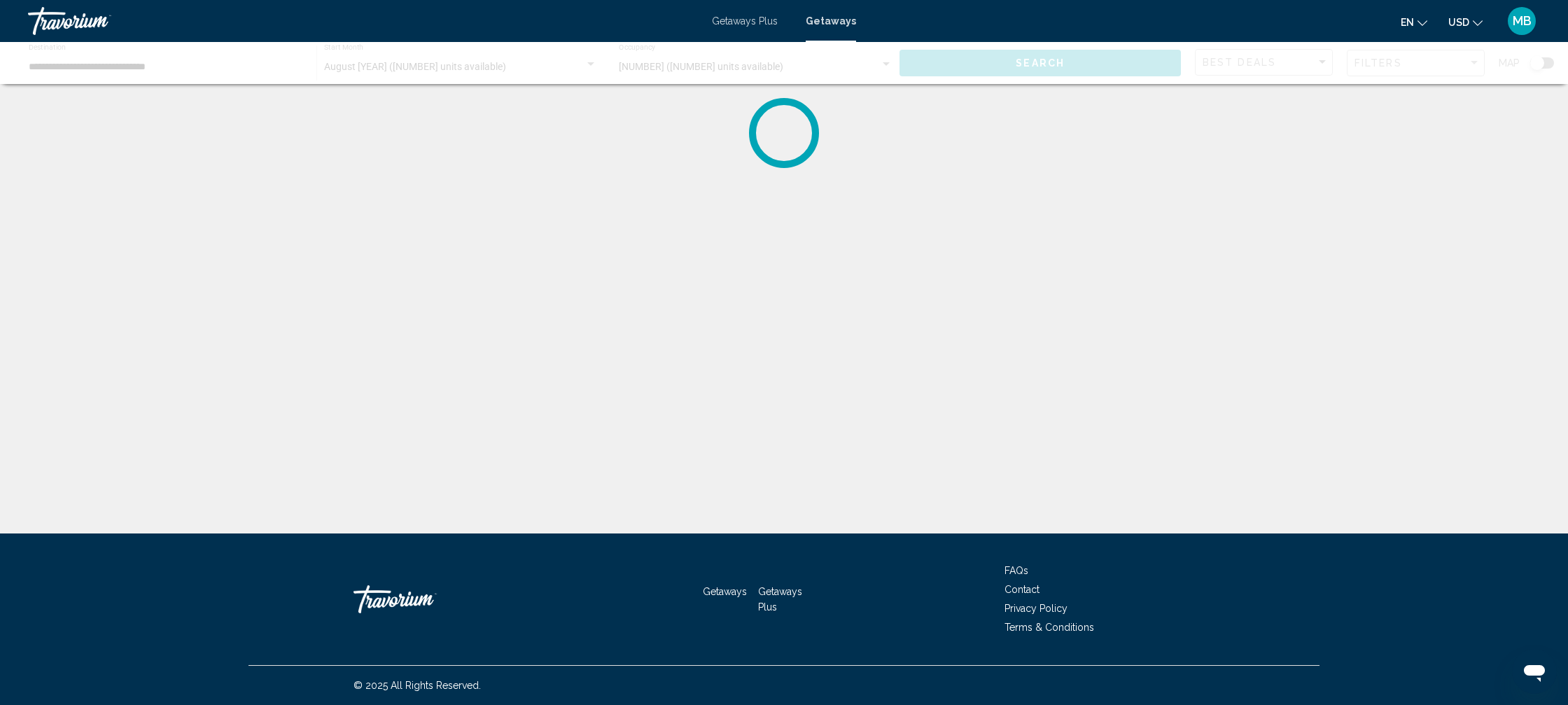 scroll, scrollTop: 0, scrollLeft: 0, axis: both 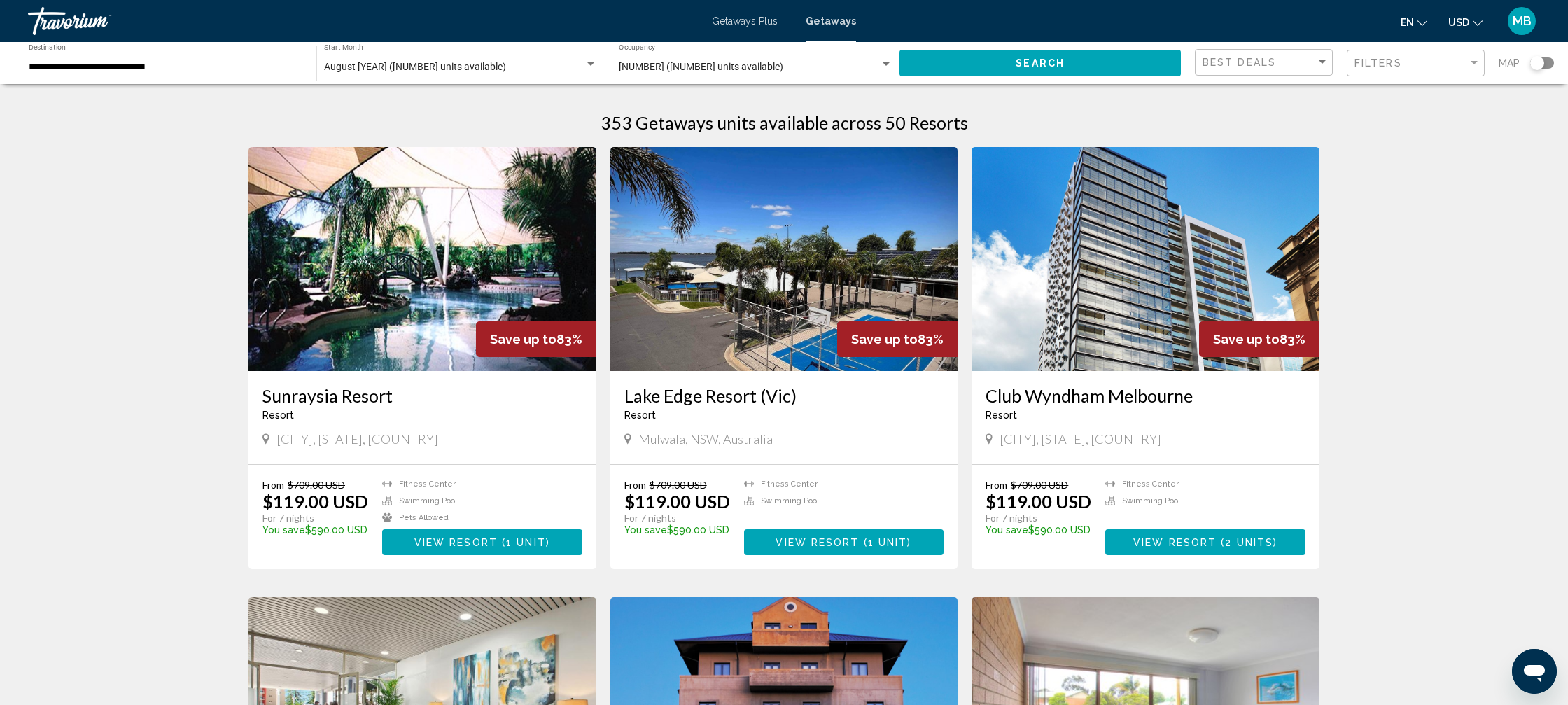 click at bounding box center [1145, 259] 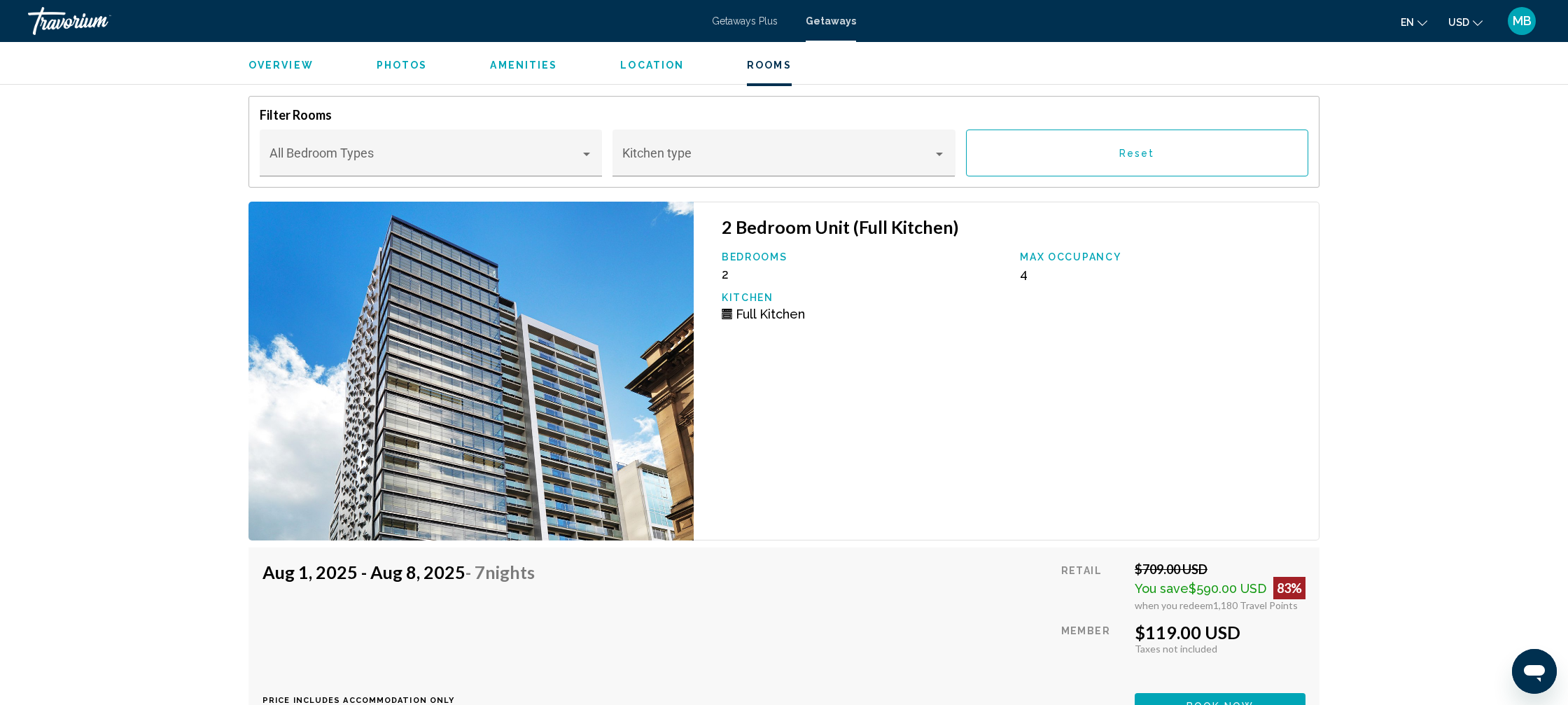 scroll, scrollTop: 2001, scrollLeft: 0, axis: vertical 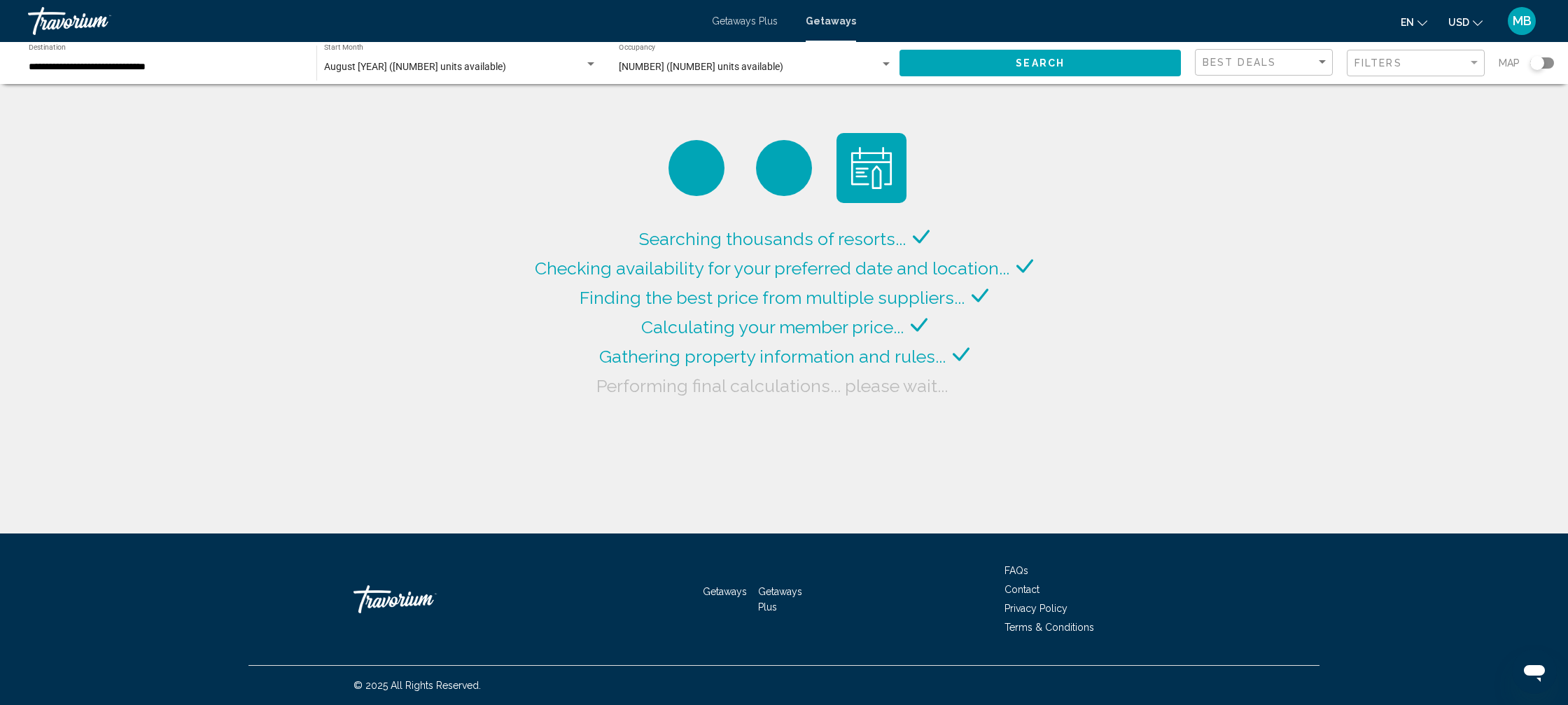 click on "**********" 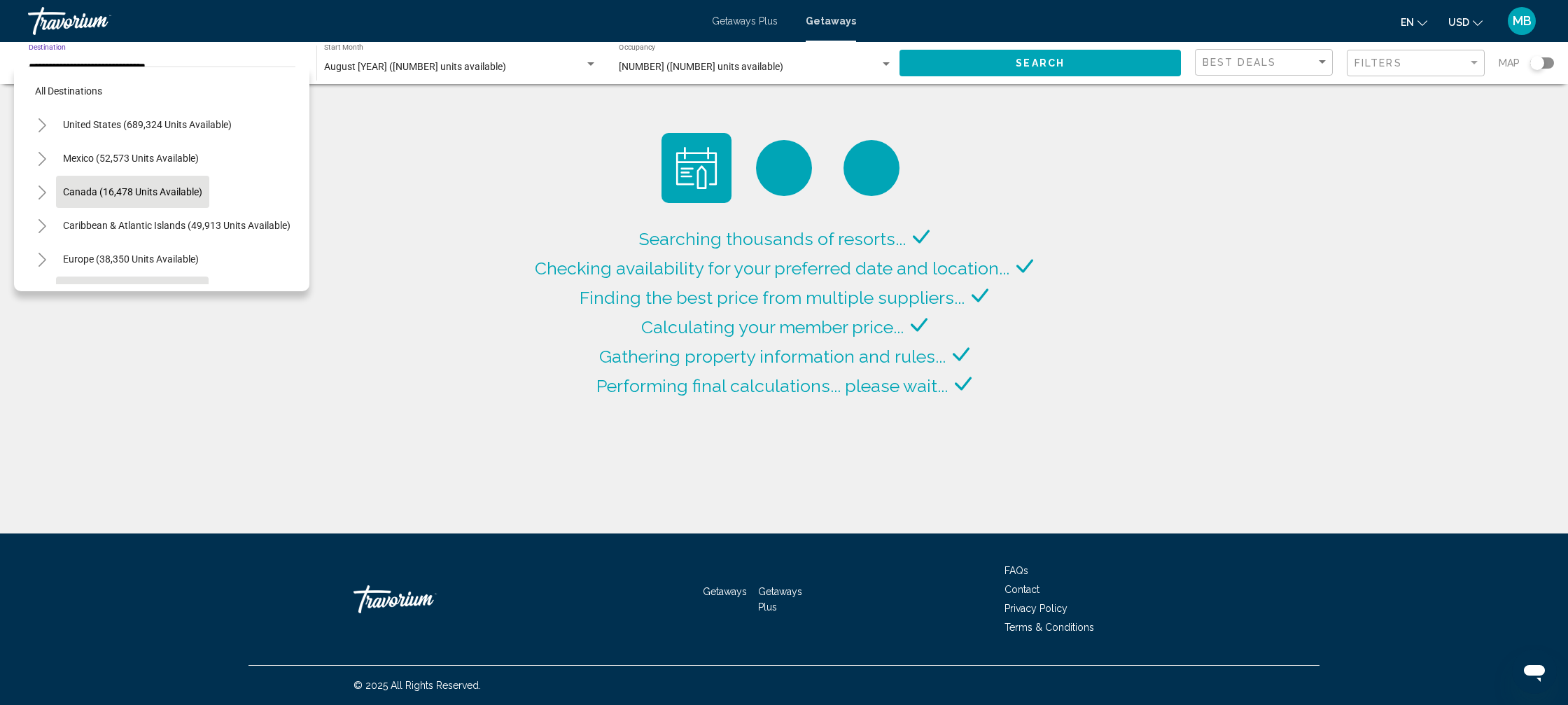 scroll, scrollTop: 117, scrollLeft: 0, axis: vertical 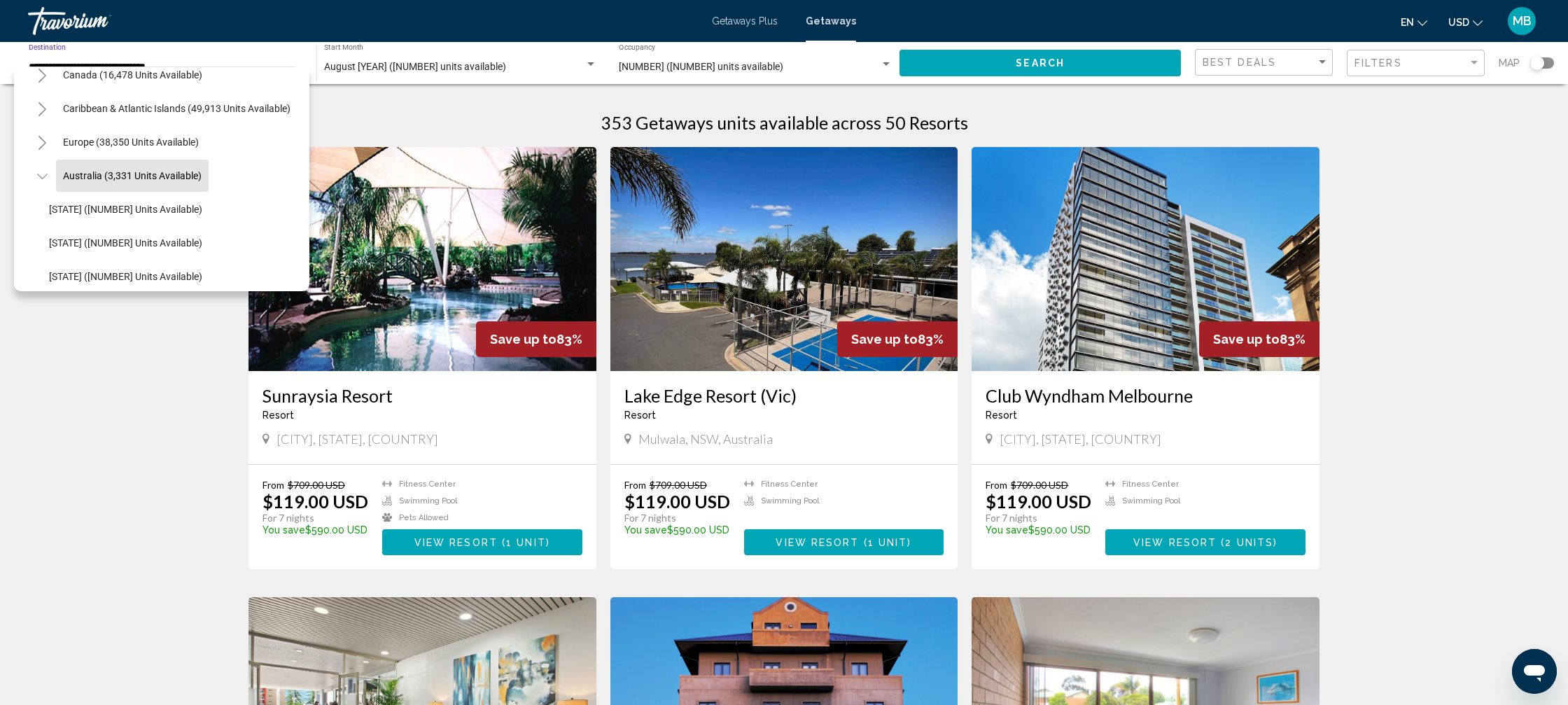click 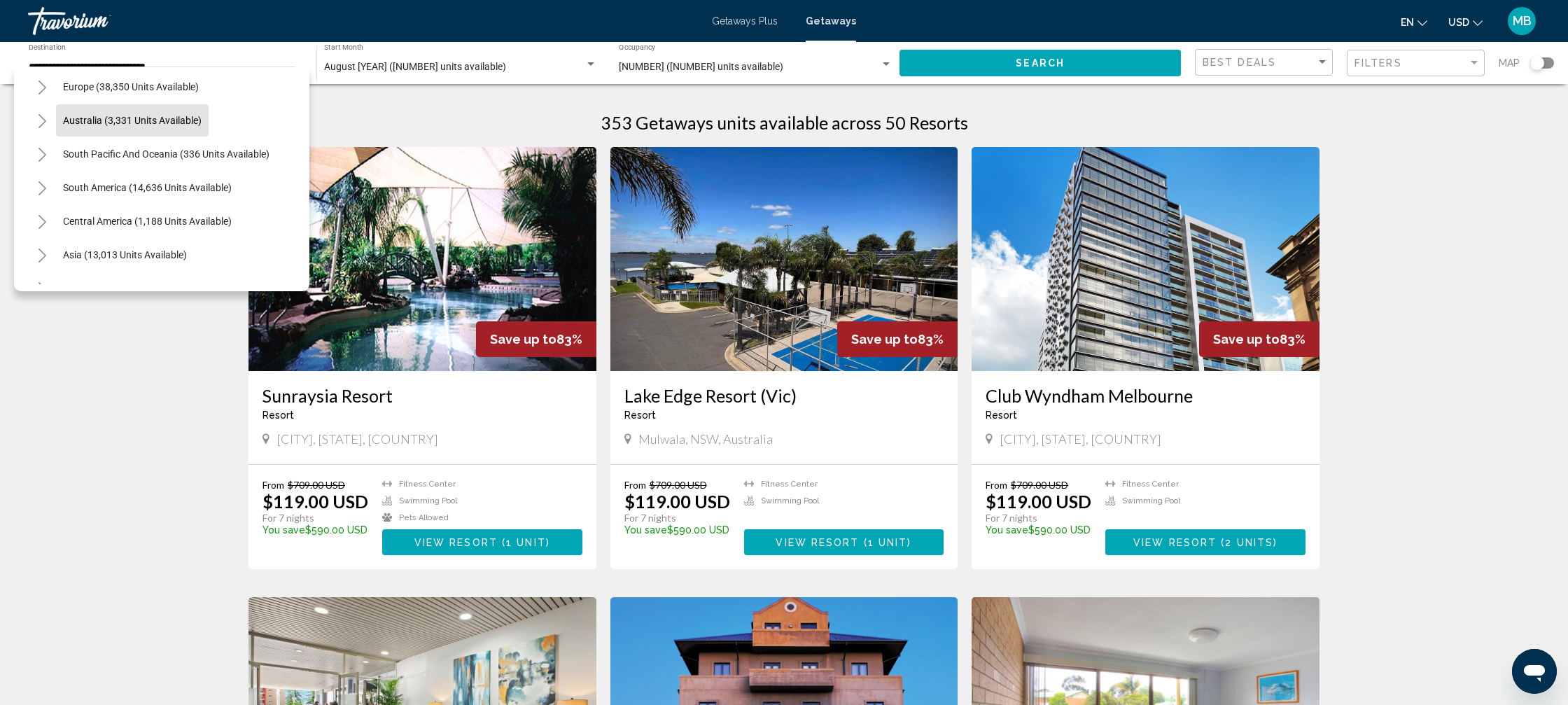 scroll, scrollTop: 227, scrollLeft: 0, axis: vertical 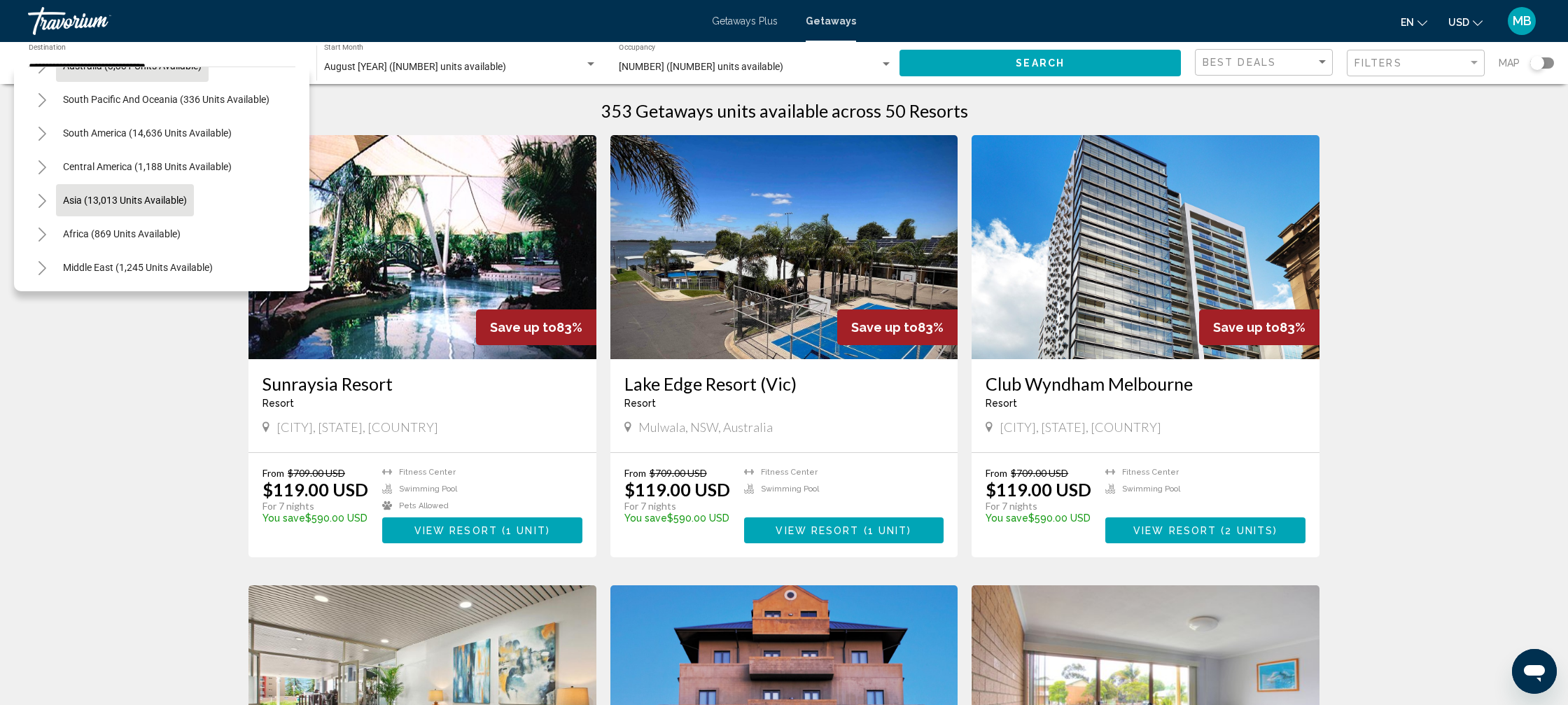 click on "Asia (13,013 units available)" at bounding box center (122, 234) 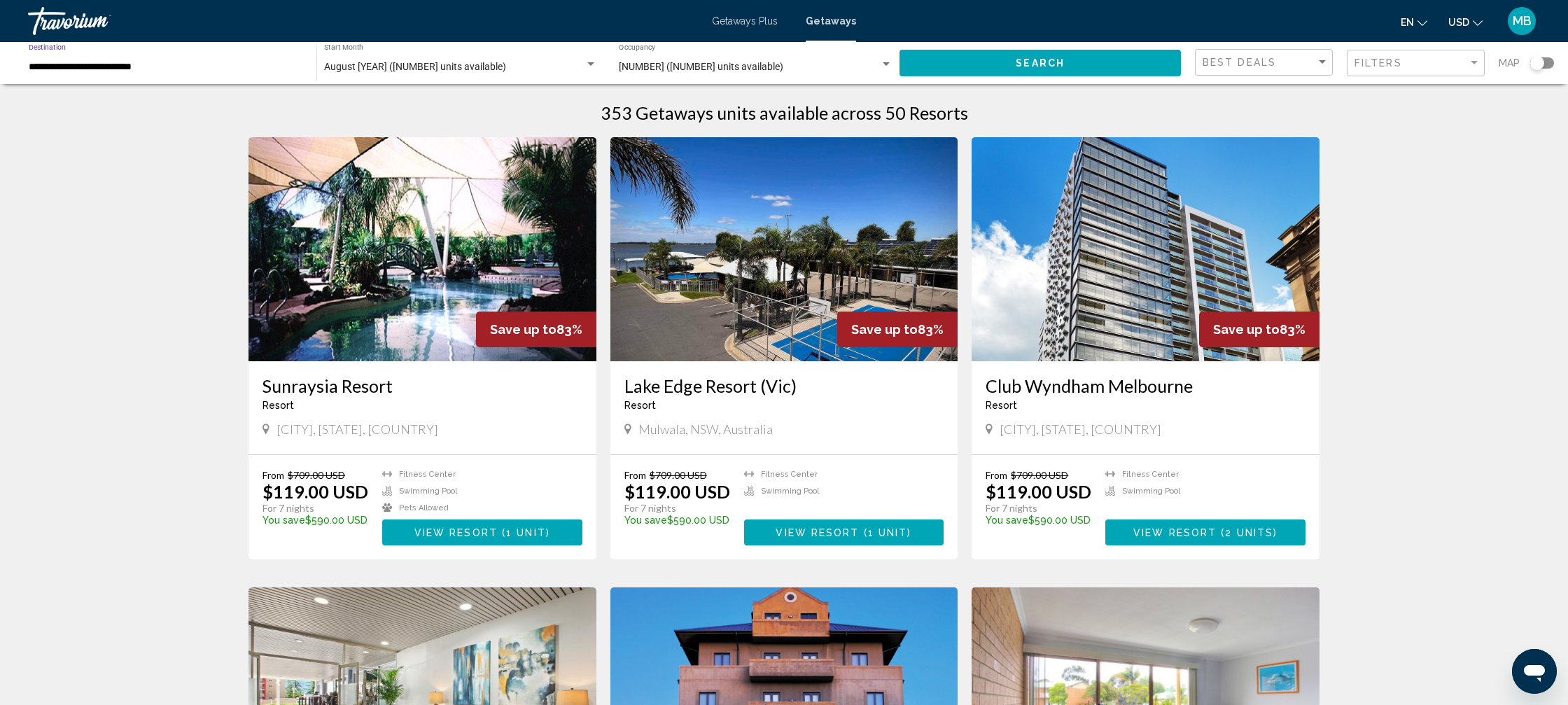 scroll, scrollTop: 8, scrollLeft: 0, axis: vertical 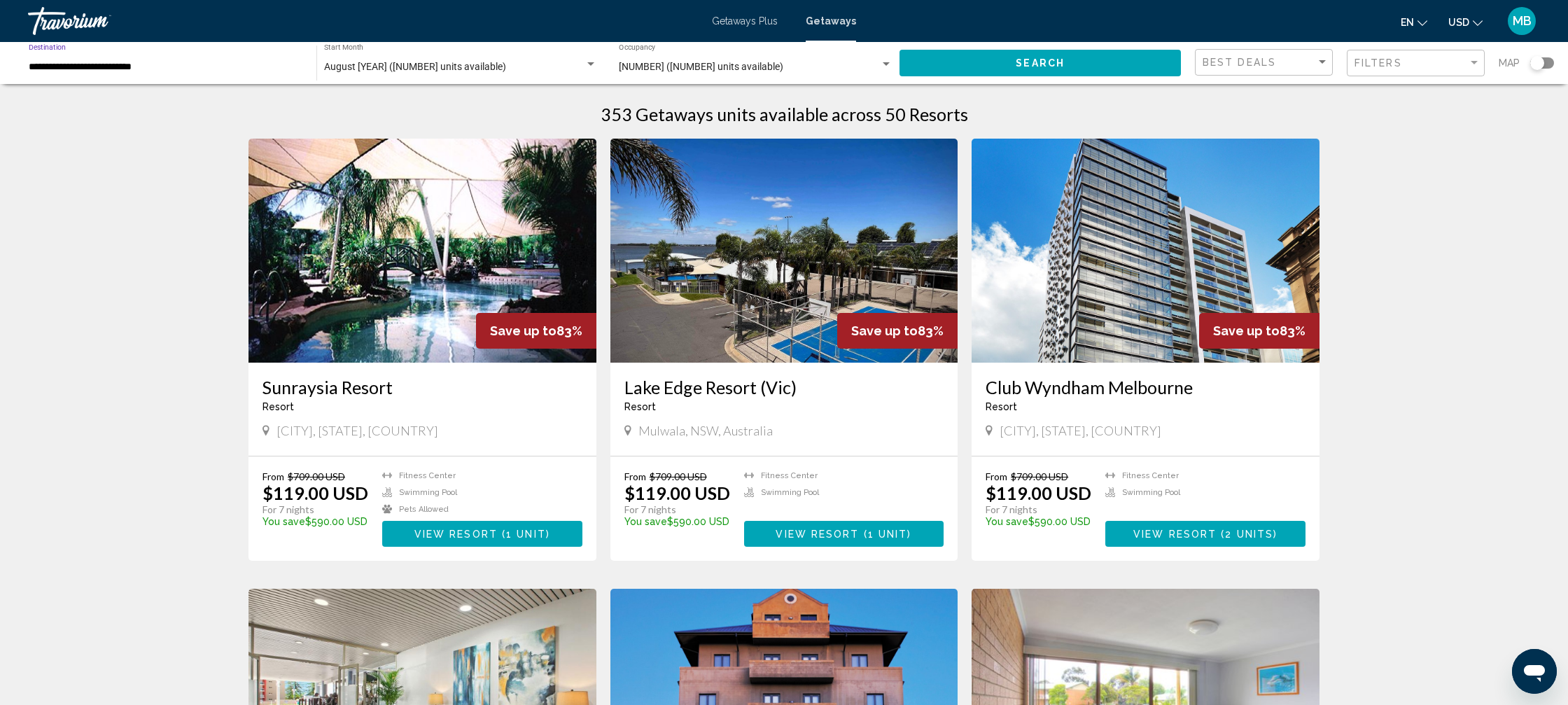 click on "Search" 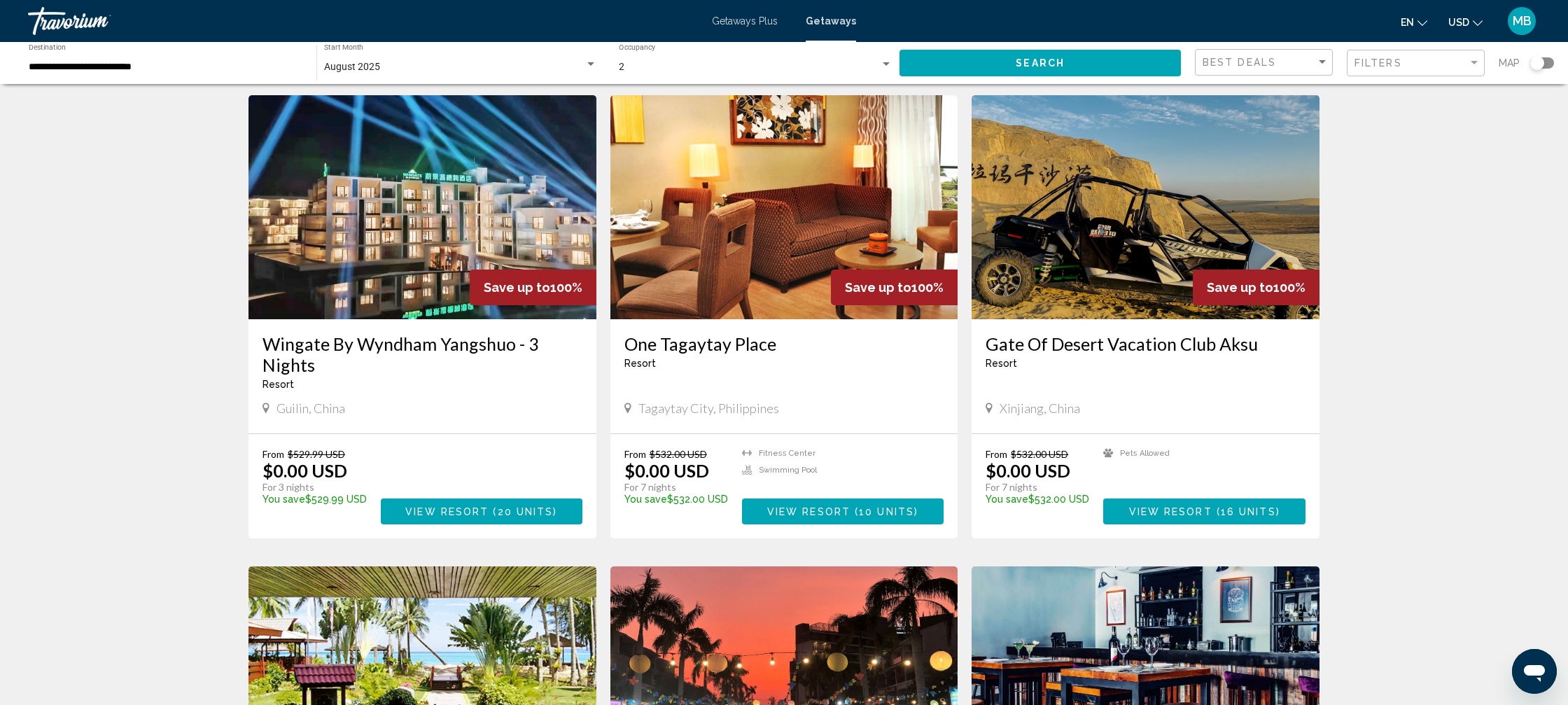 scroll, scrollTop: 0, scrollLeft: 0, axis: both 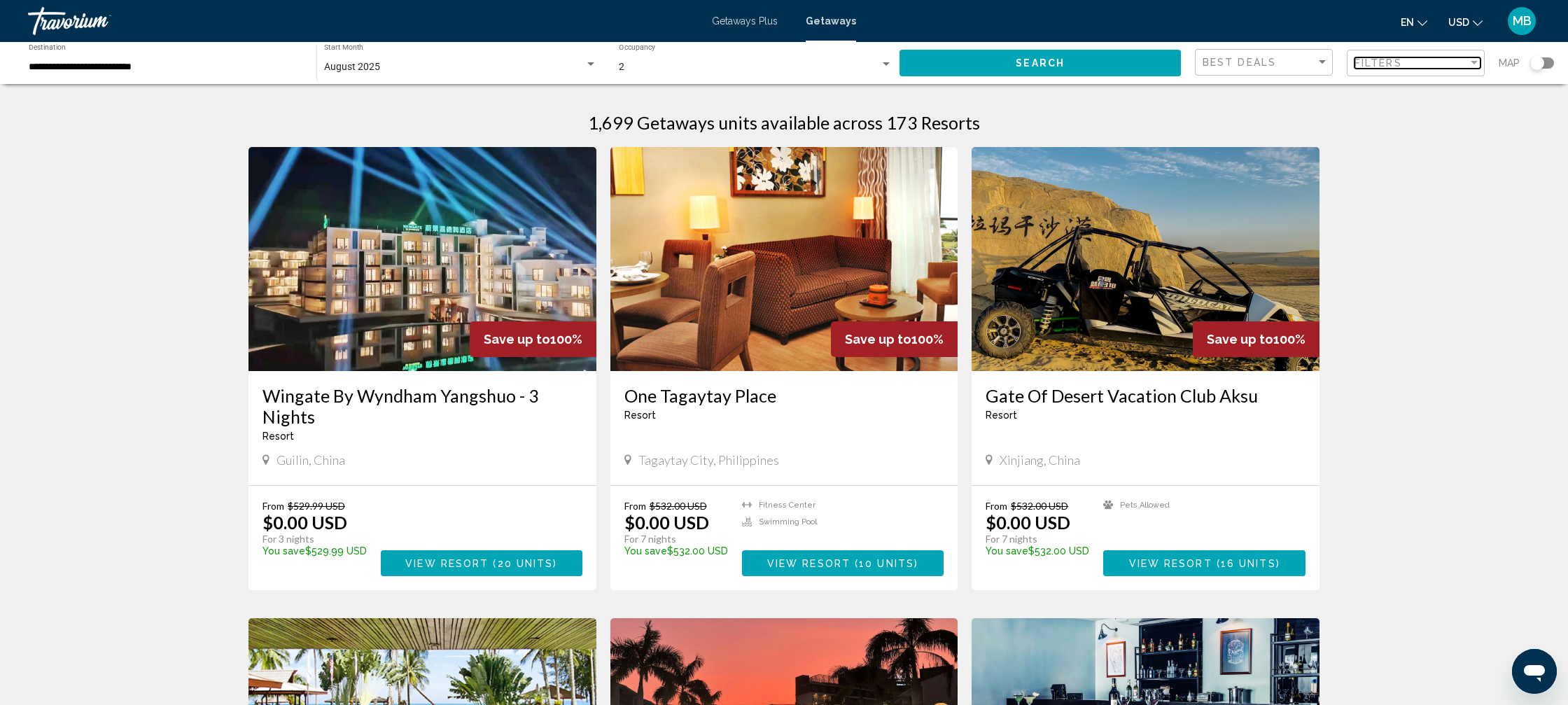 click on "Filters" at bounding box center [1378, 63] 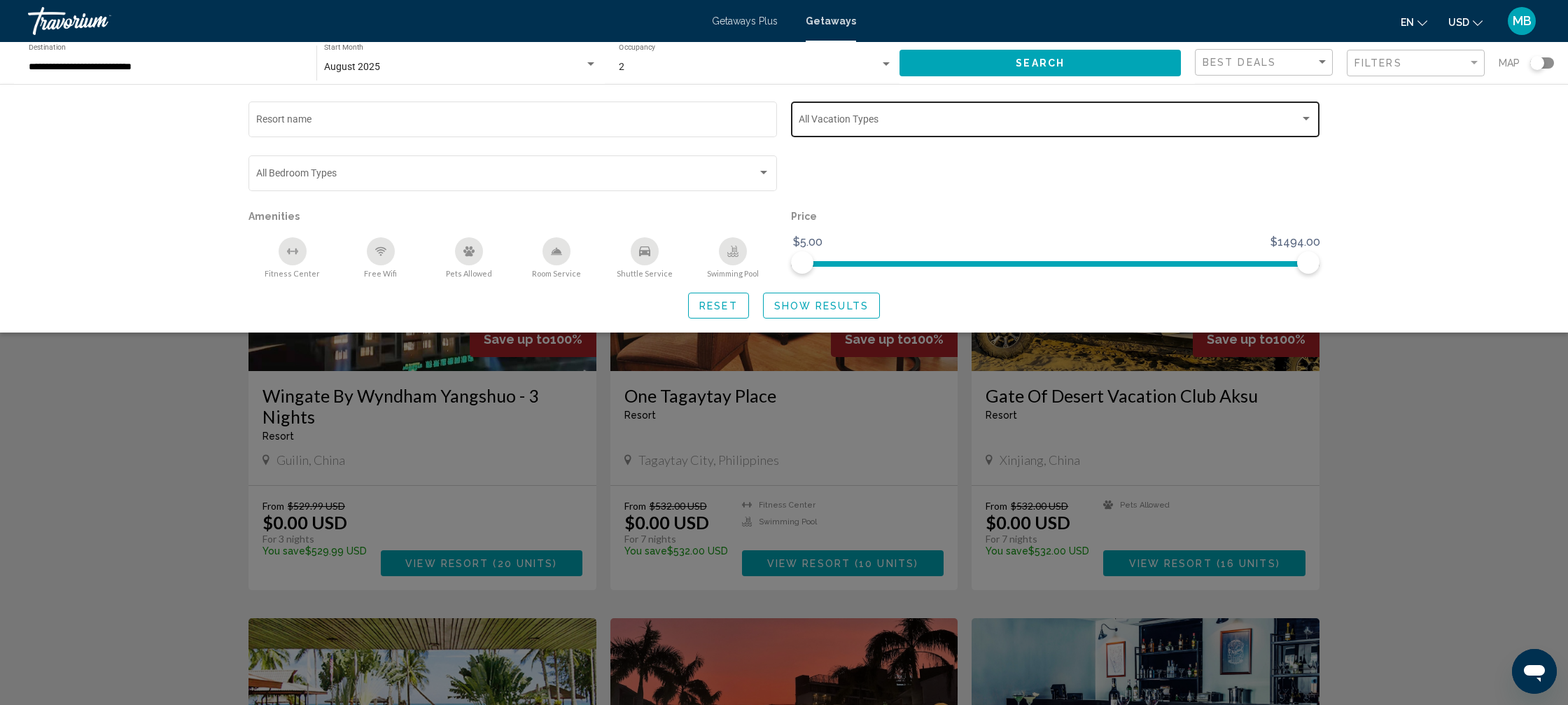 click at bounding box center [1049, 122] 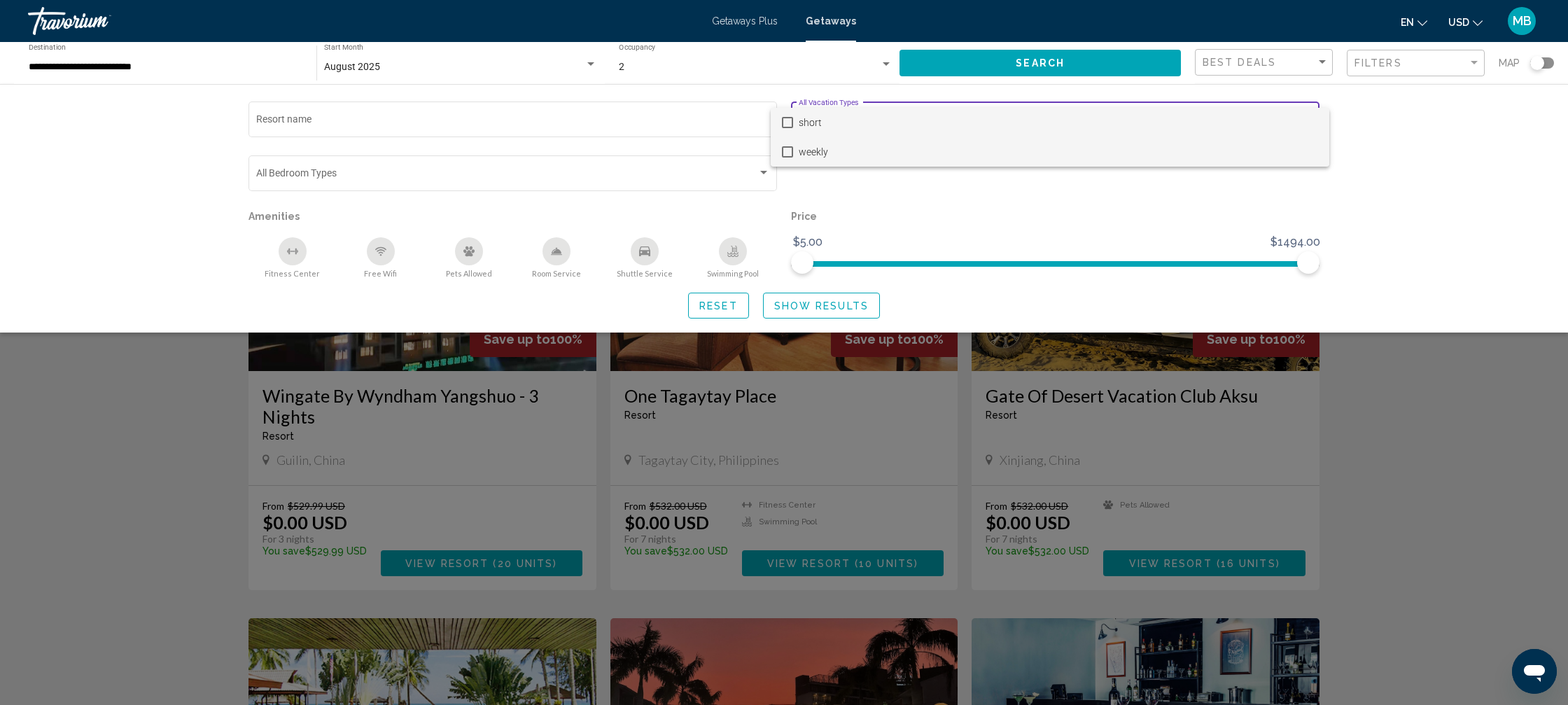click on "weekly" at bounding box center (1058, 152) 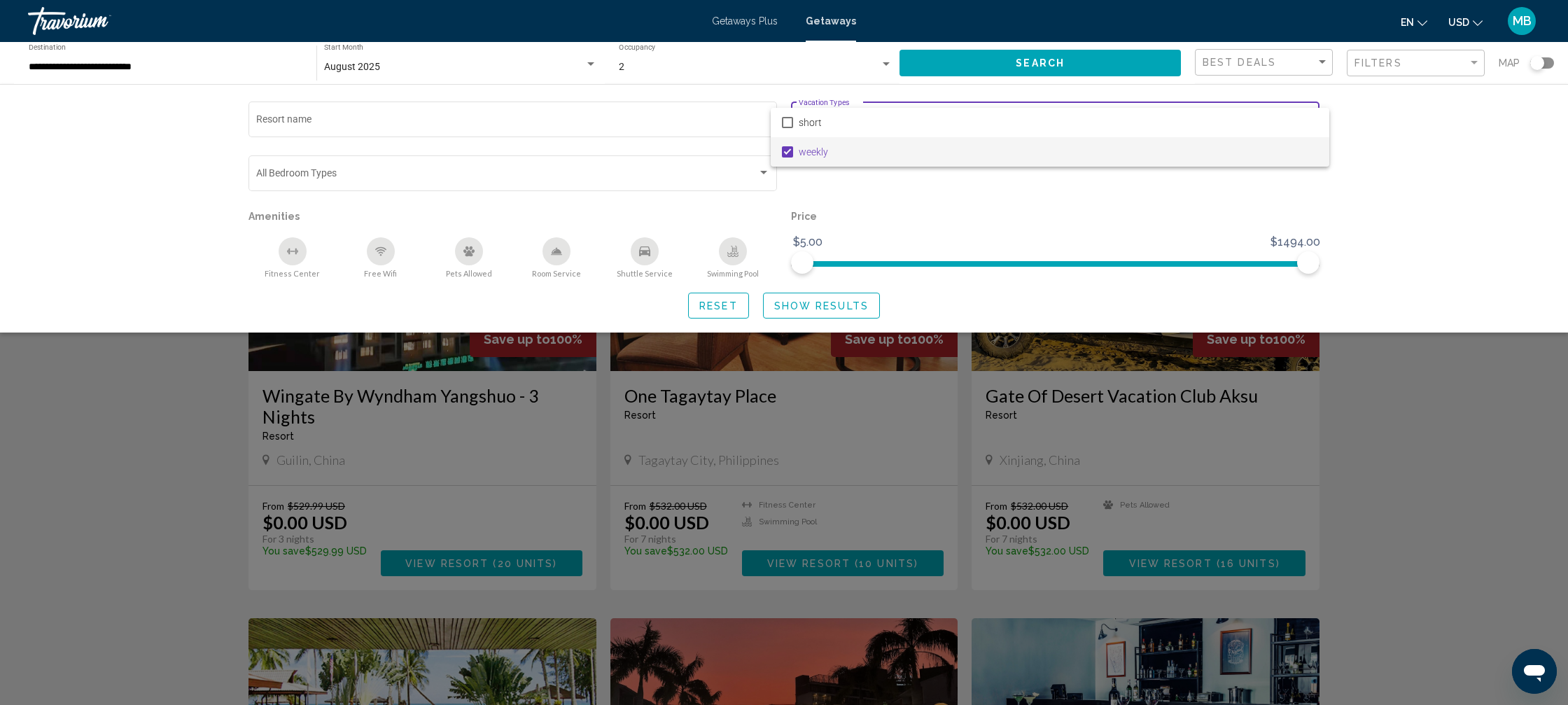 click at bounding box center [784, 352] 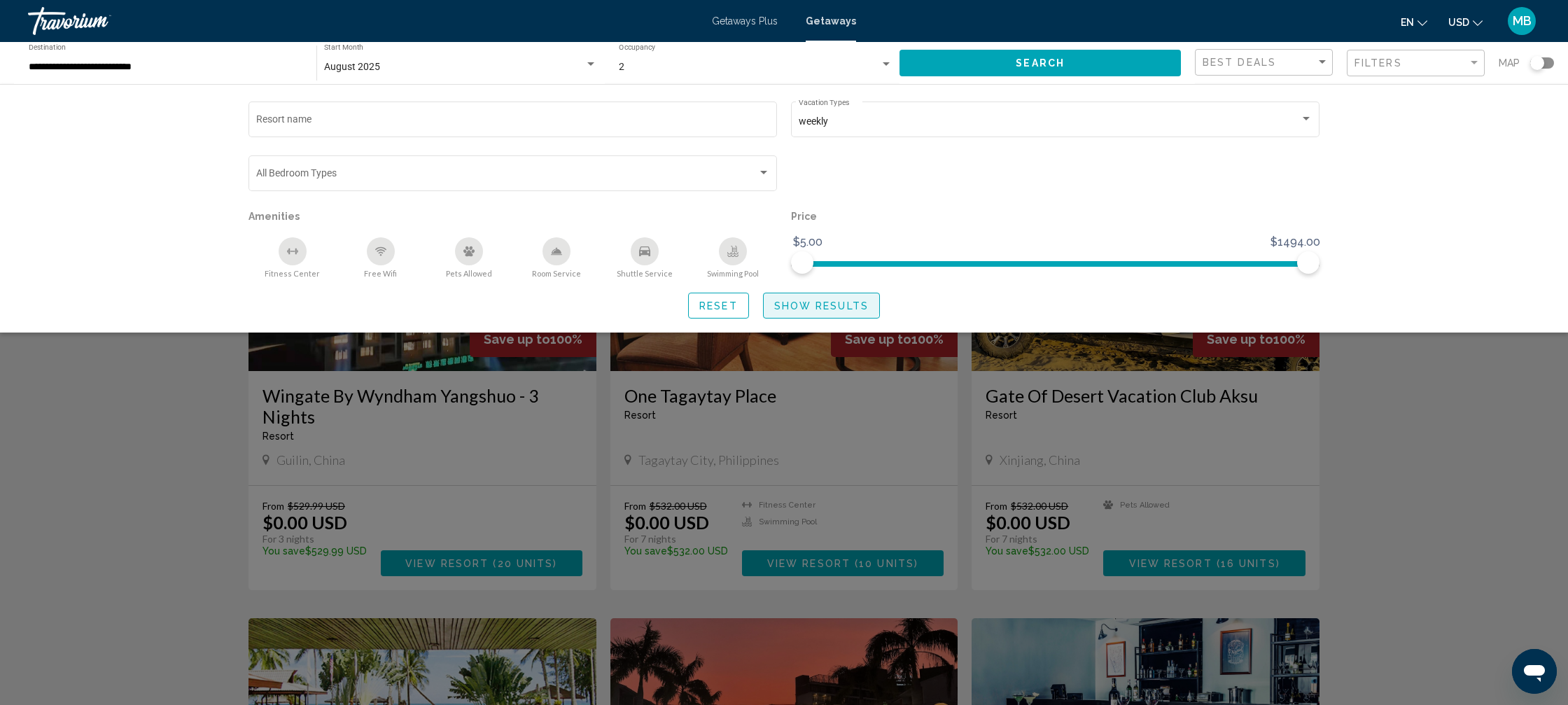 click on "Show Results" 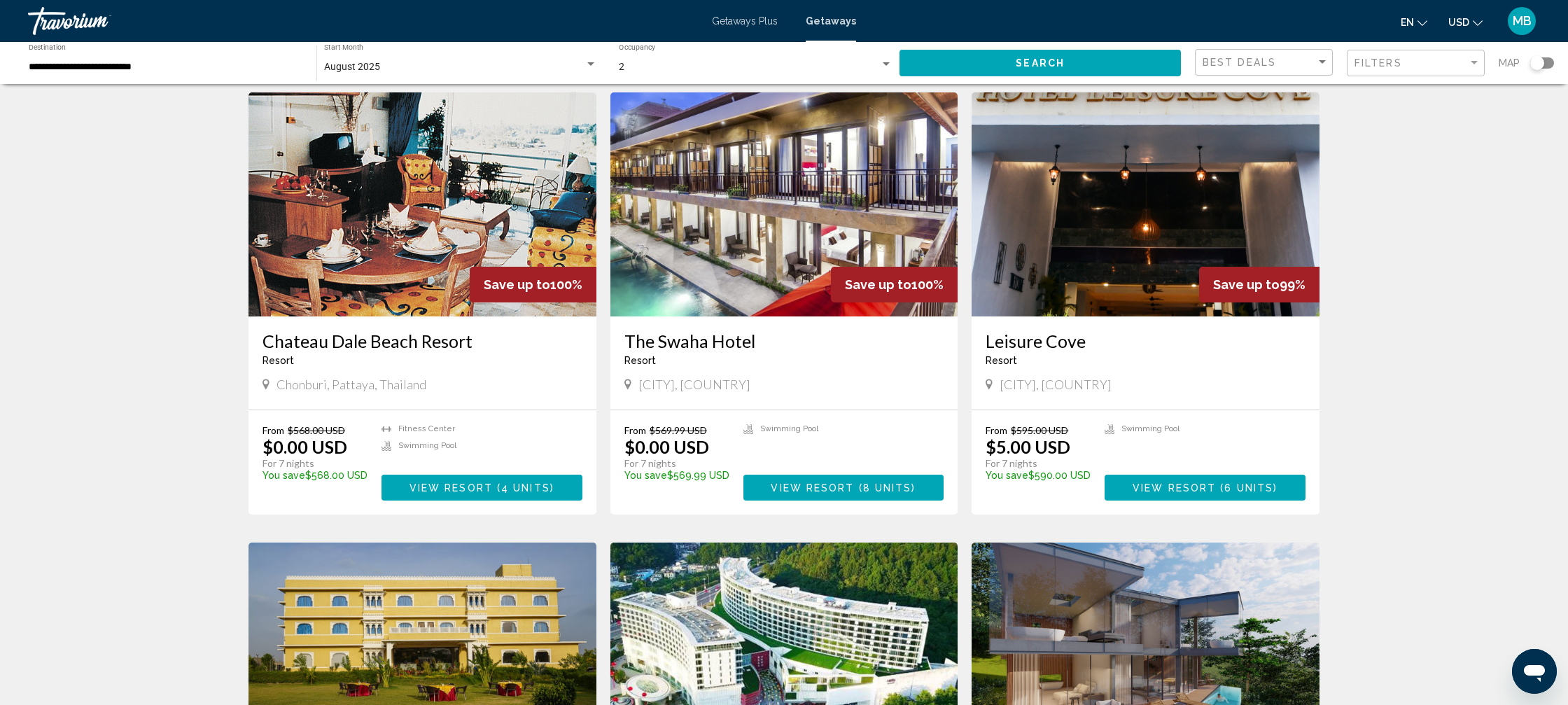scroll, scrollTop: 957, scrollLeft: 0, axis: vertical 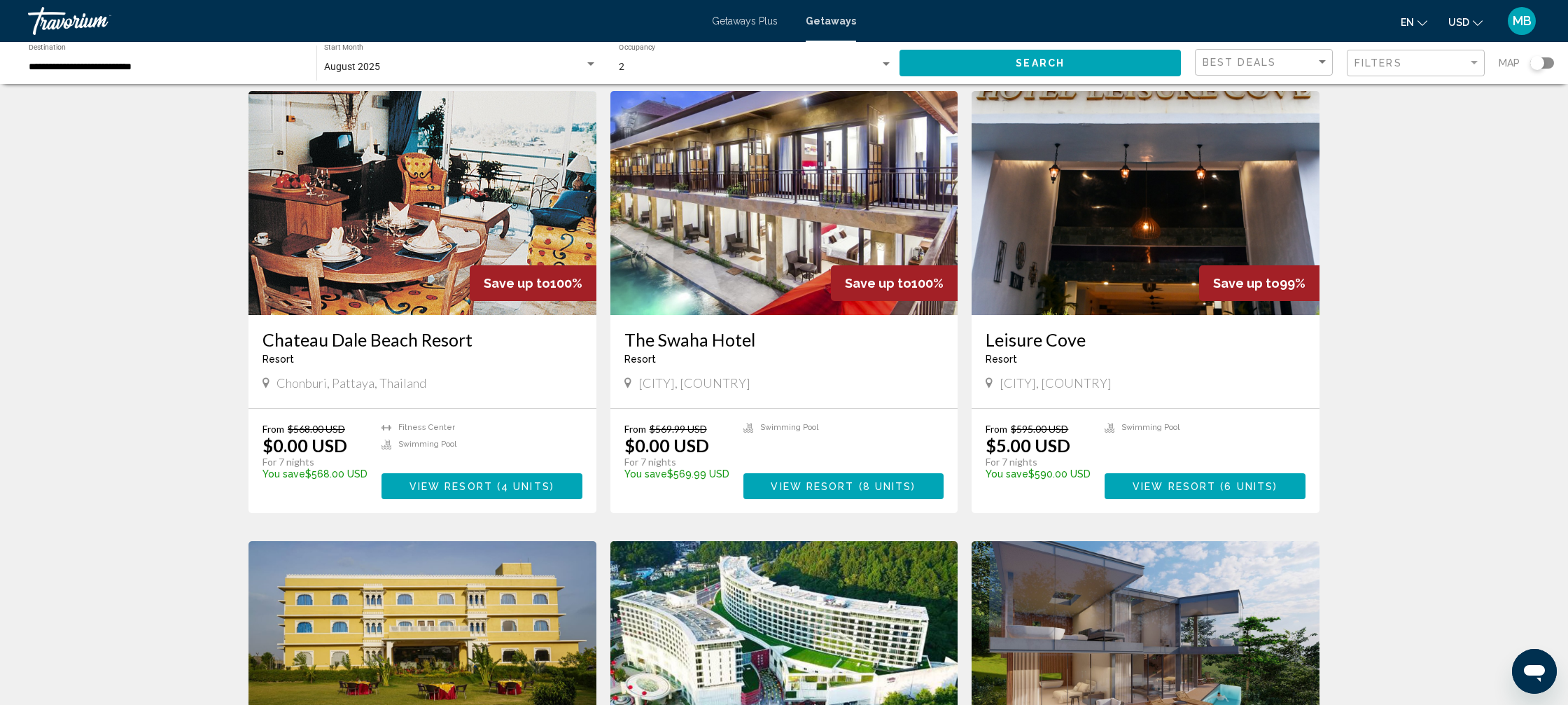 click at bounding box center [784, 203] 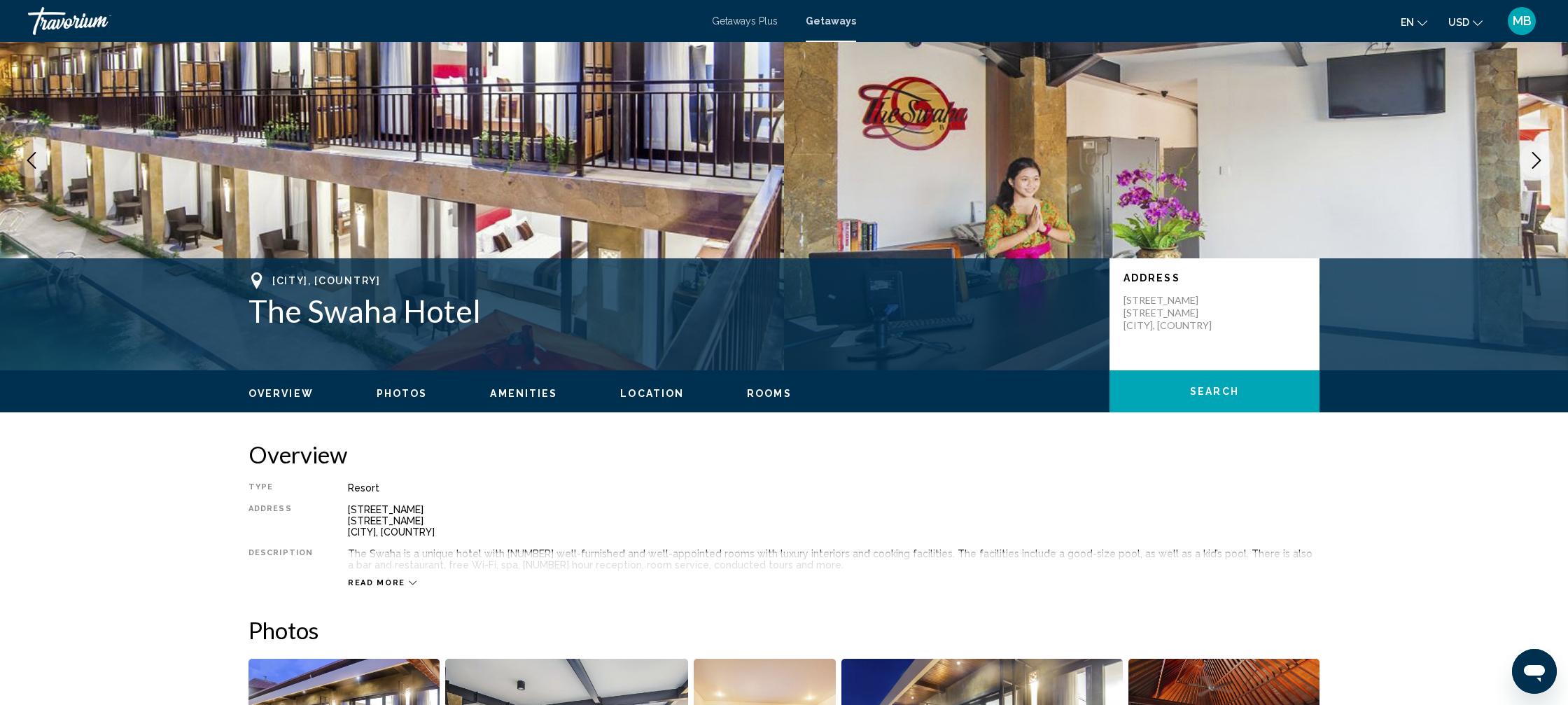 scroll, scrollTop: 0, scrollLeft: 0, axis: both 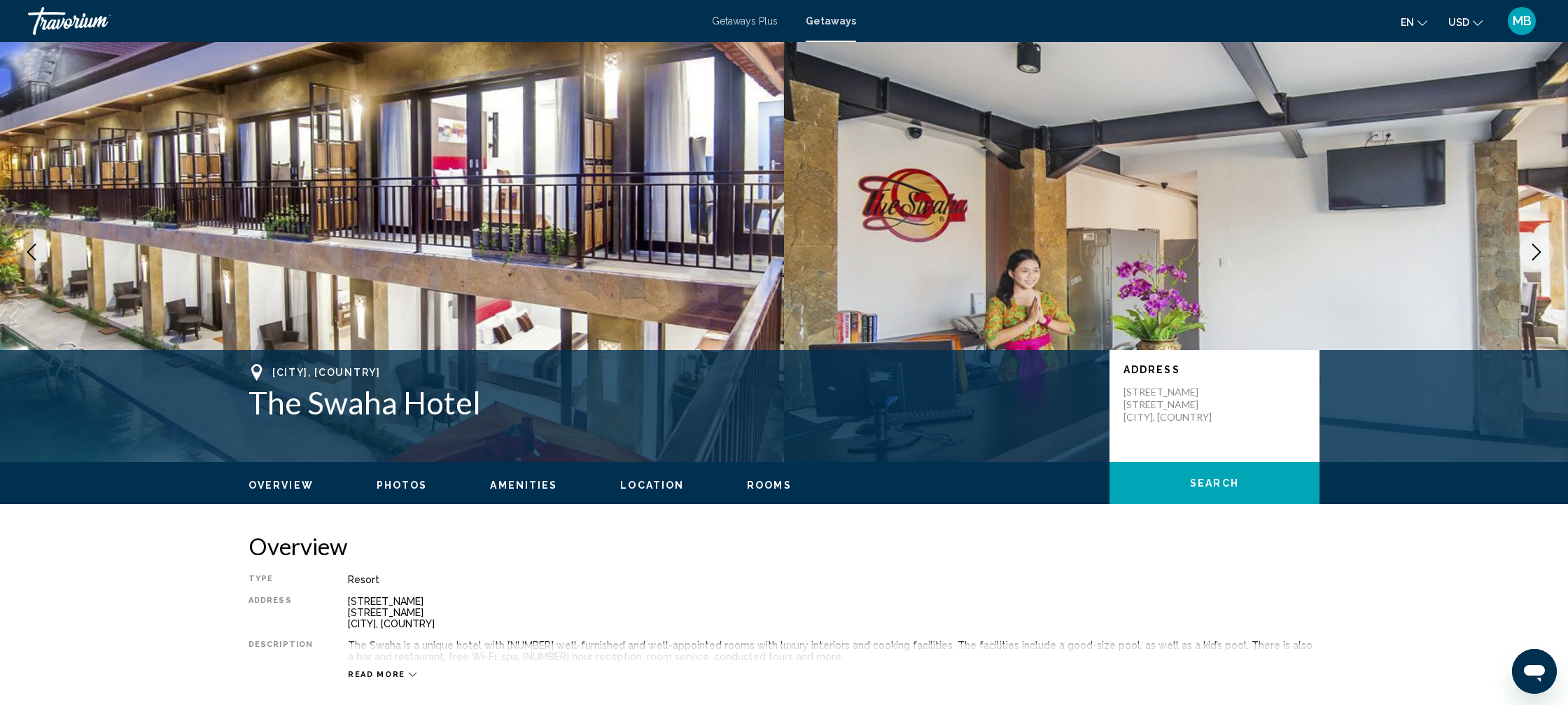 click 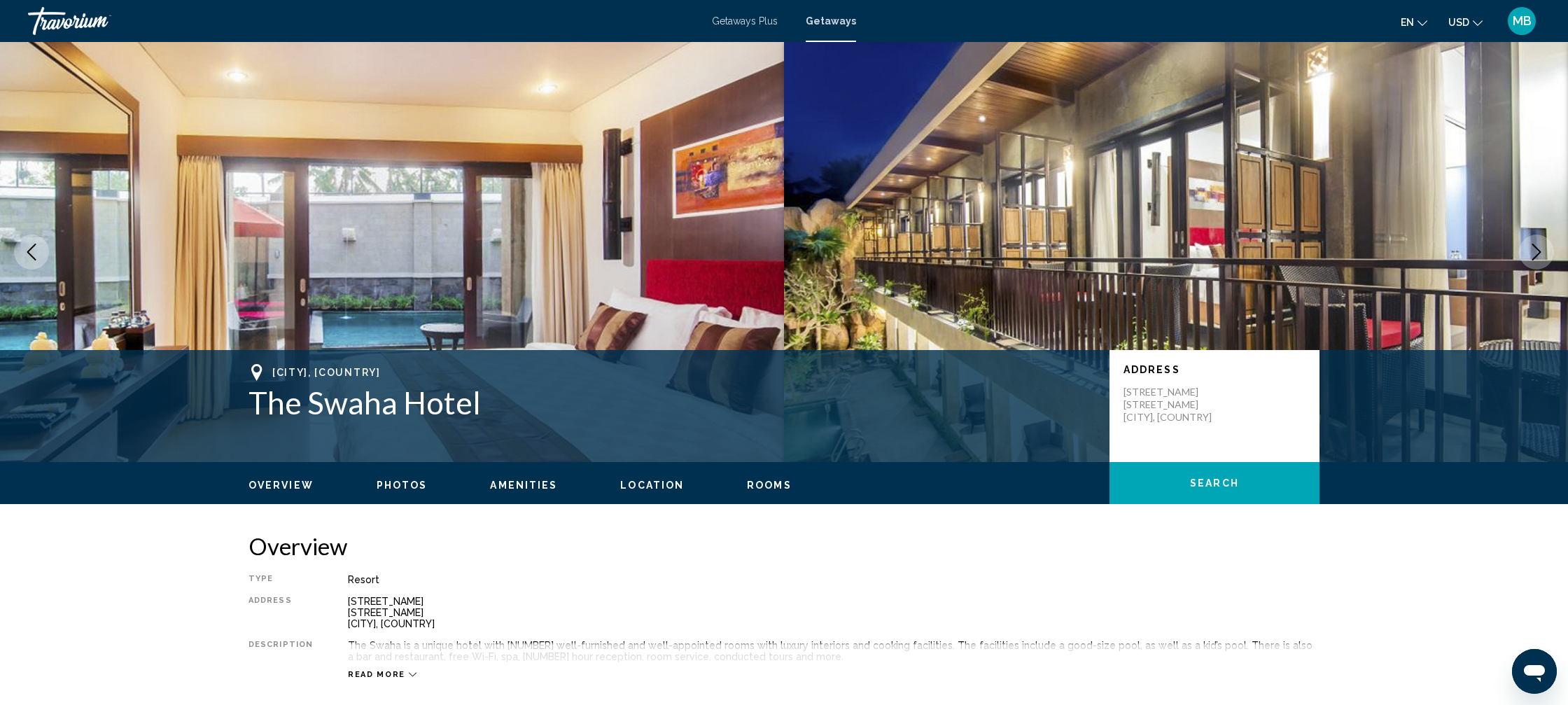 click 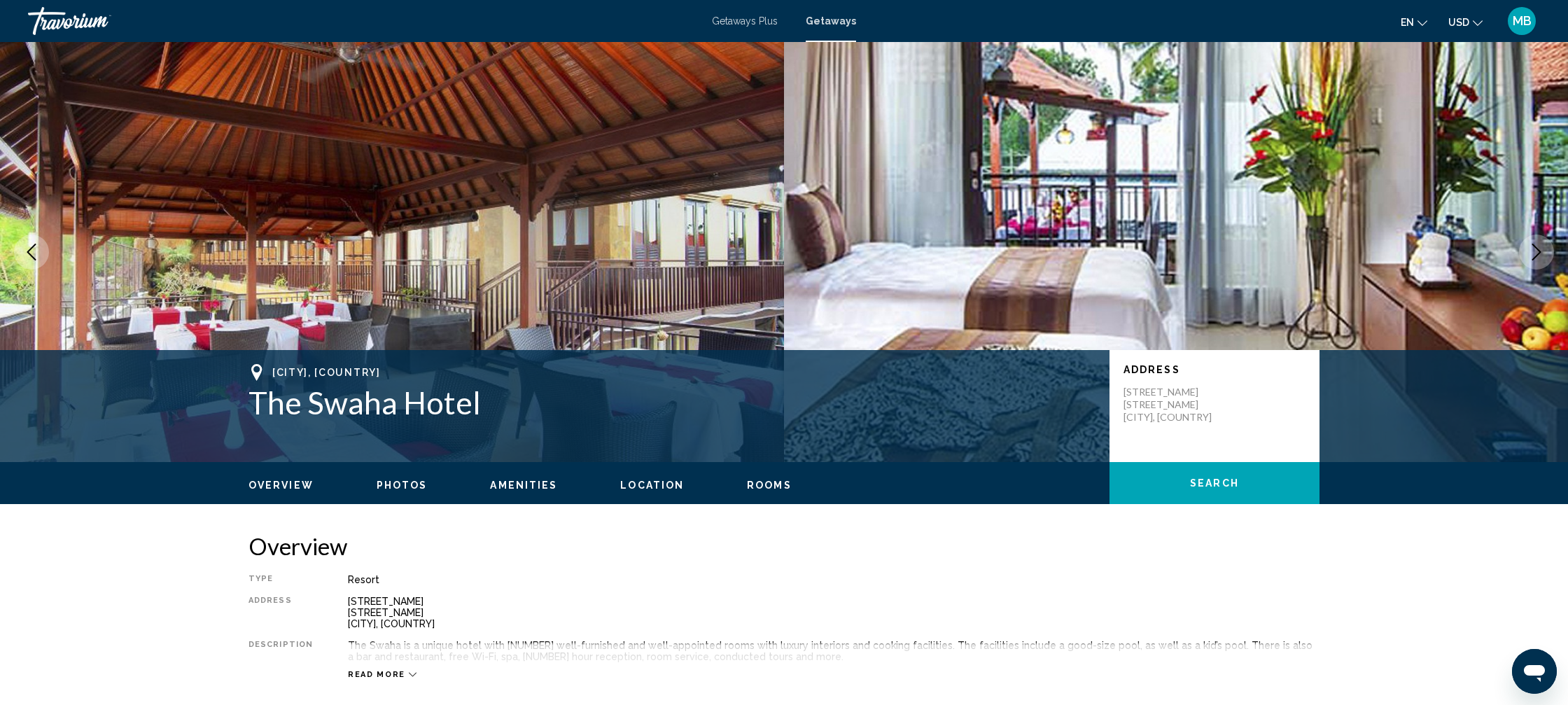 click 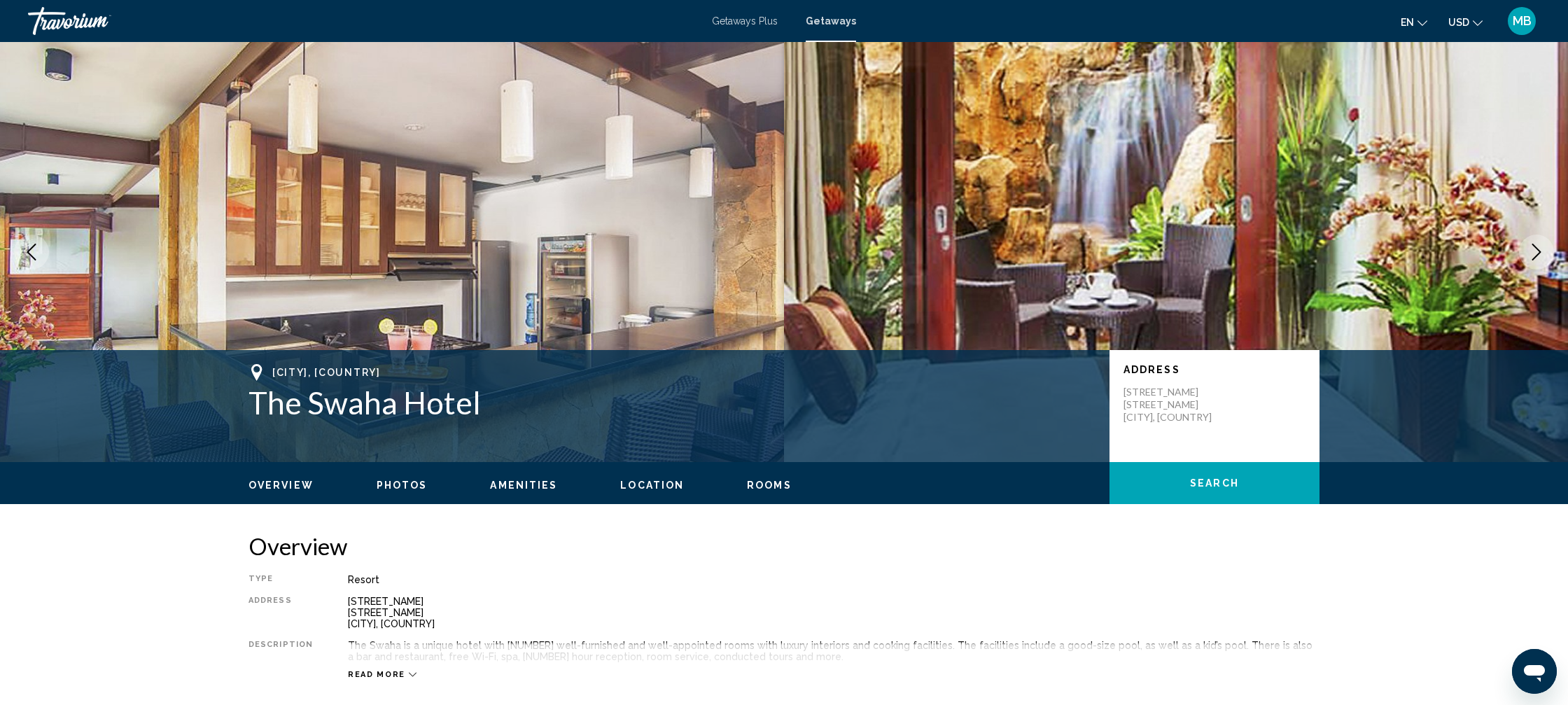 click 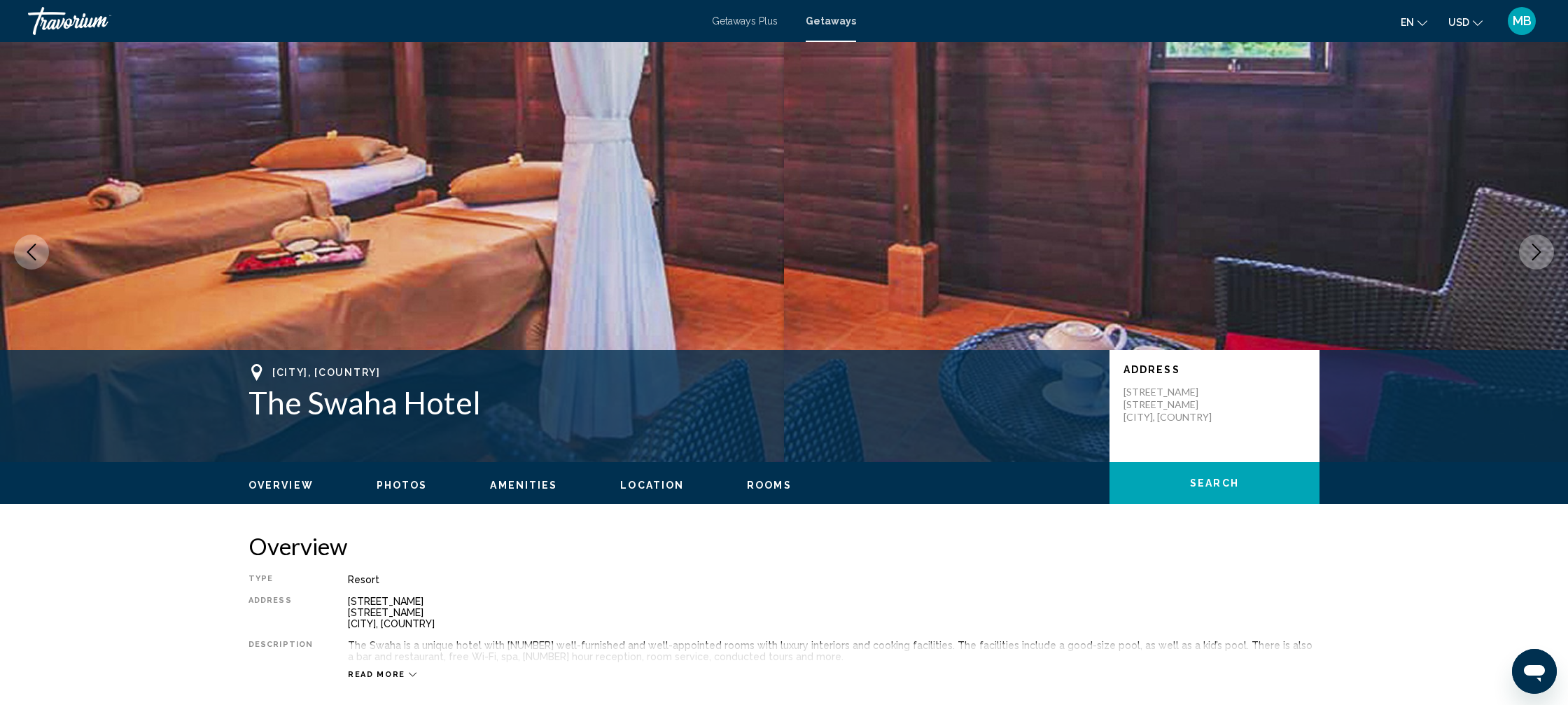 click 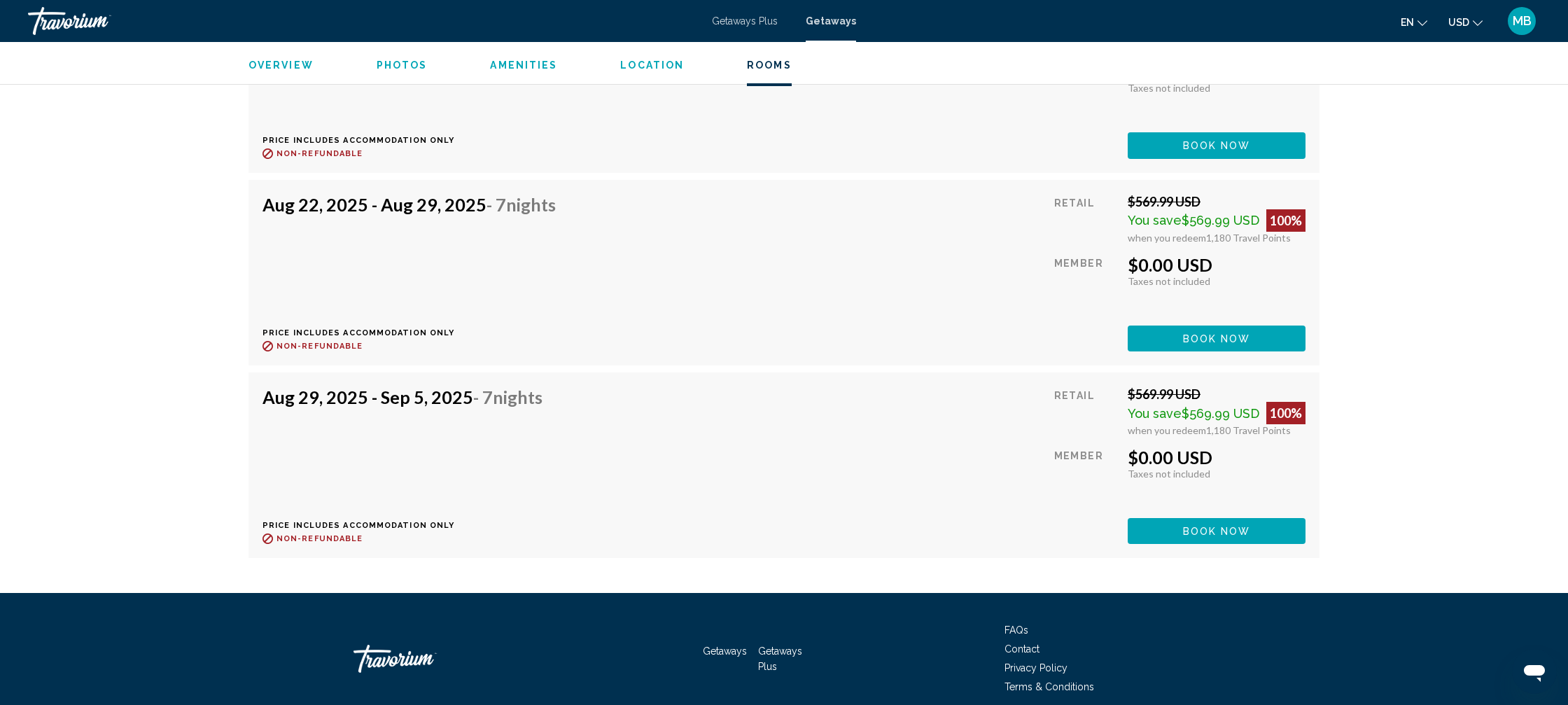 scroll, scrollTop: 2345, scrollLeft: 0, axis: vertical 